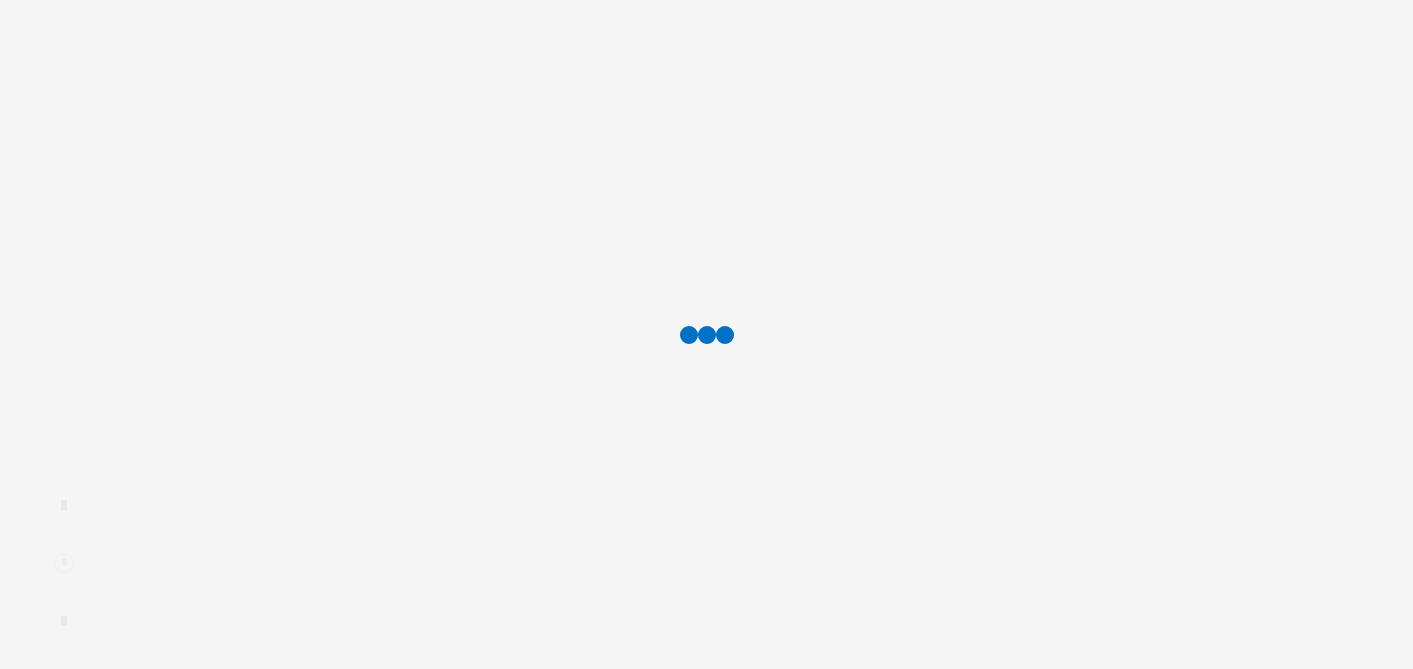 scroll, scrollTop: 0, scrollLeft: 0, axis: both 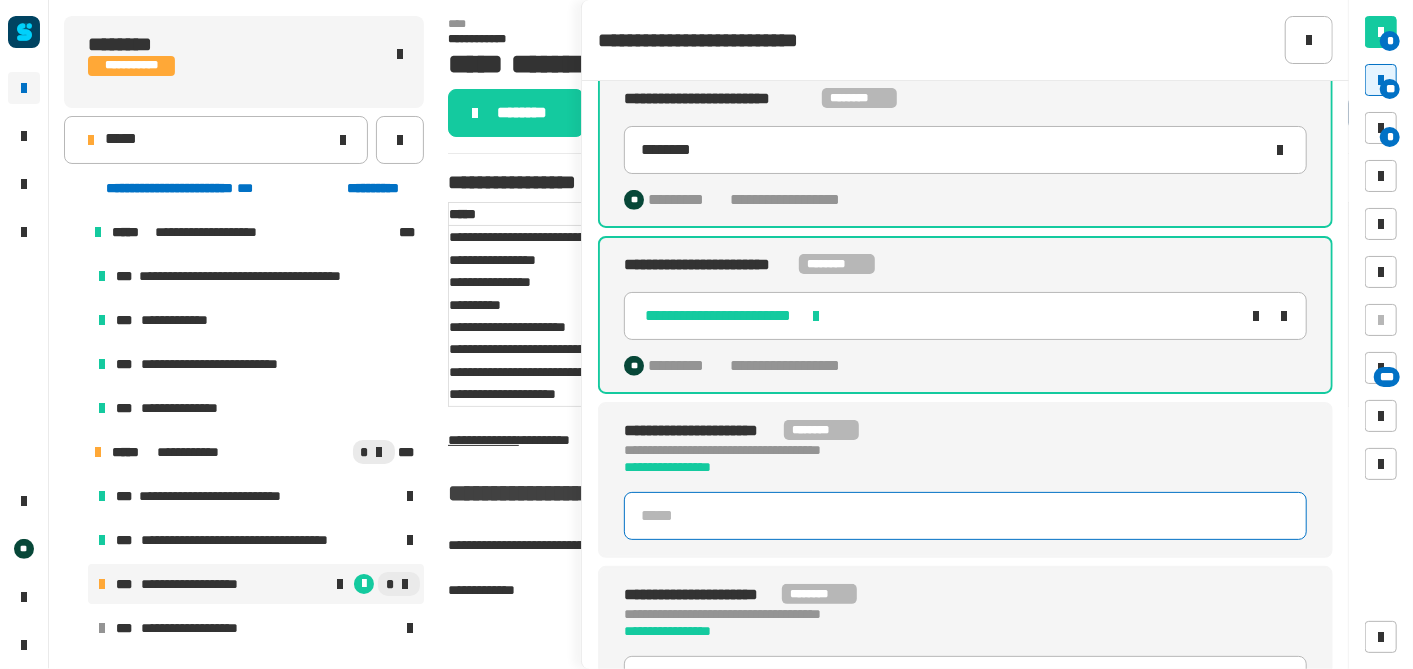 click 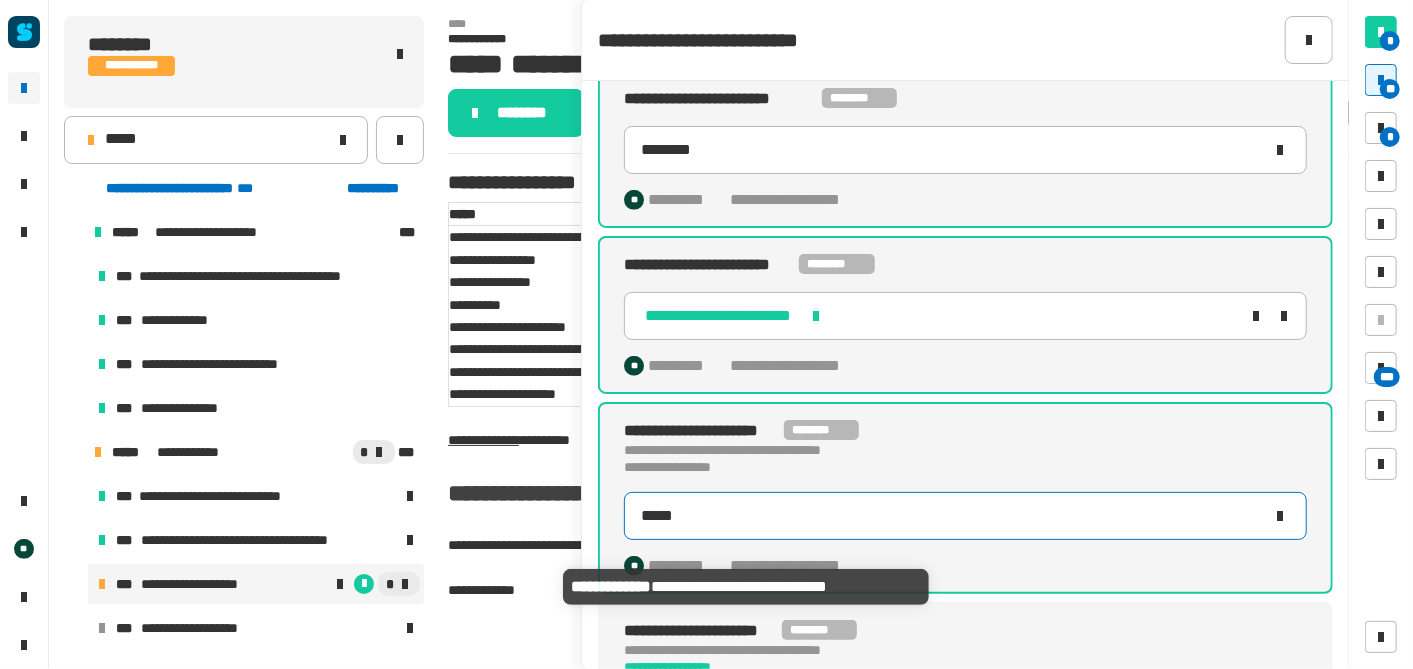 type on "*****" 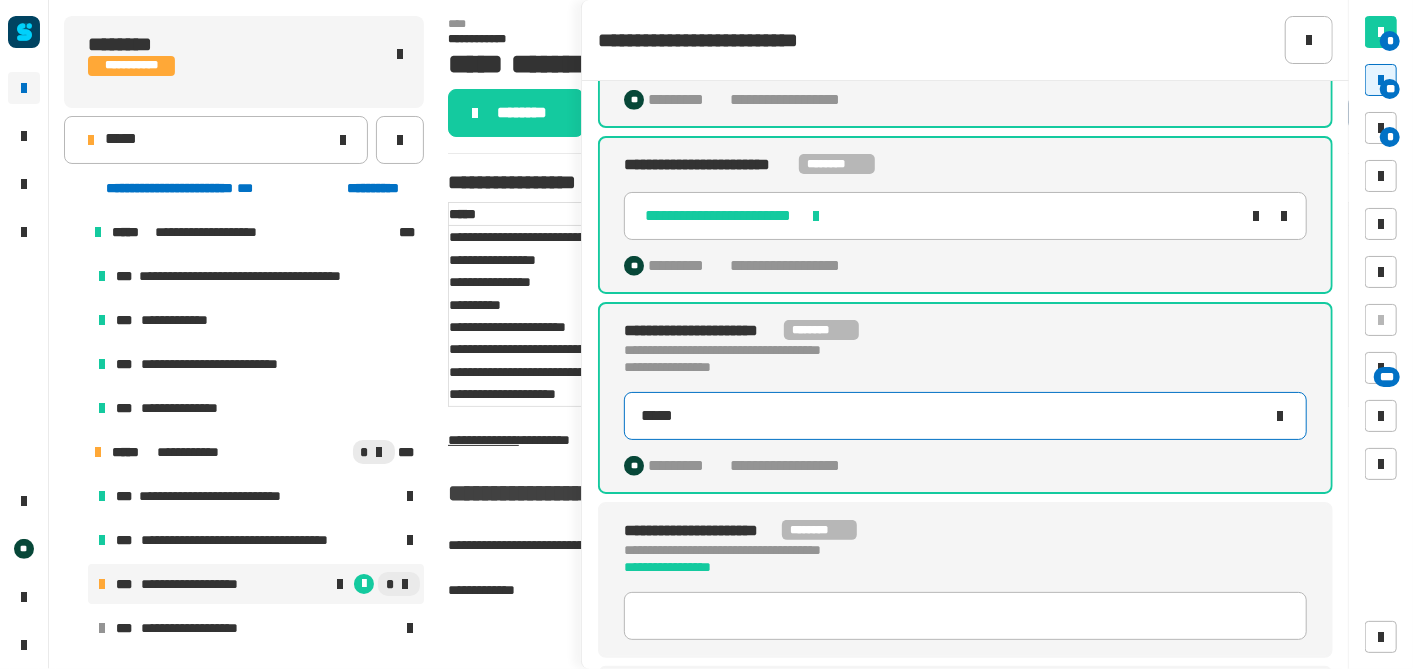 scroll, scrollTop: 804, scrollLeft: 0, axis: vertical 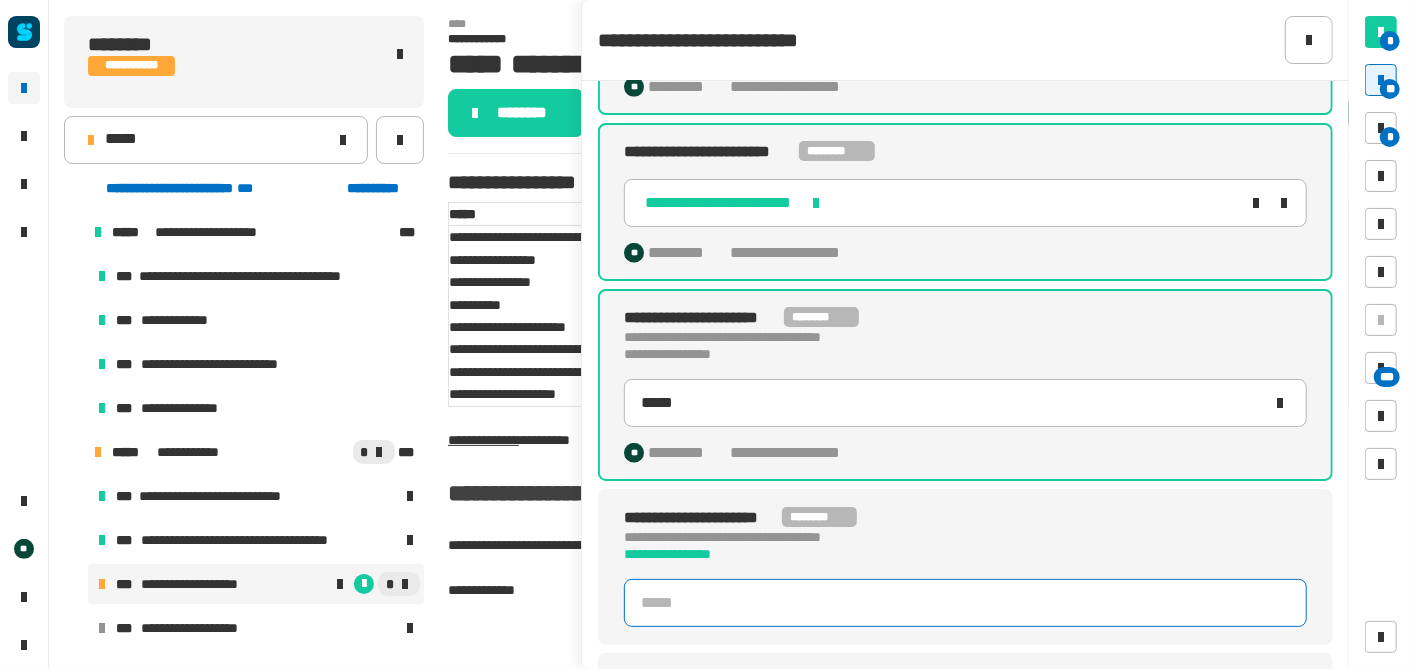 click 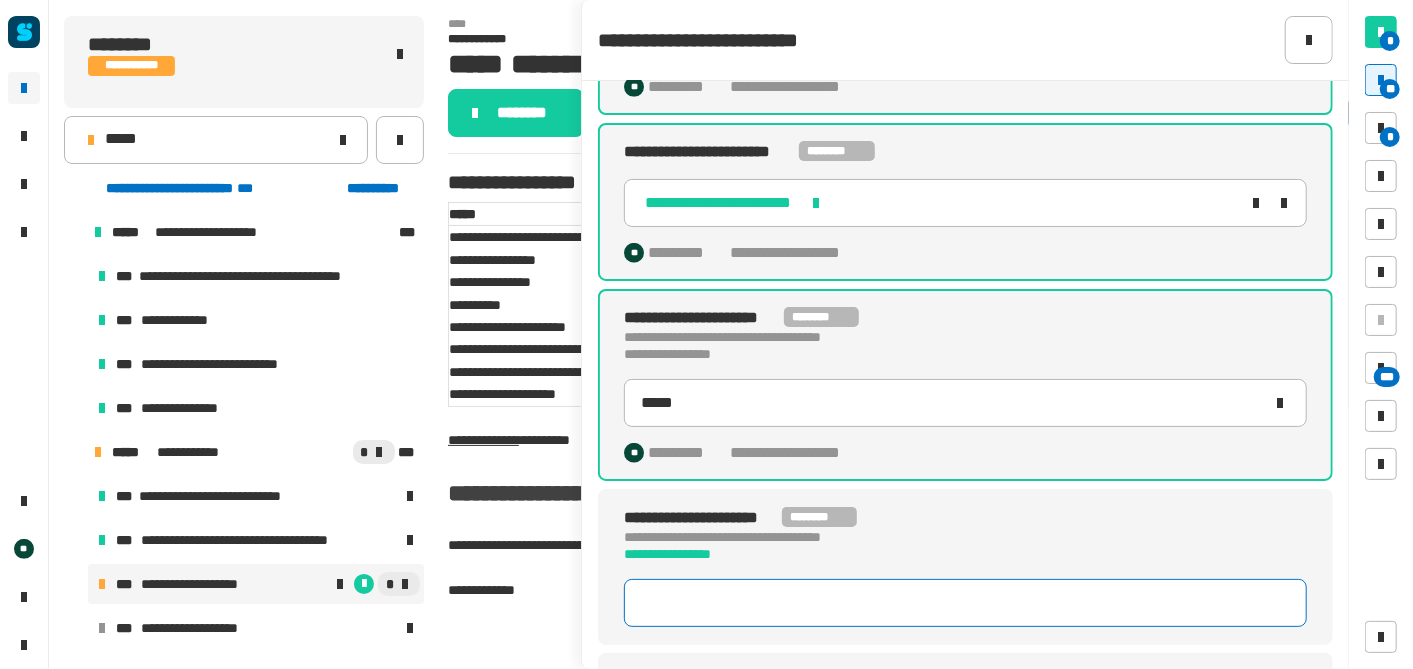 type on "*****" 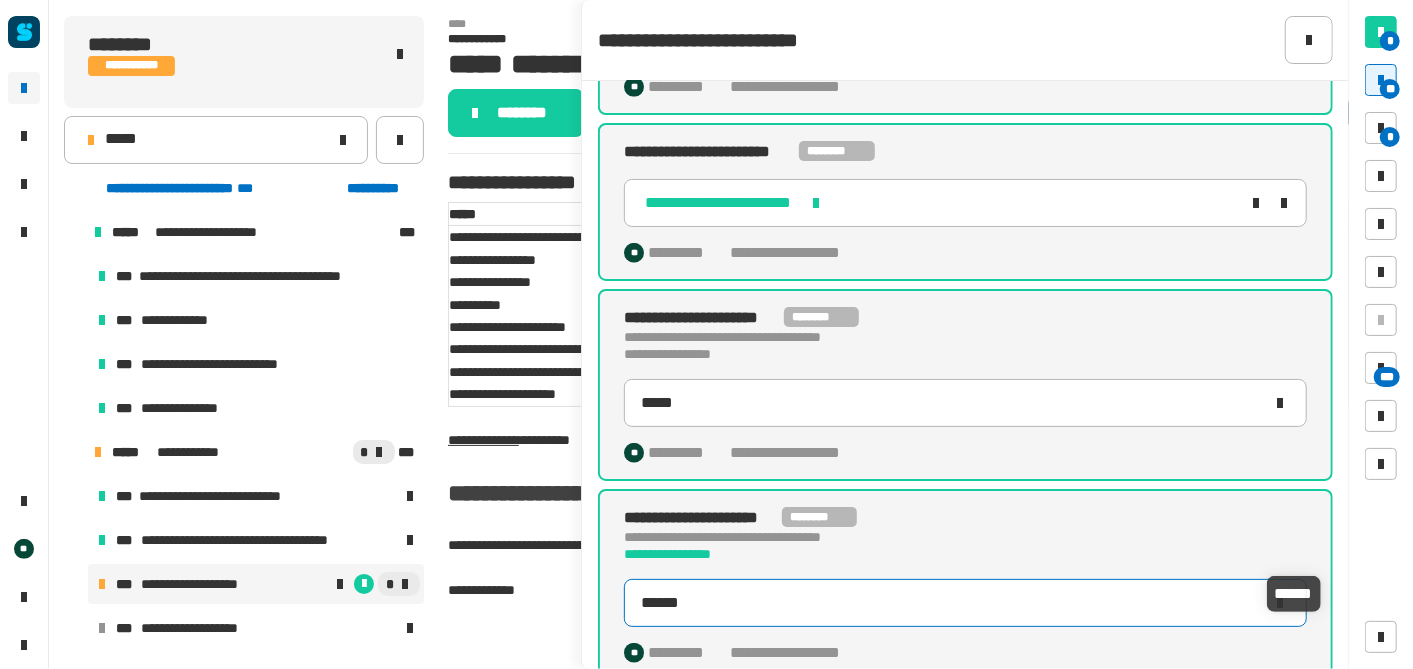 type on "******" 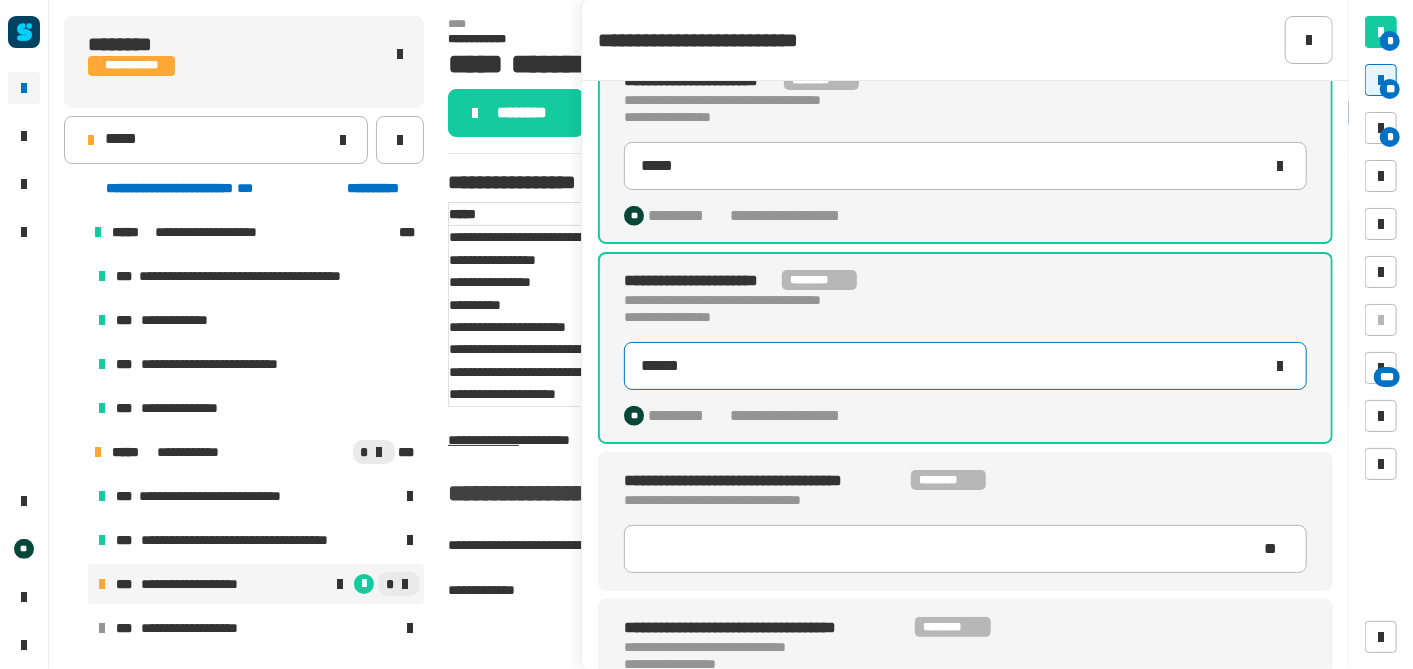 scroll, scrollTop: 1077, scrollLeft: 0, axis: vertical 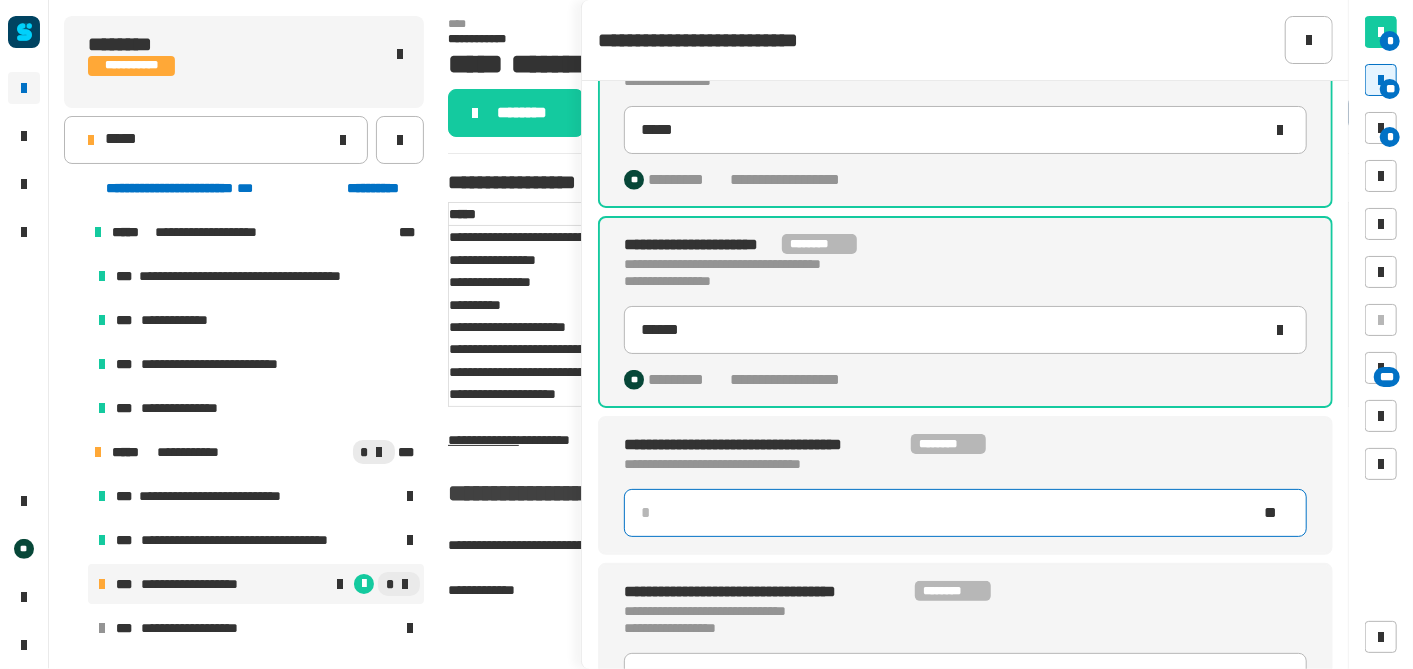 click 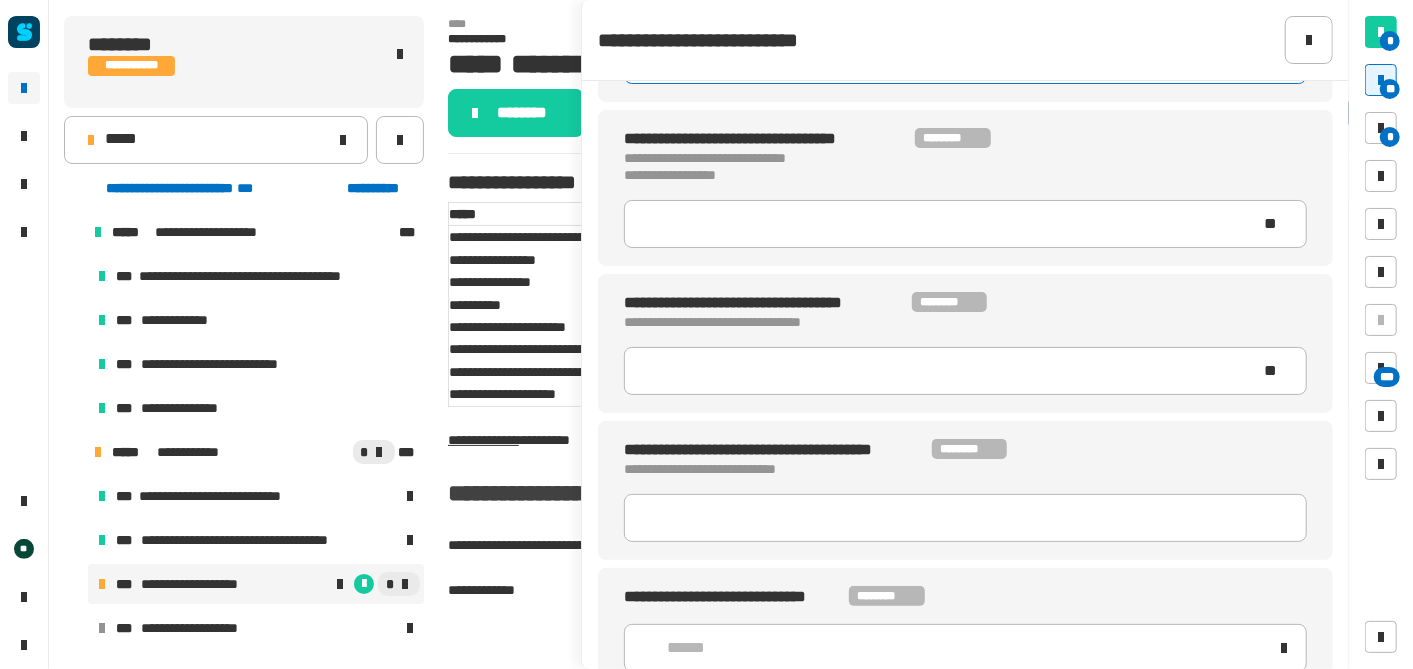 scroll, scrollTop: 1537, scrollLeft: 0, axis: vertical 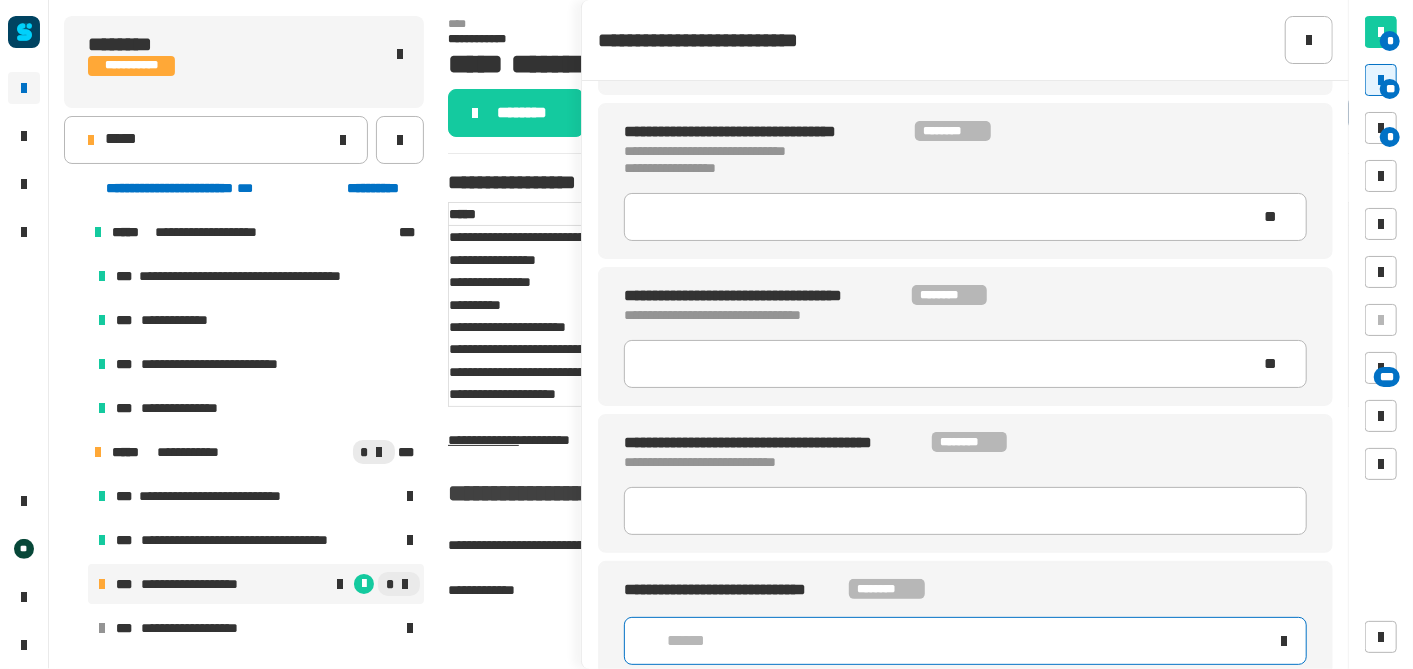 click on "******" 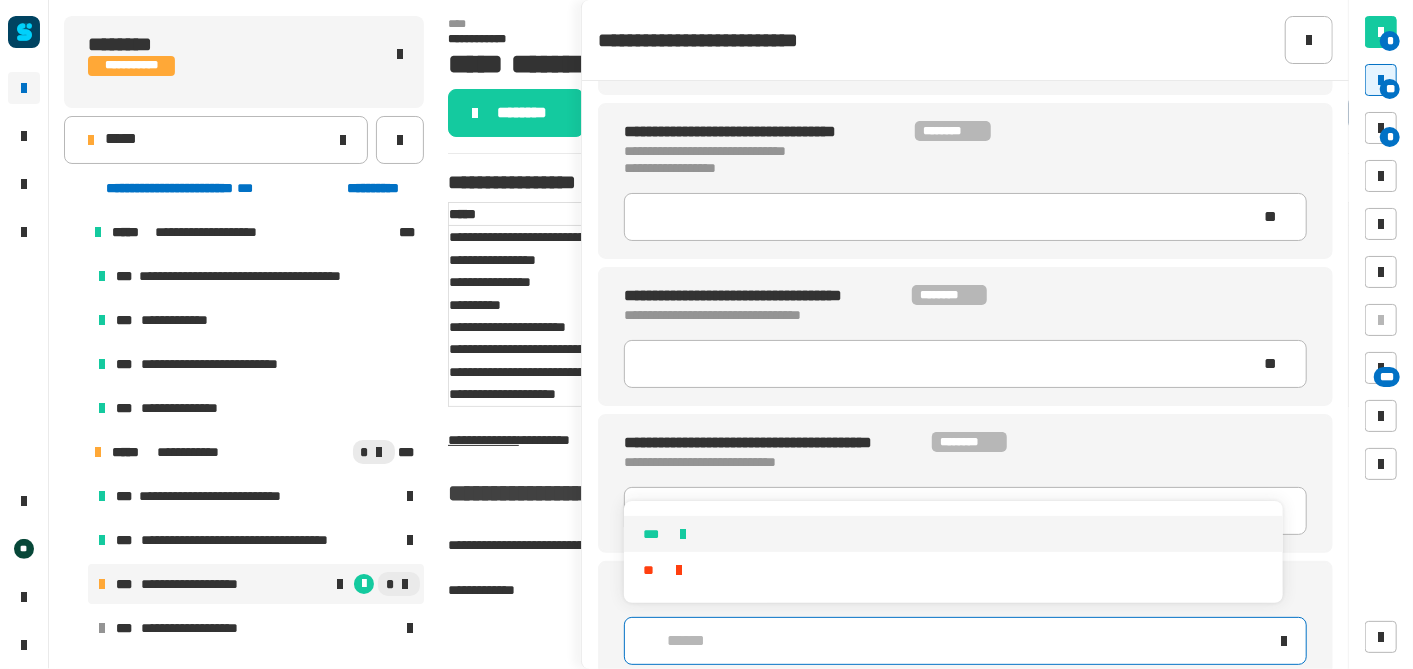 click on "***" at bounding box center [954, 534] 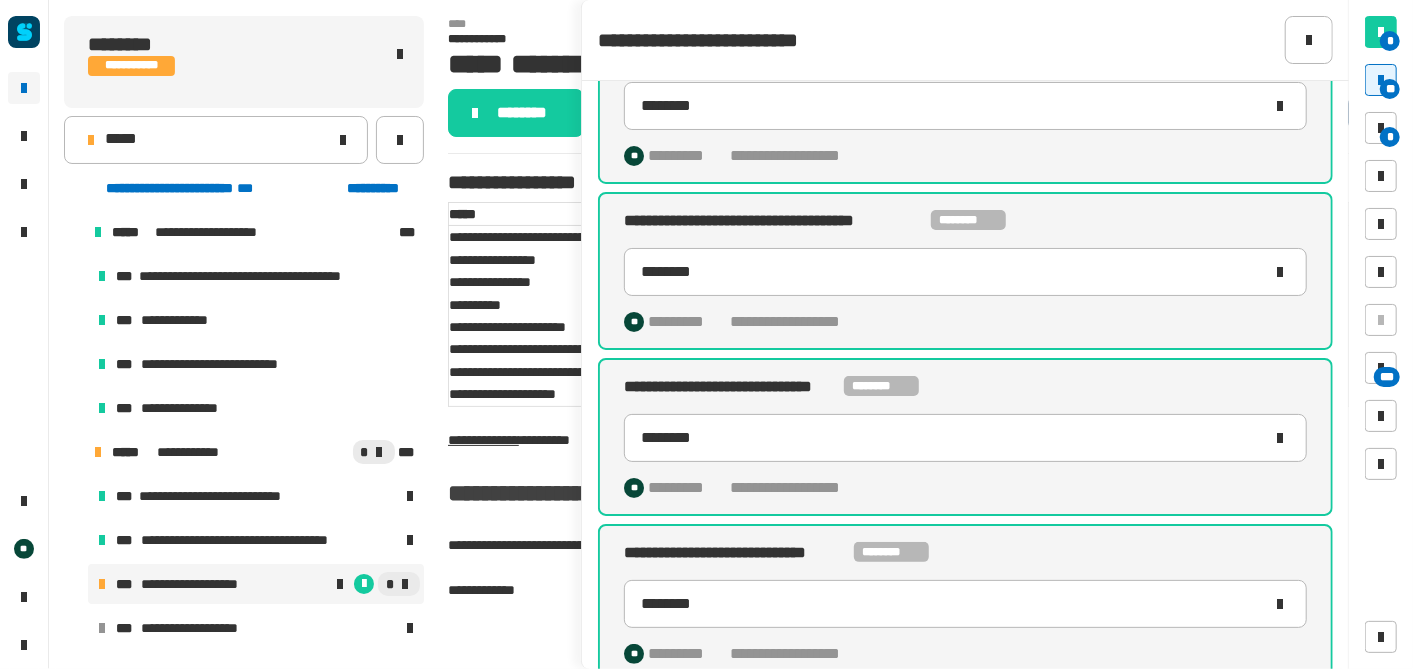 scroll, scrollTop: 0, scrollLeft: 0, axis: both 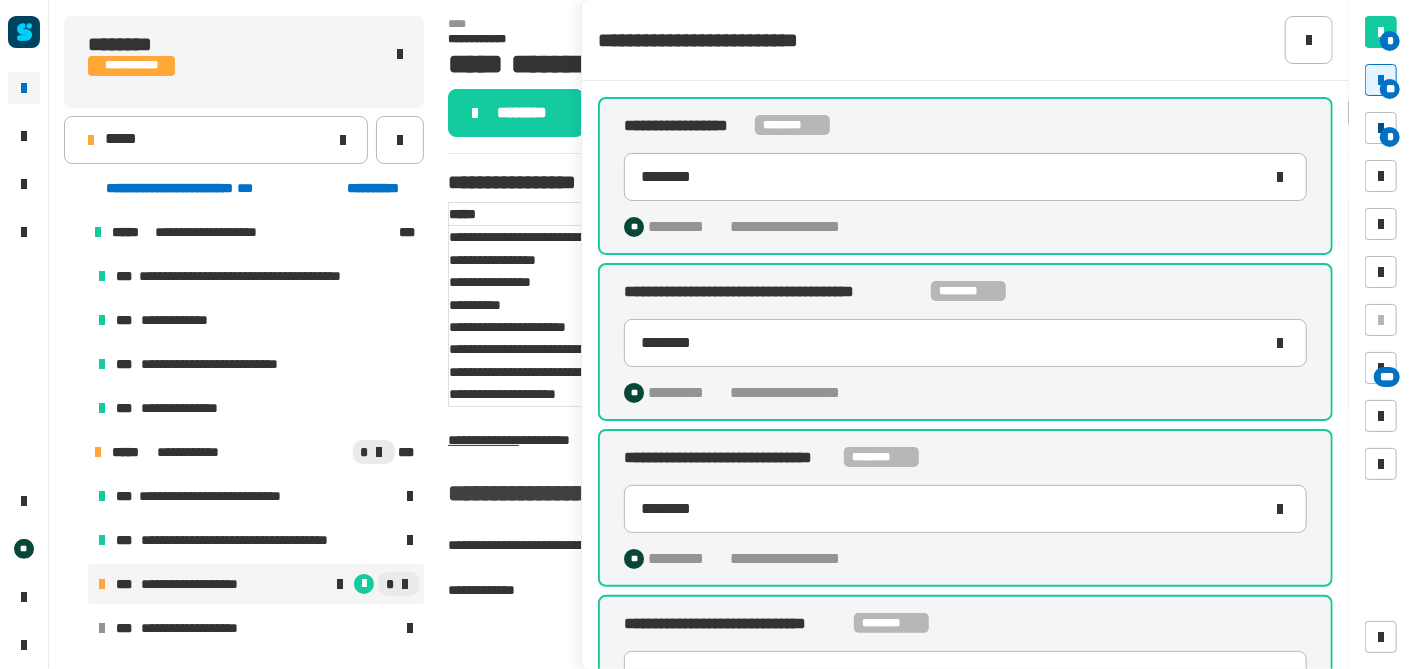 click on "*" at bounding box center (1381, 128) 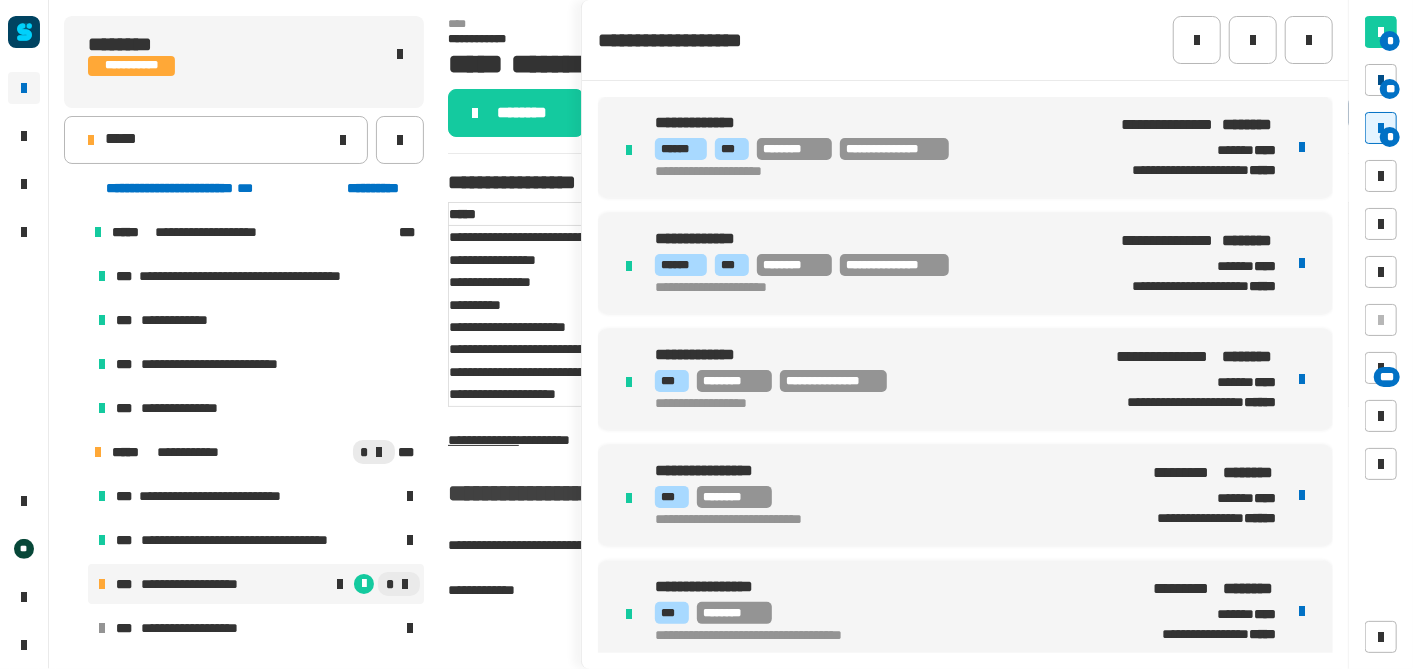 click at bounding box center [1381, 80] 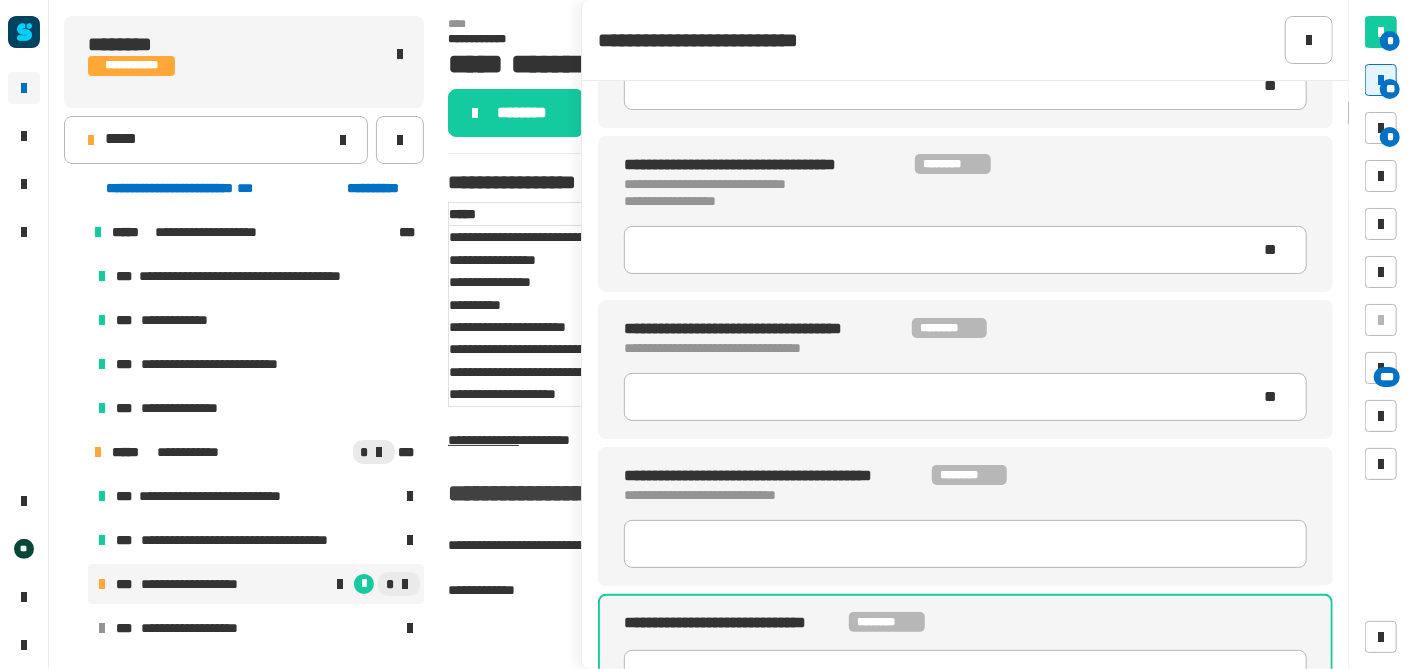 scroll, scrollTop: 1573, scrollLeft: 0, axis: vertical 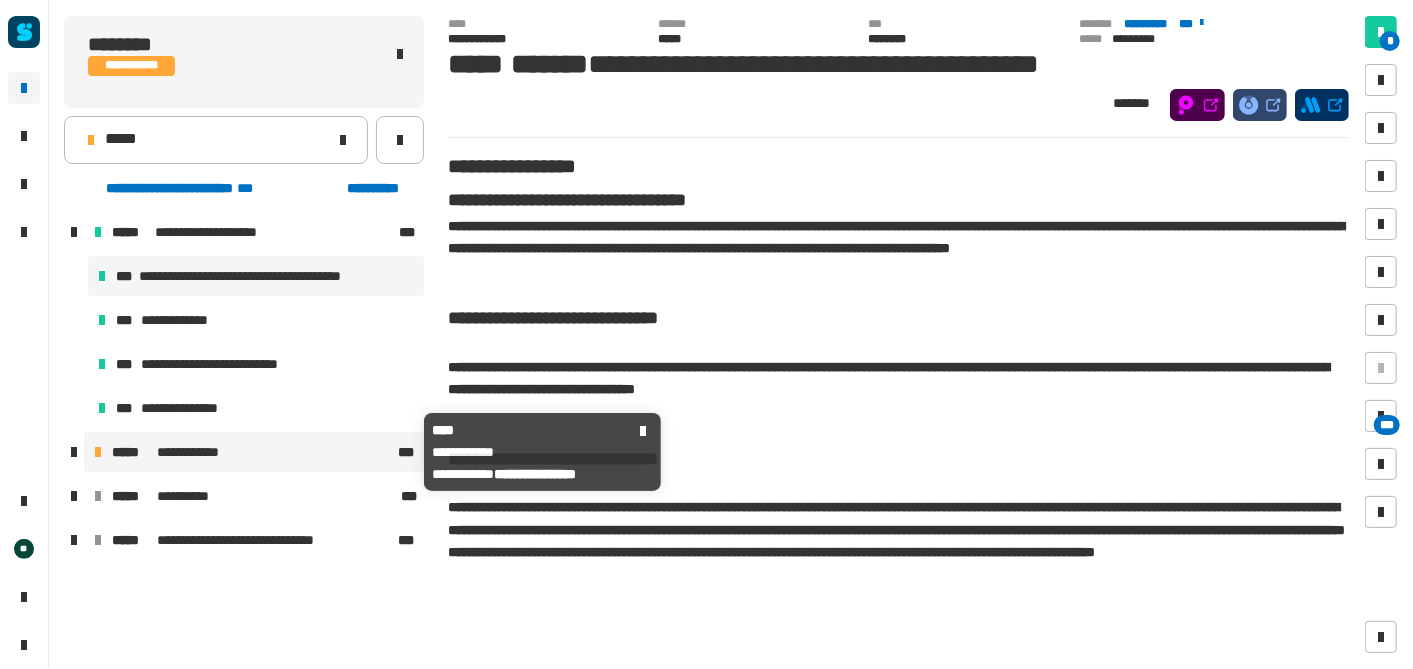 click on "*****" at bounding box center (132, 452) 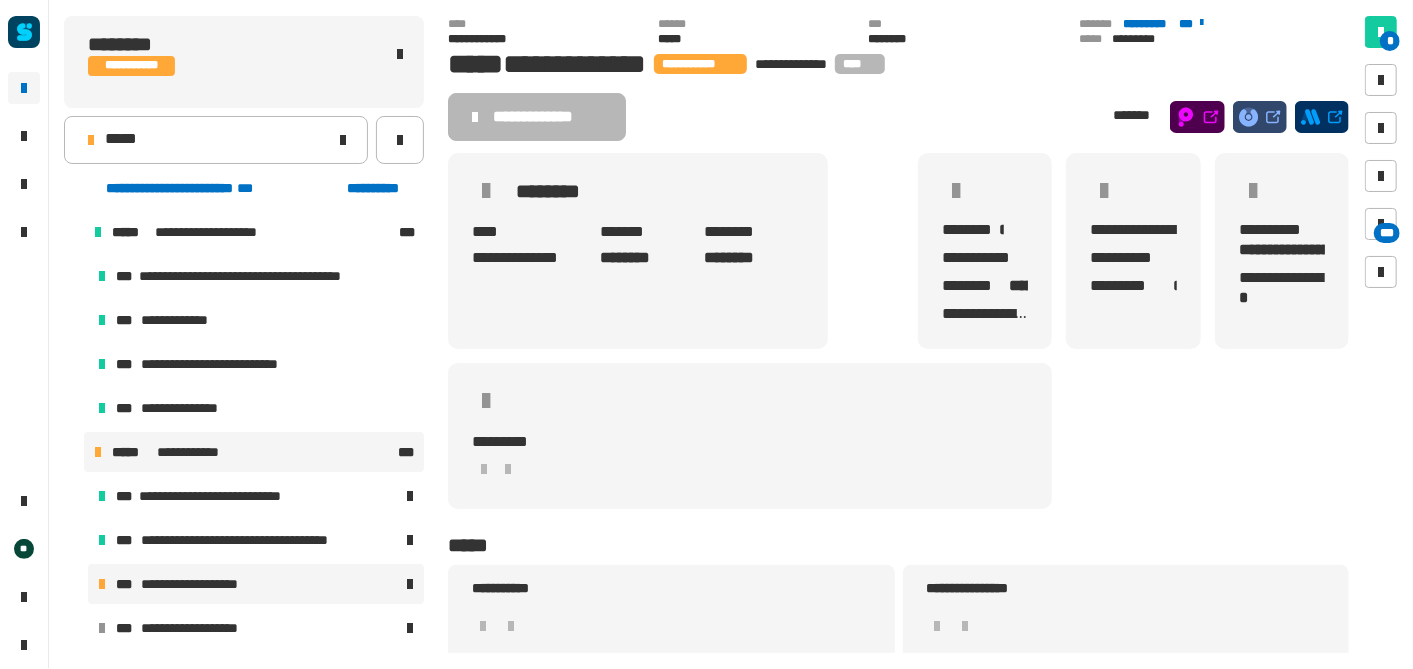 click on "**********" at bounding box center [208, 584] 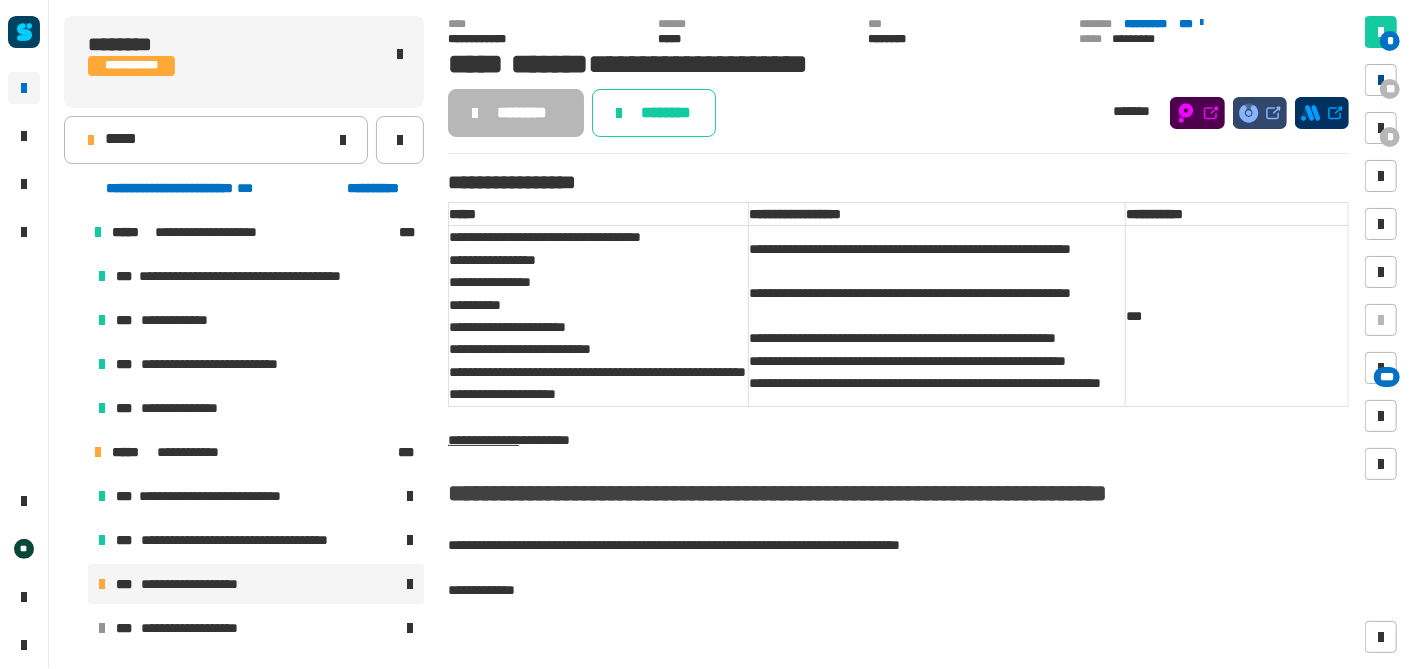 click at bounding box center (1381, 80) 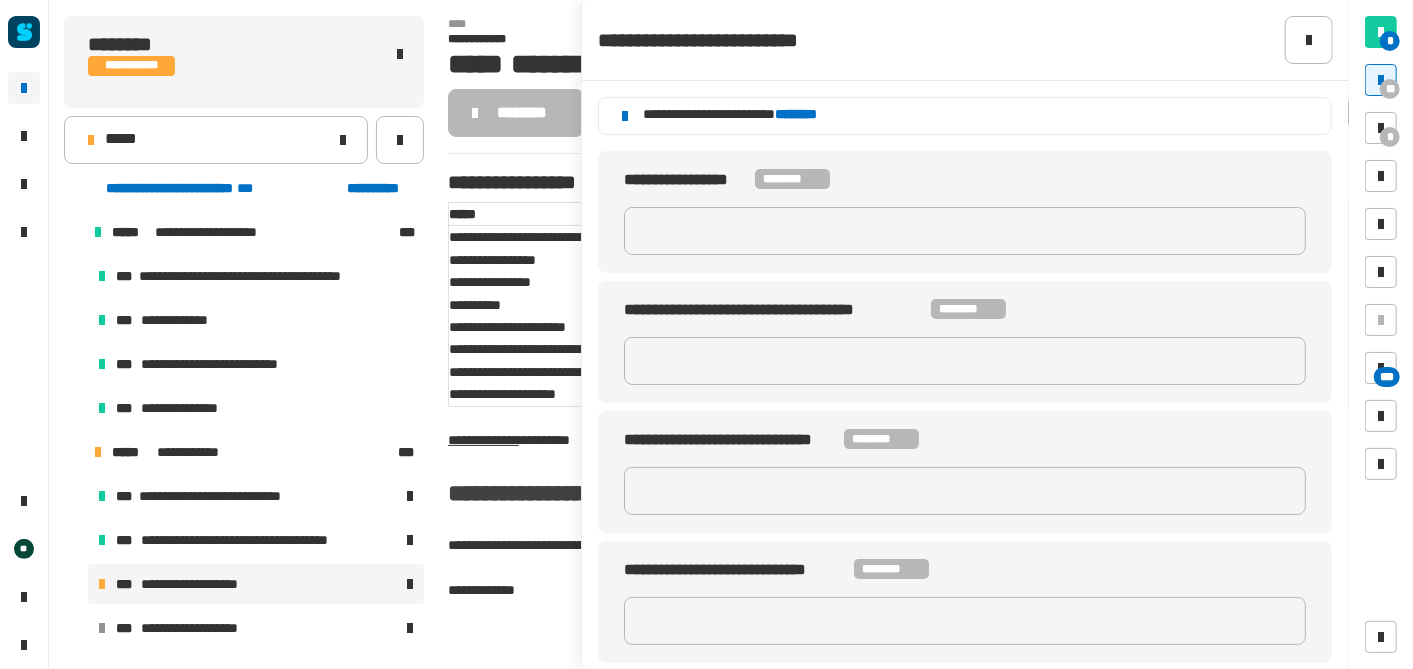 click on "********" 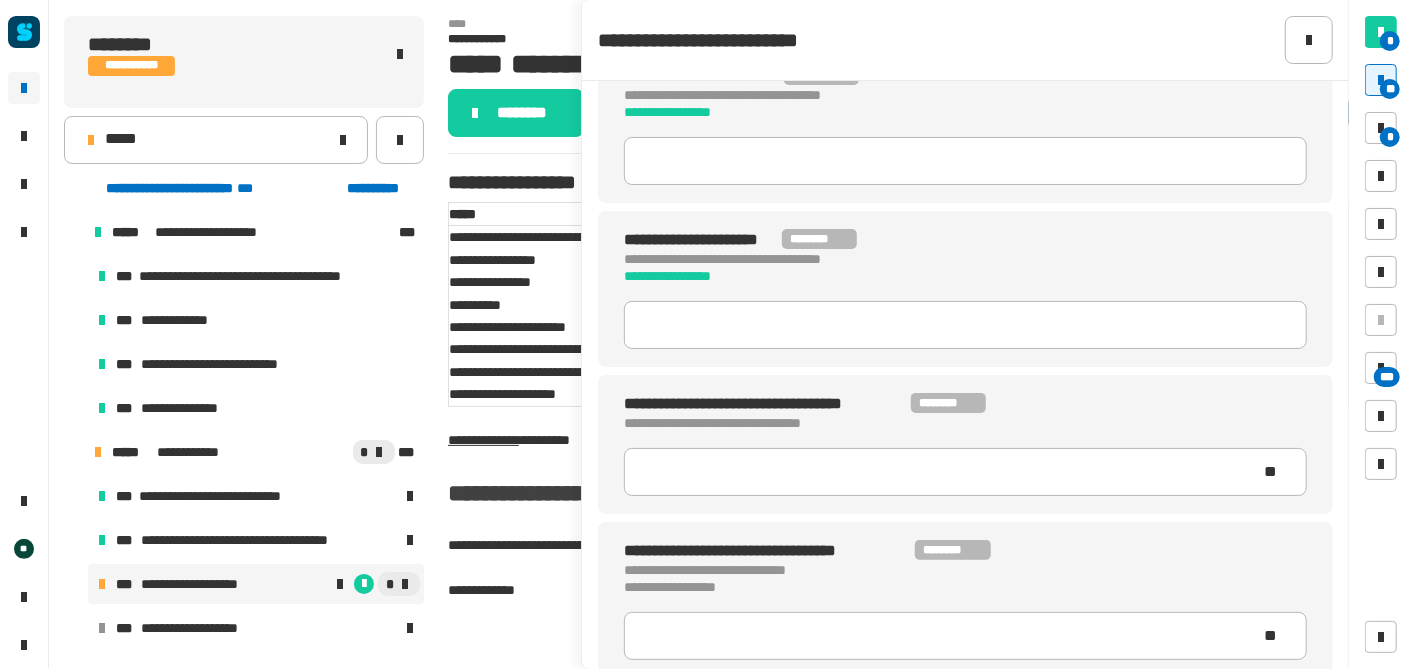 scroll, scrollTop: 850, scrollLeft: 0, axis: vertical 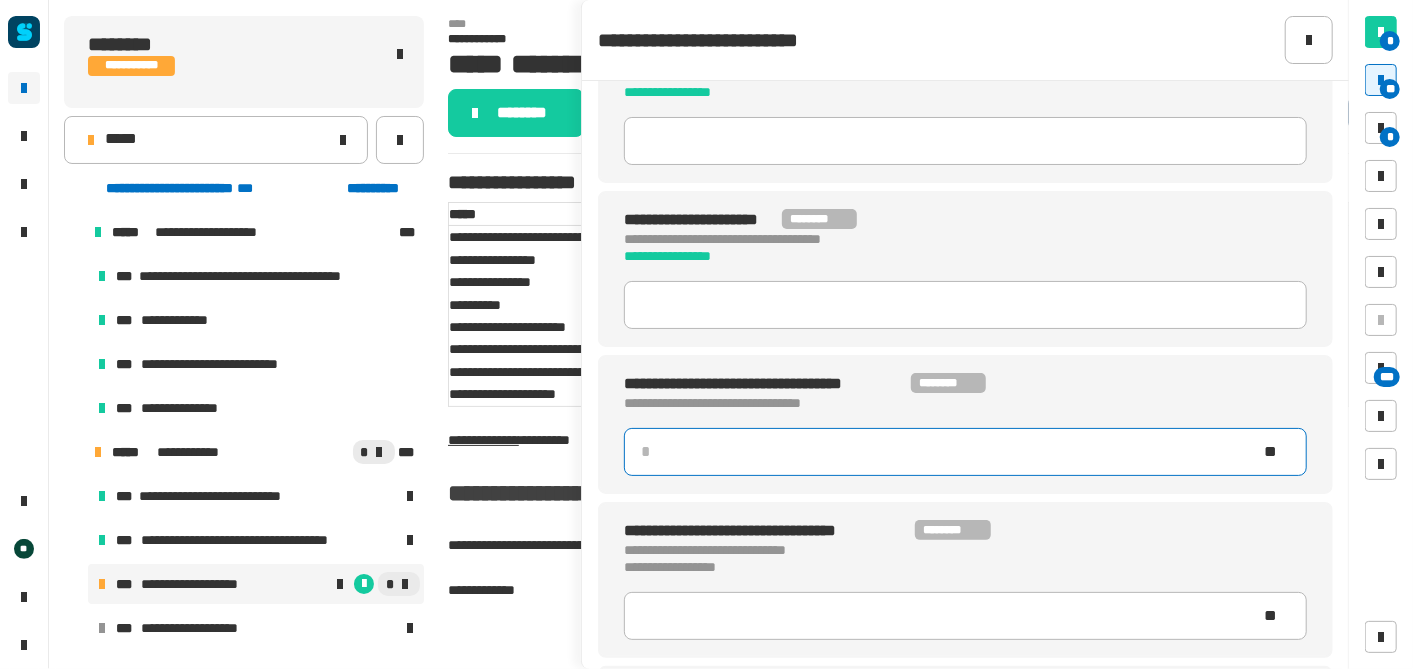 click 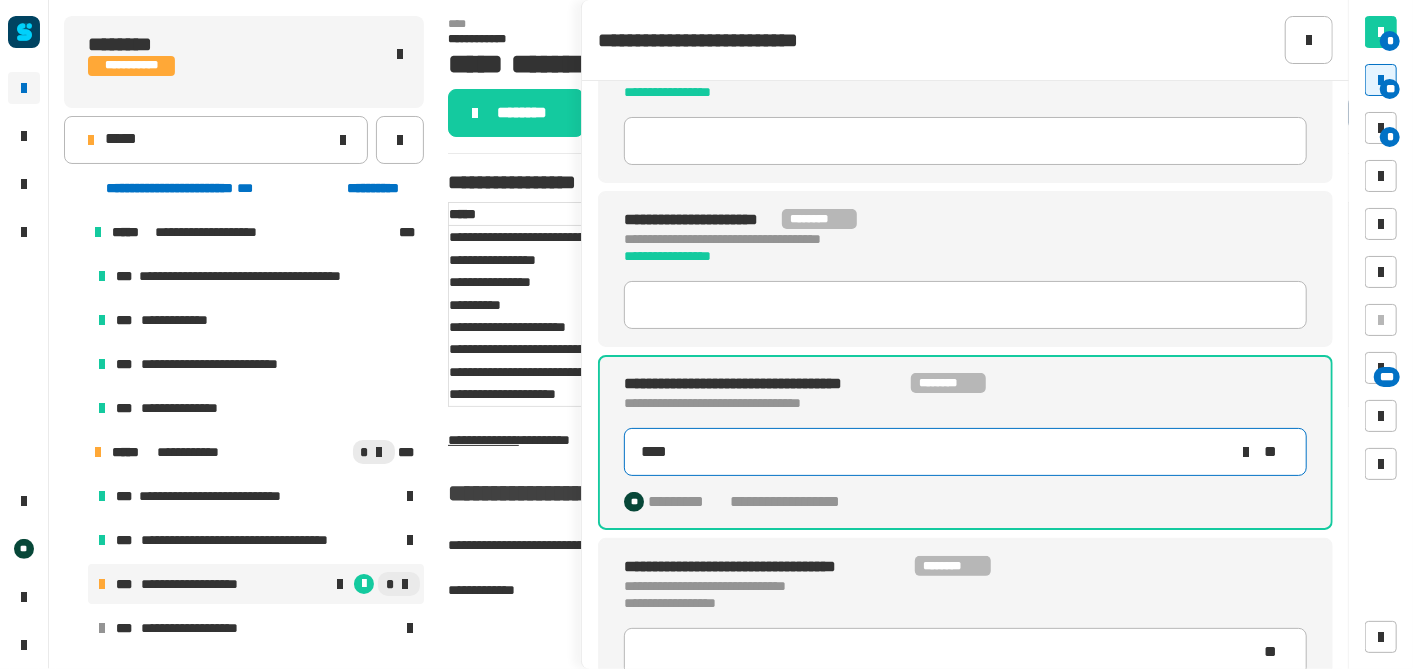type on "*****" 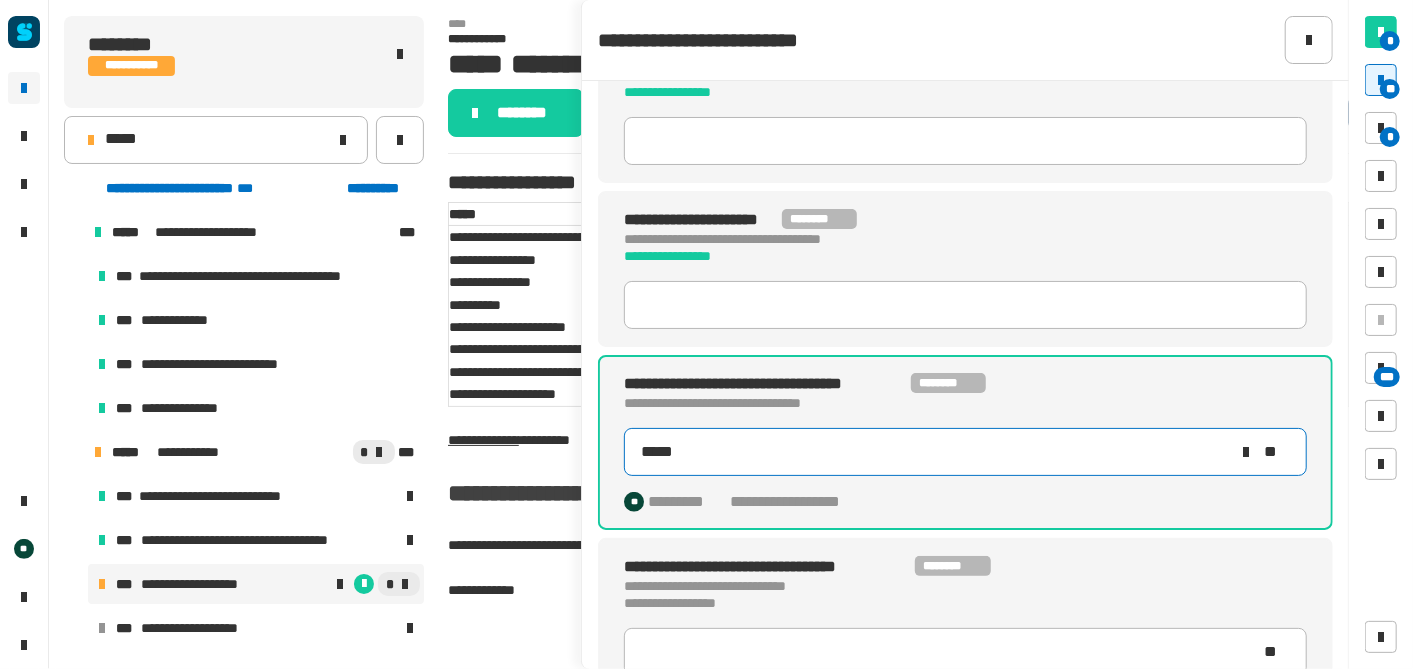 scroll, scrollTop: 910, scrollLeft: 0, axis: vertical 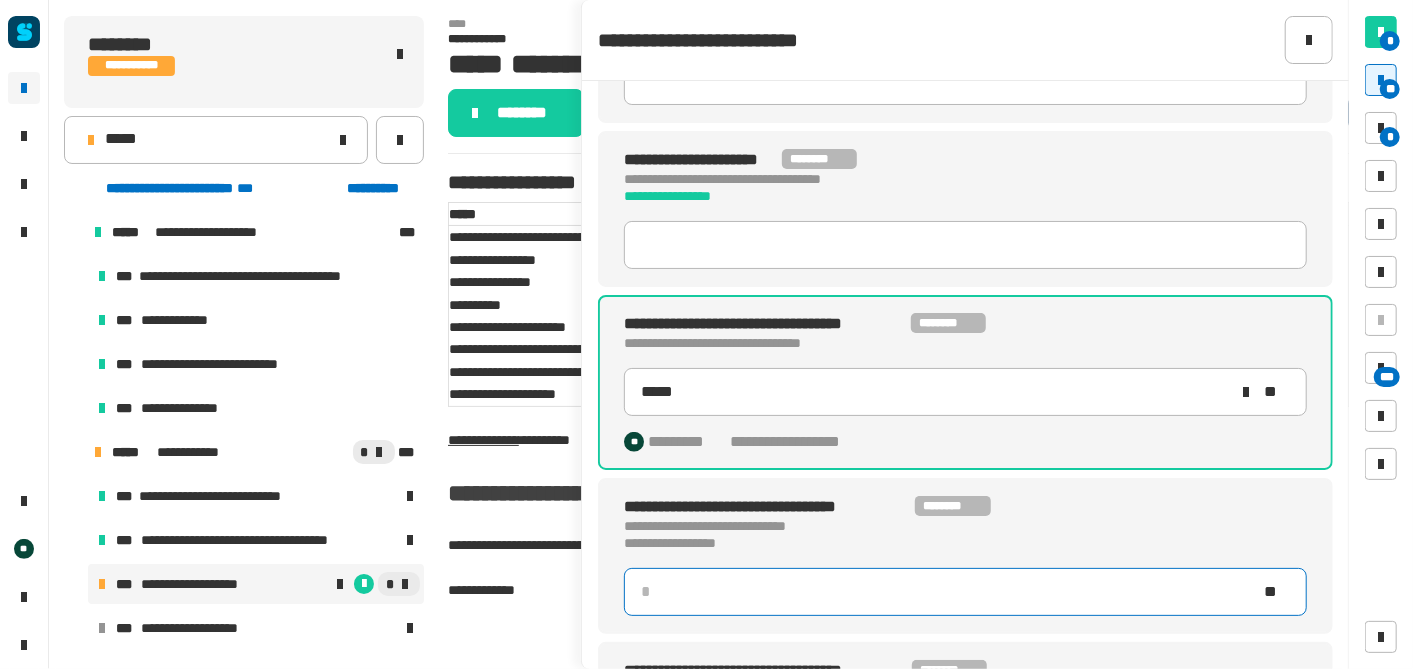 click 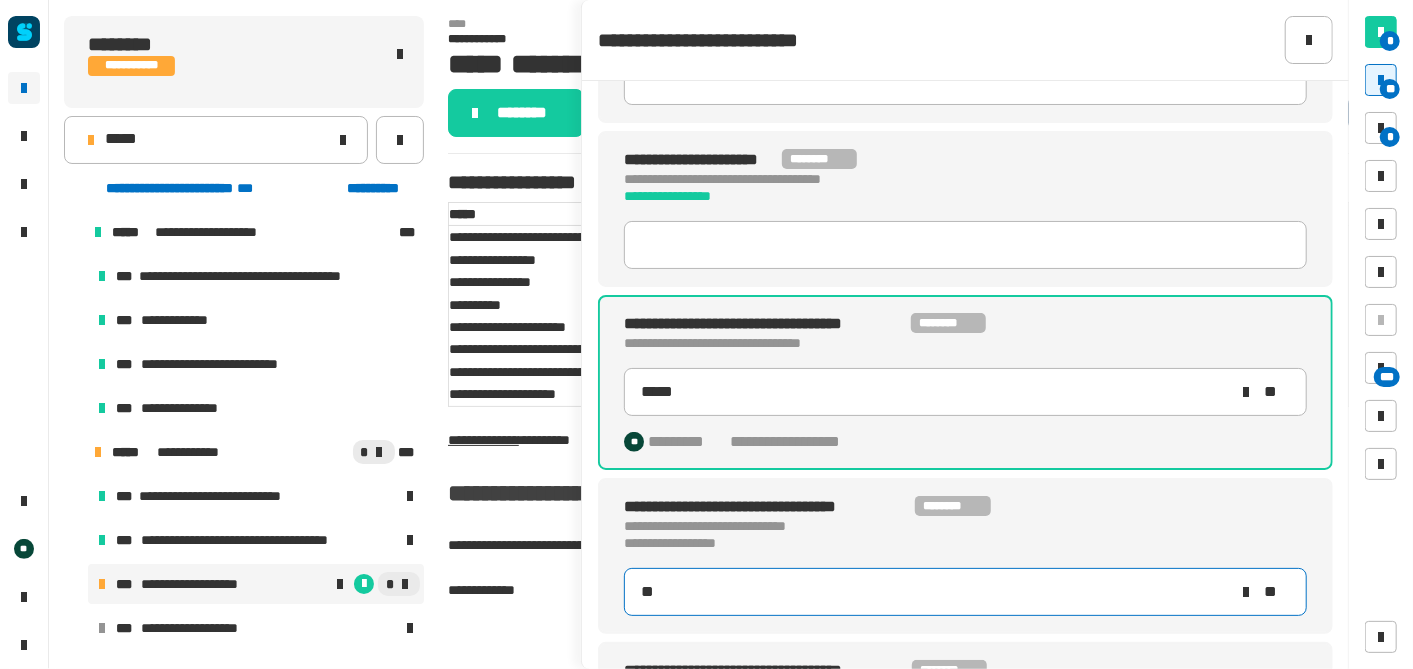 type on "****" 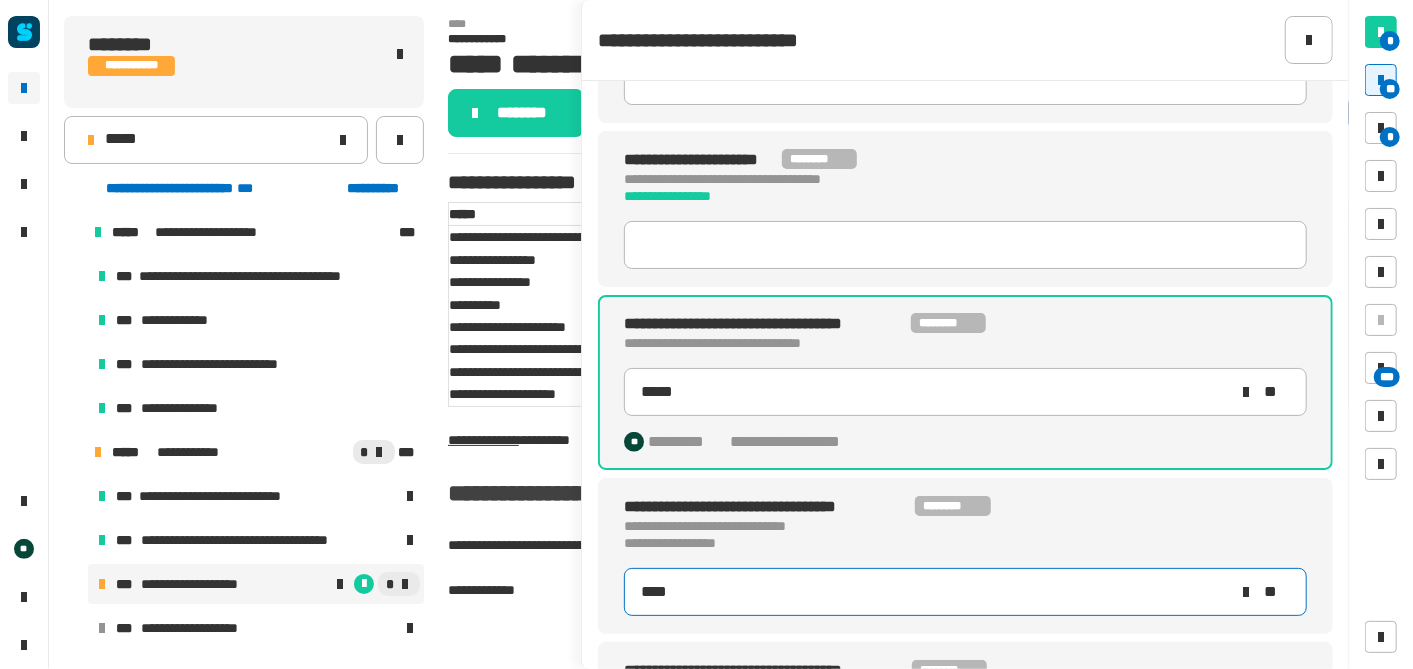 type on "*****" 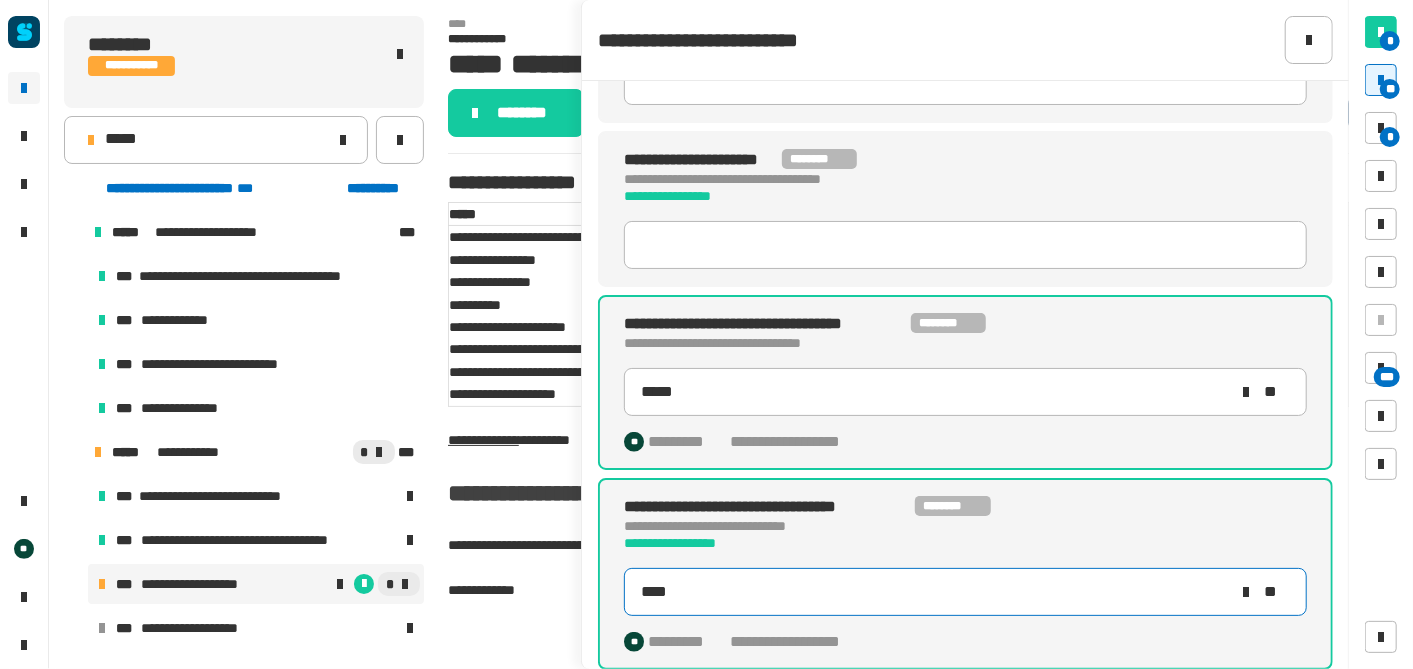 type on "*****" 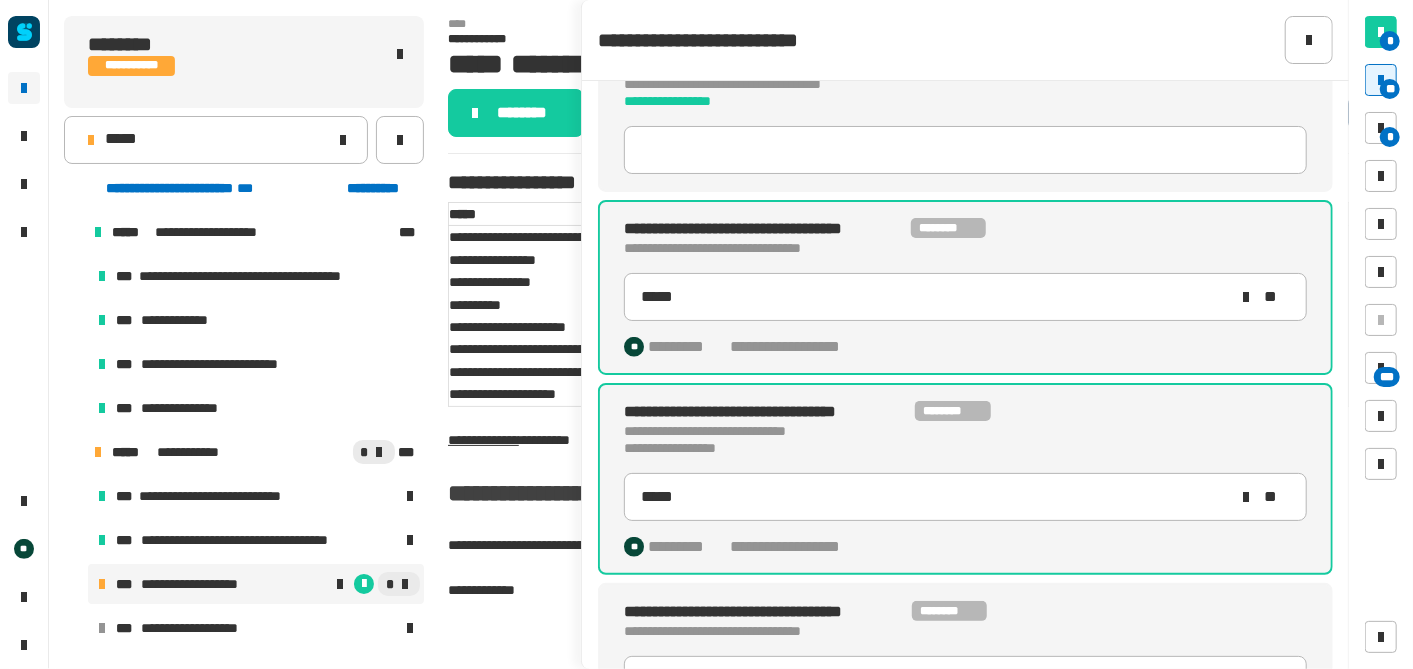 click on "**********" 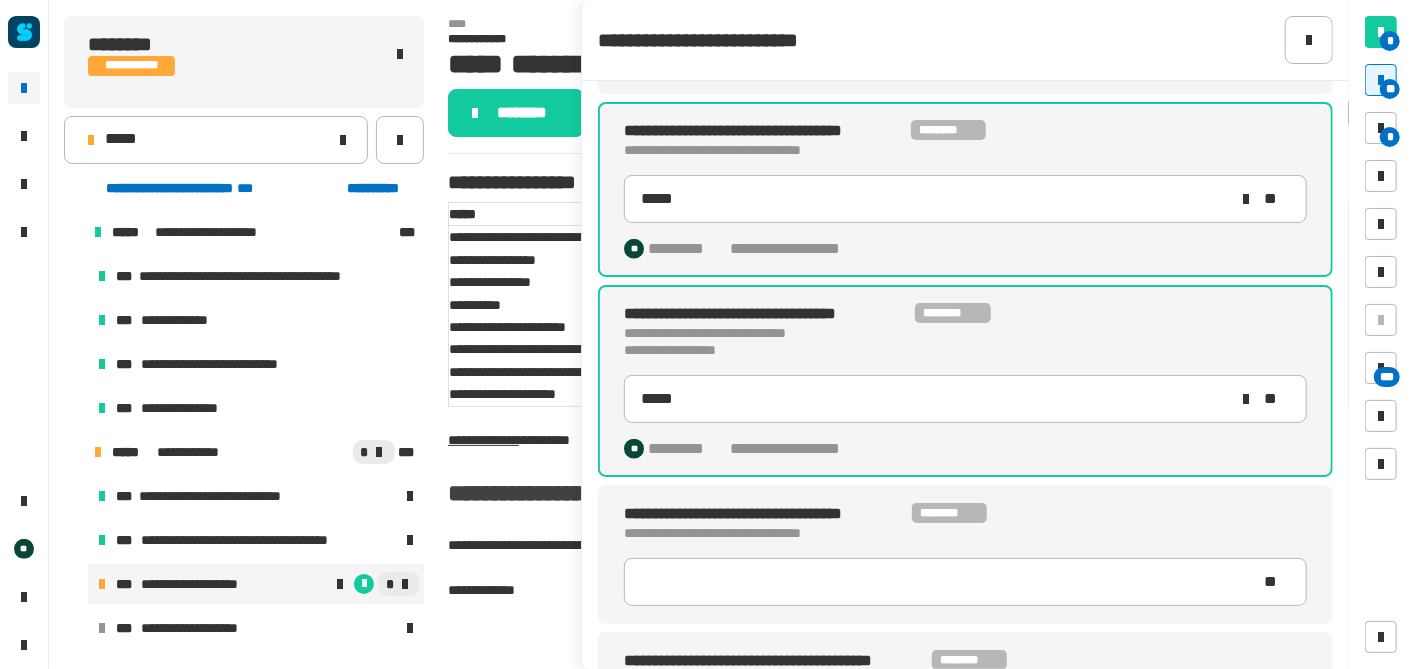 scroll, scrollTop: 1104, scrollLeft: 0, axis: vertical 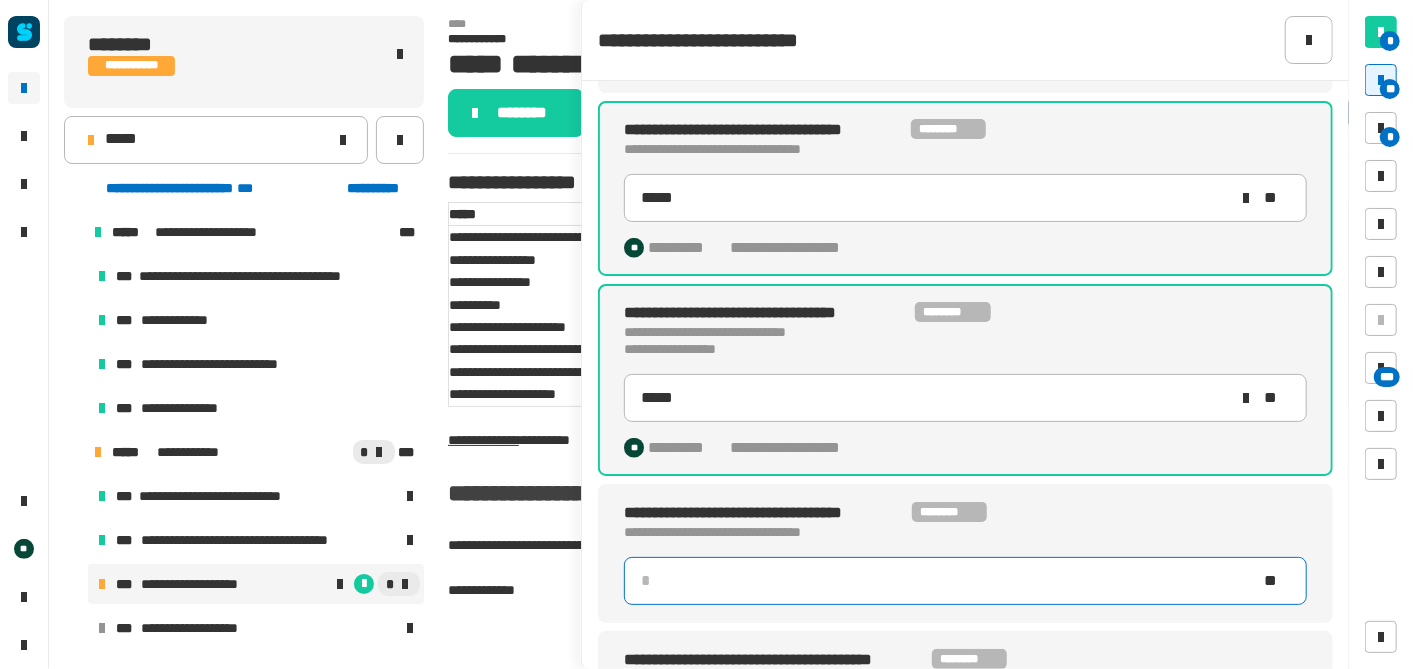 click 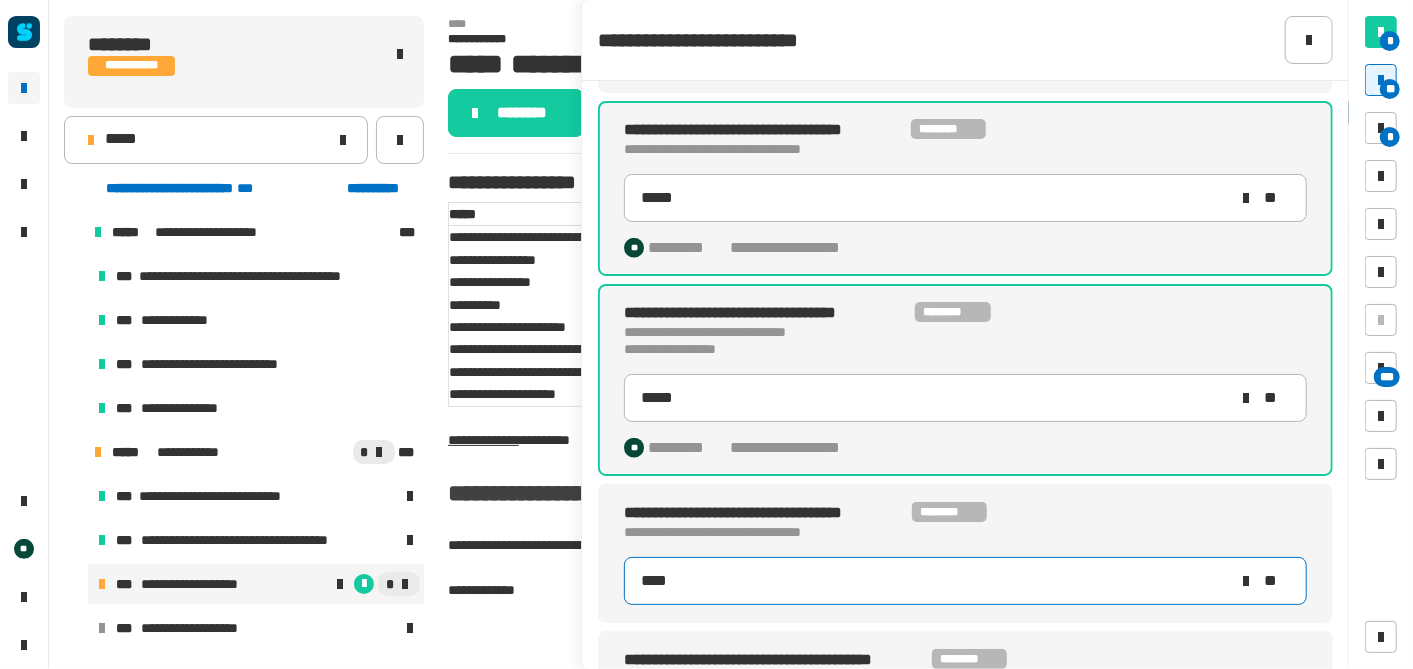 type on "*****" 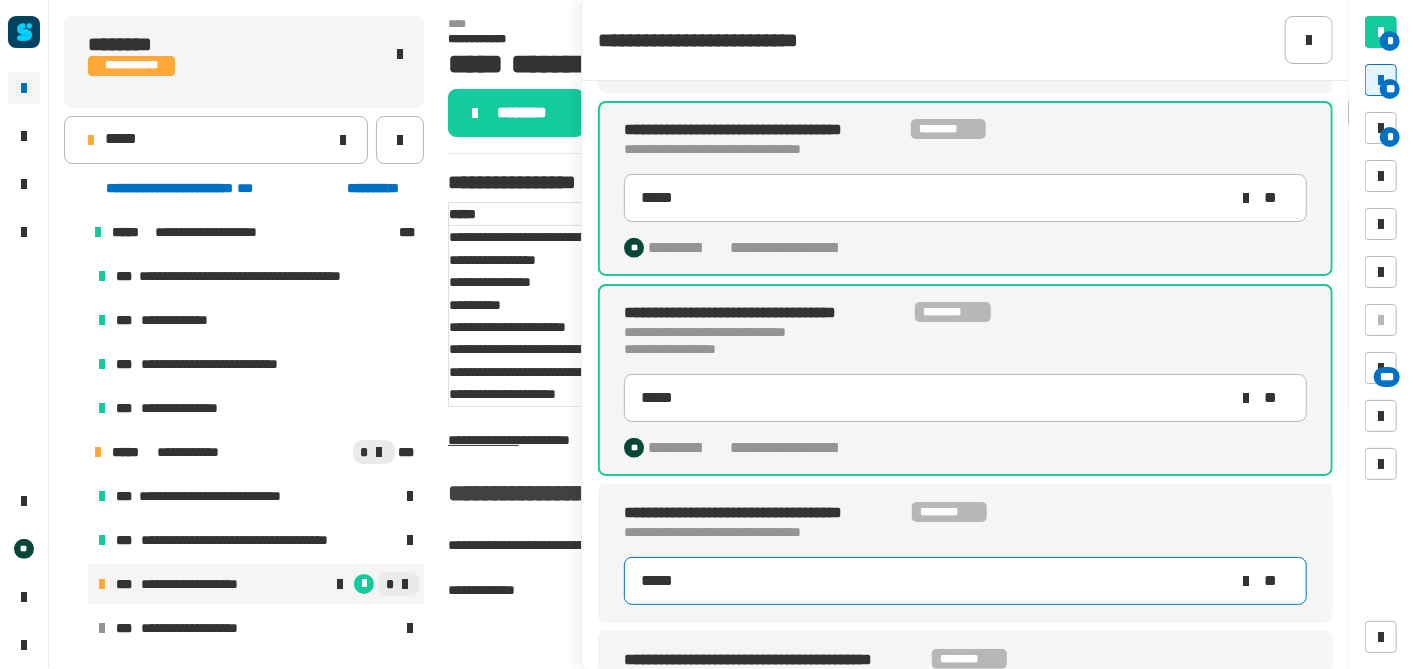 type on "*****" 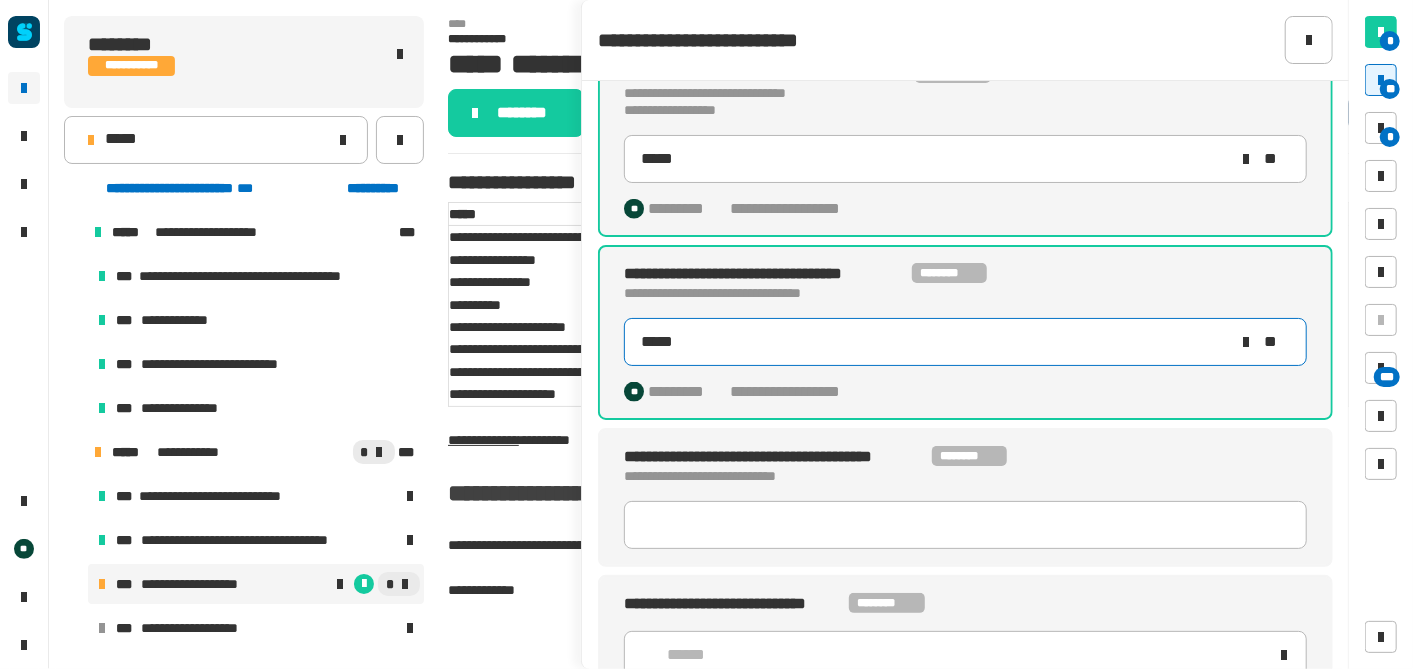scroll, scrollTop: 1357, scrollLeft: 0, axis: vertical 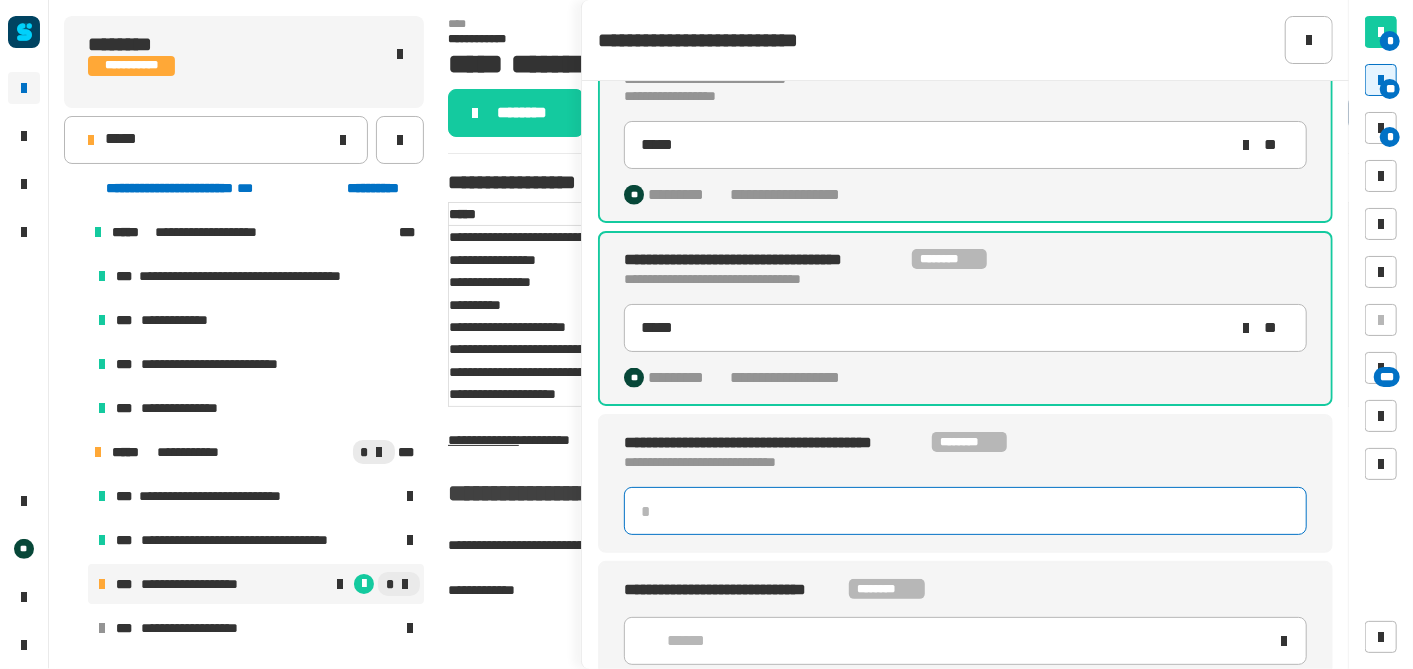 click 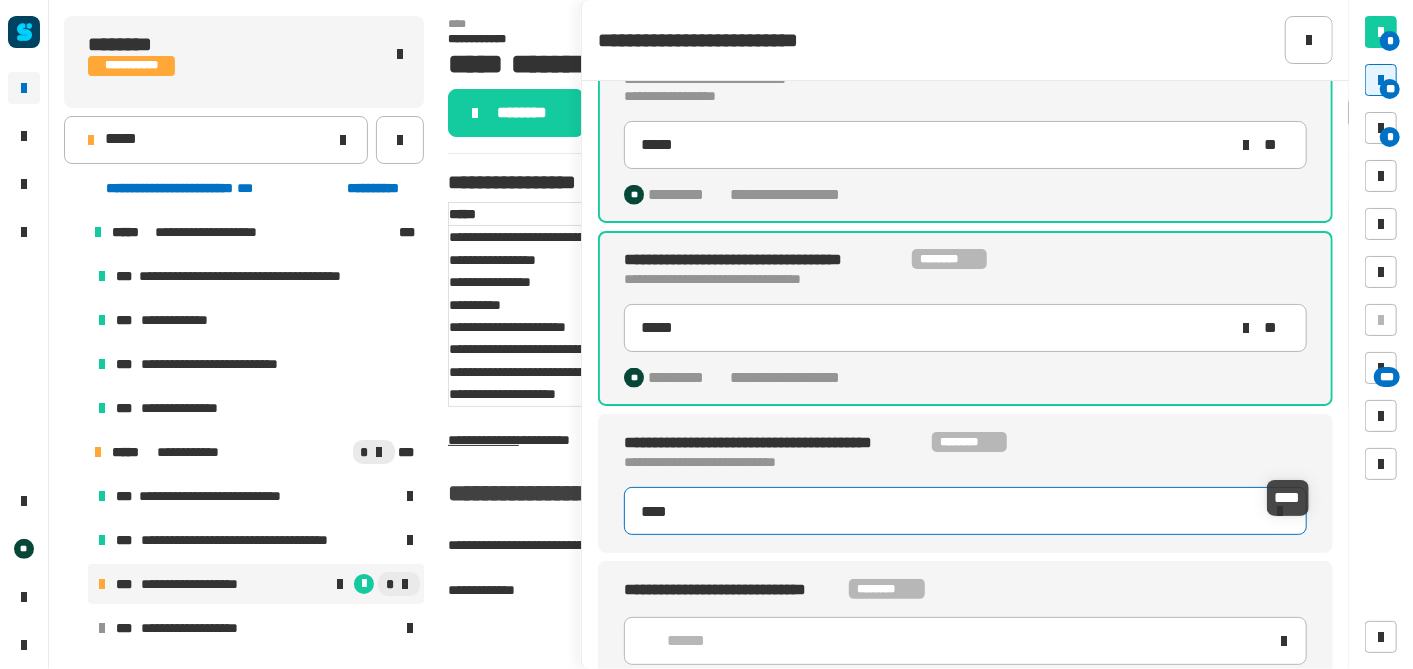 type on "*****" 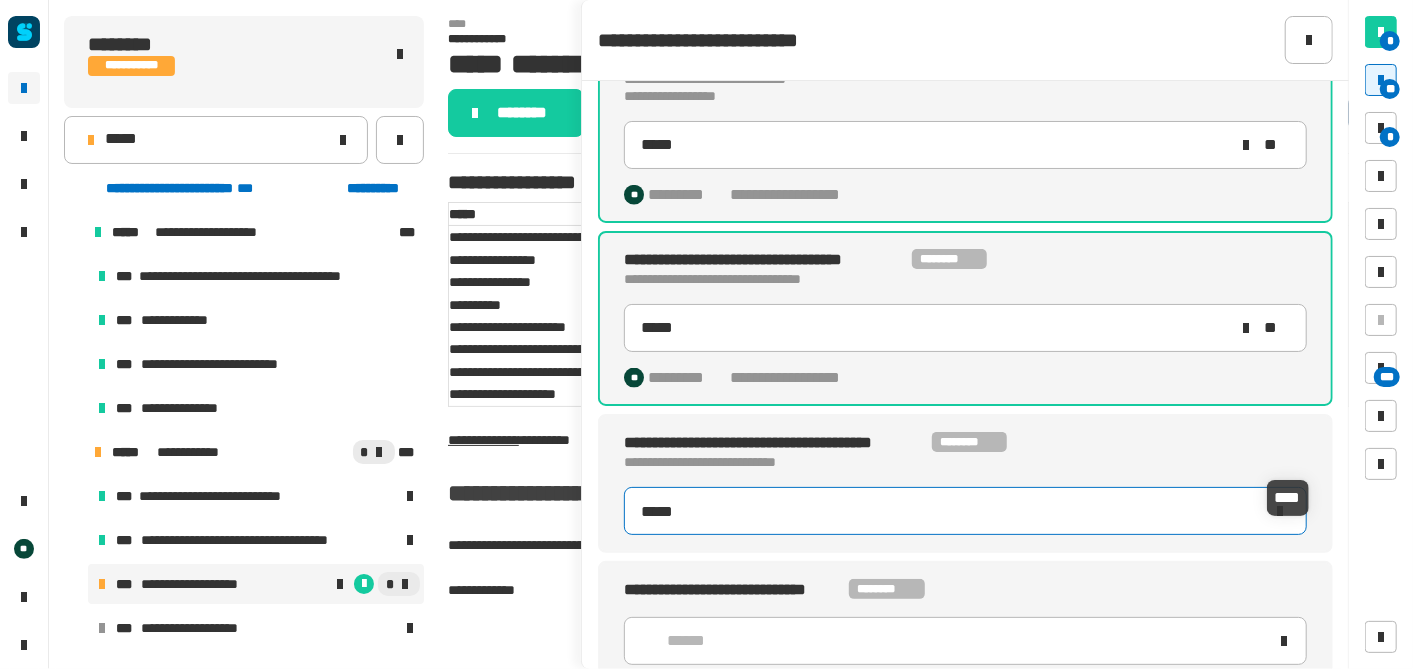 type on "*****" 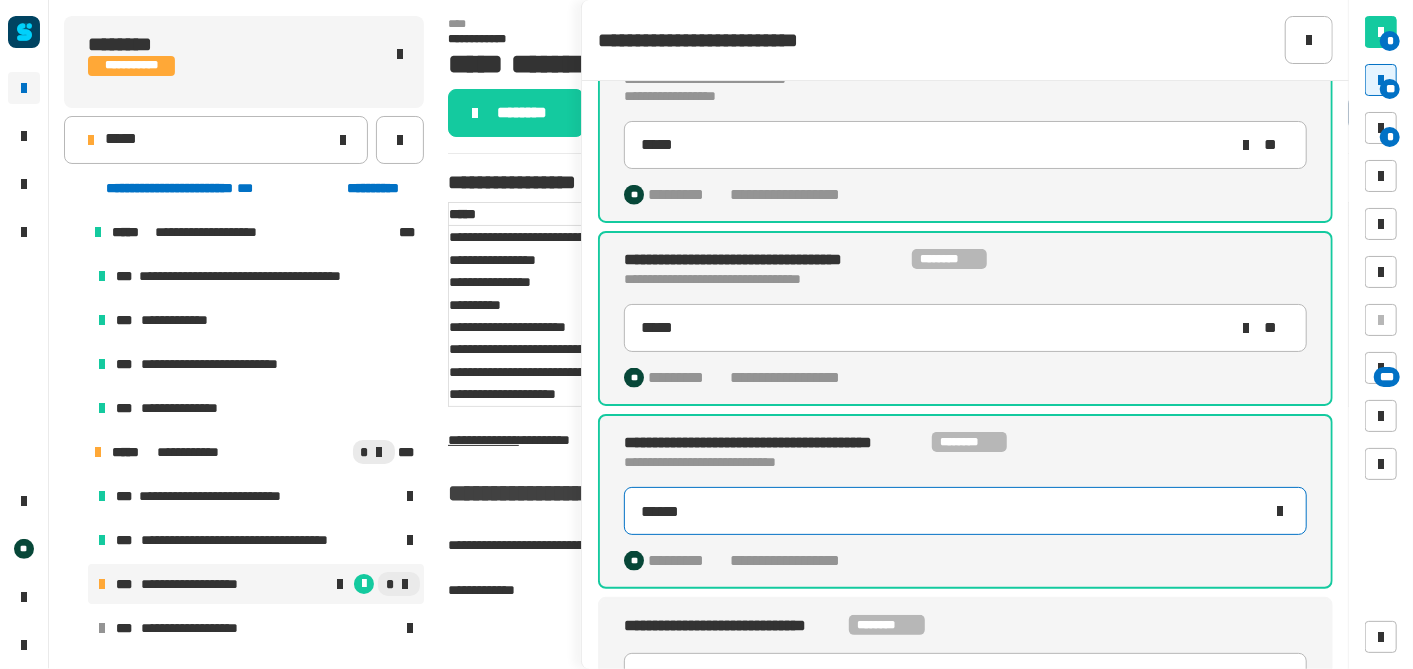 scroll, scrollTop: 1393, scrollLeft: 0, axis: vertical 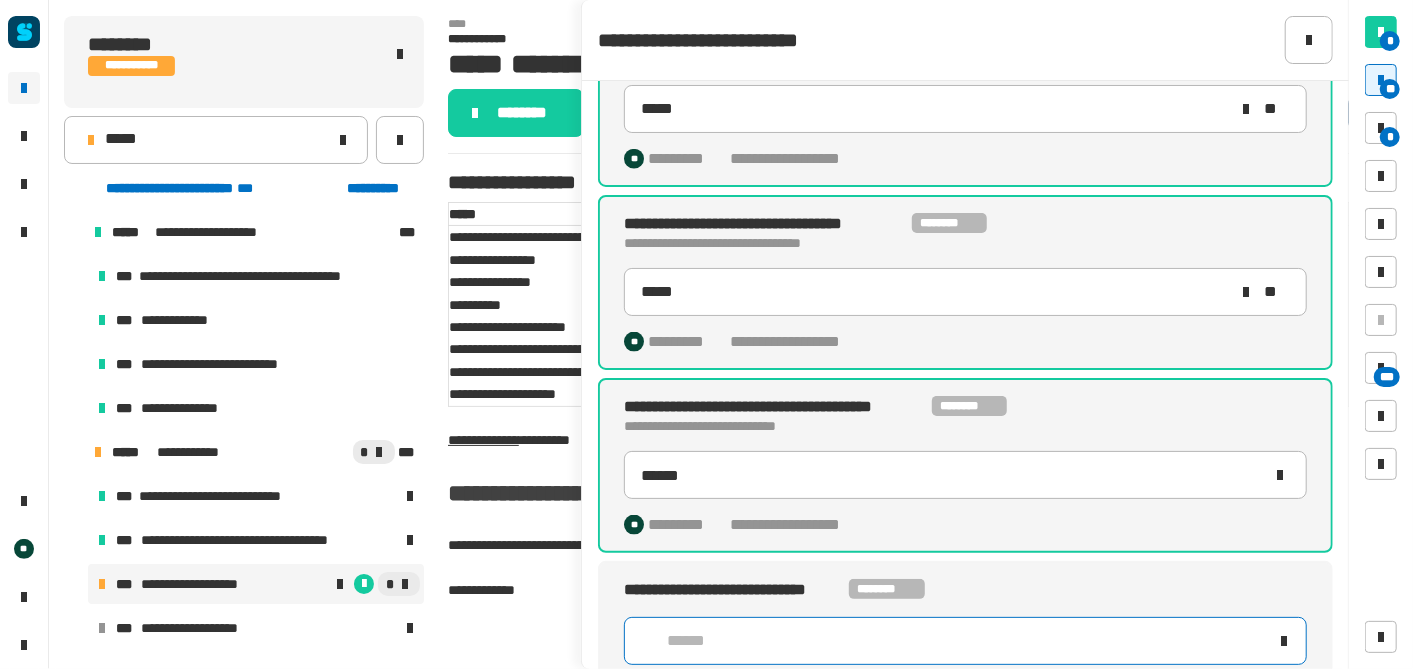 click on "******" 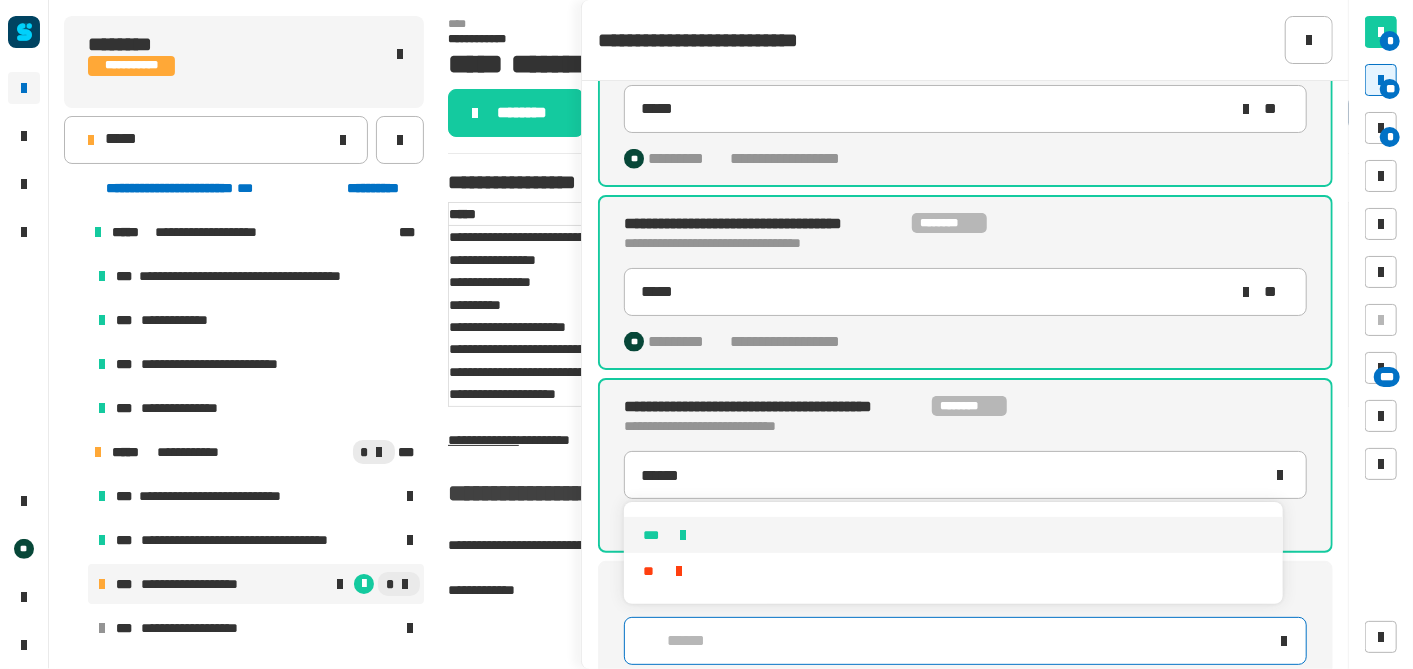 click on "***" at bounding box center [954, 535] 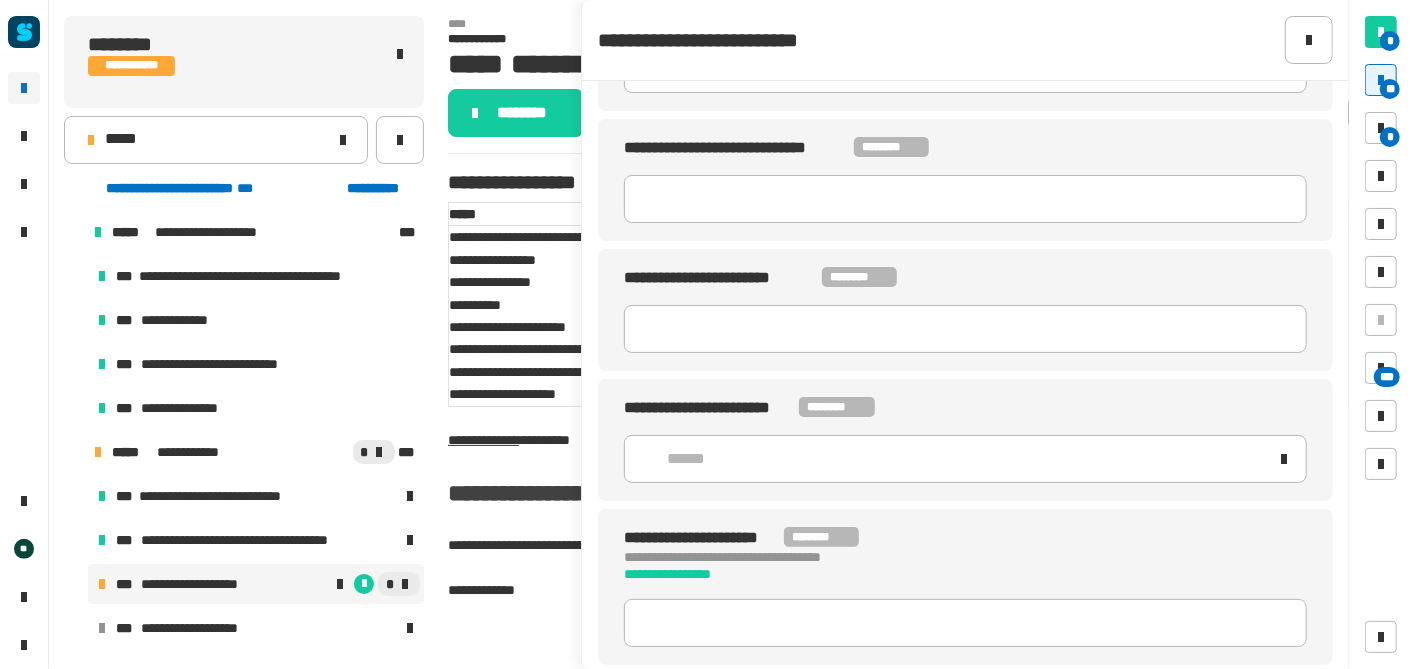 scroll, scrollTop: 0, scrollLeft: 0, axis: both 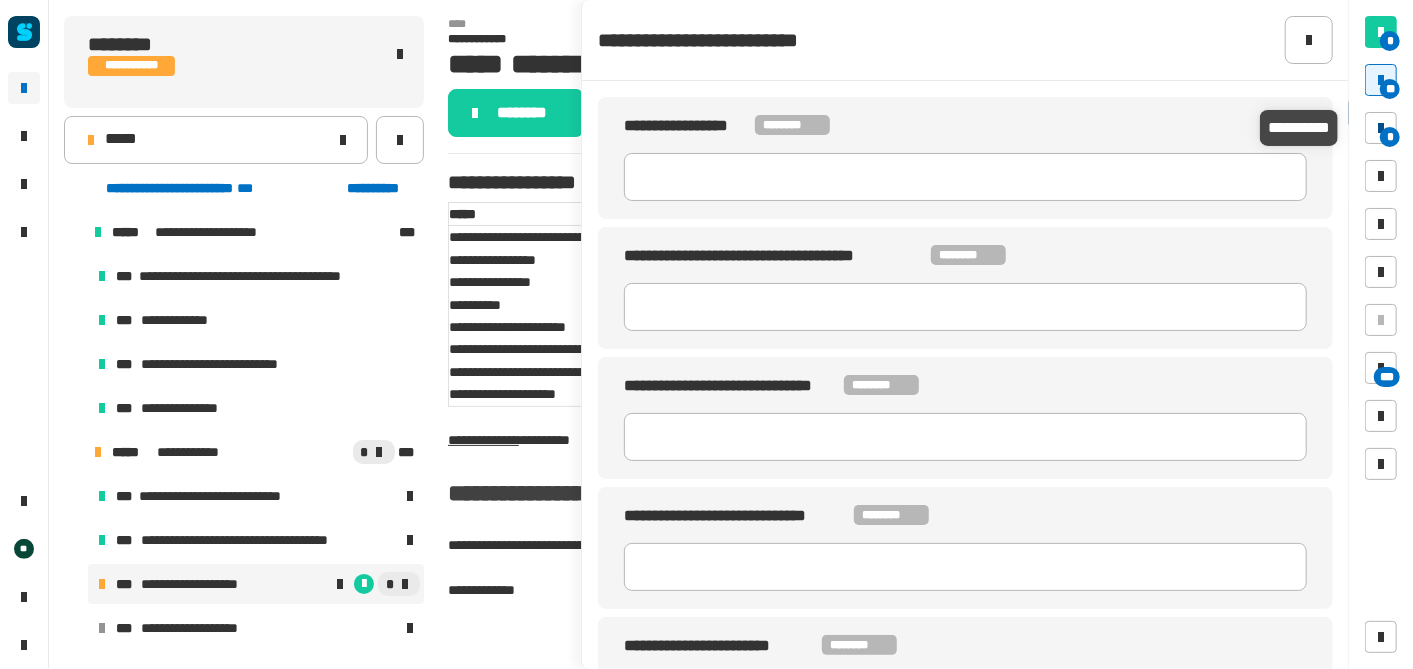 click on "*" at bounding box center [1381, 128] 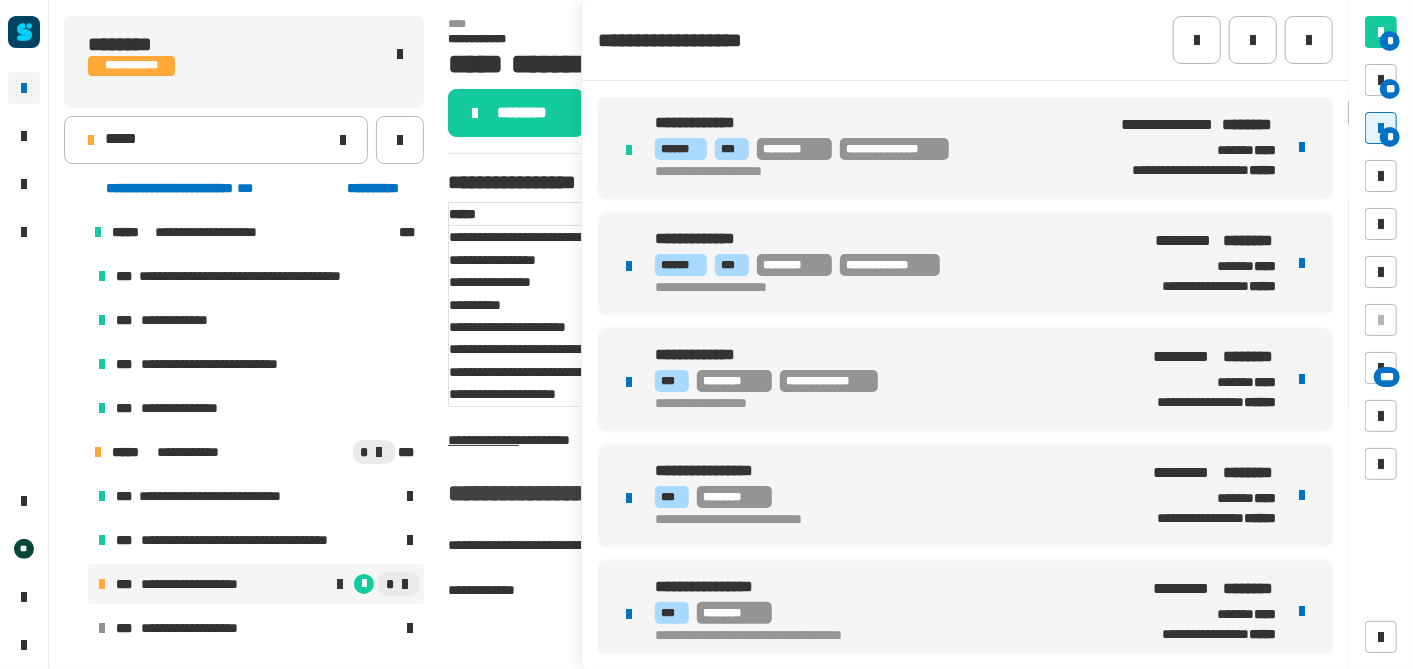 click on "**********" at bounding box center [890, 265] 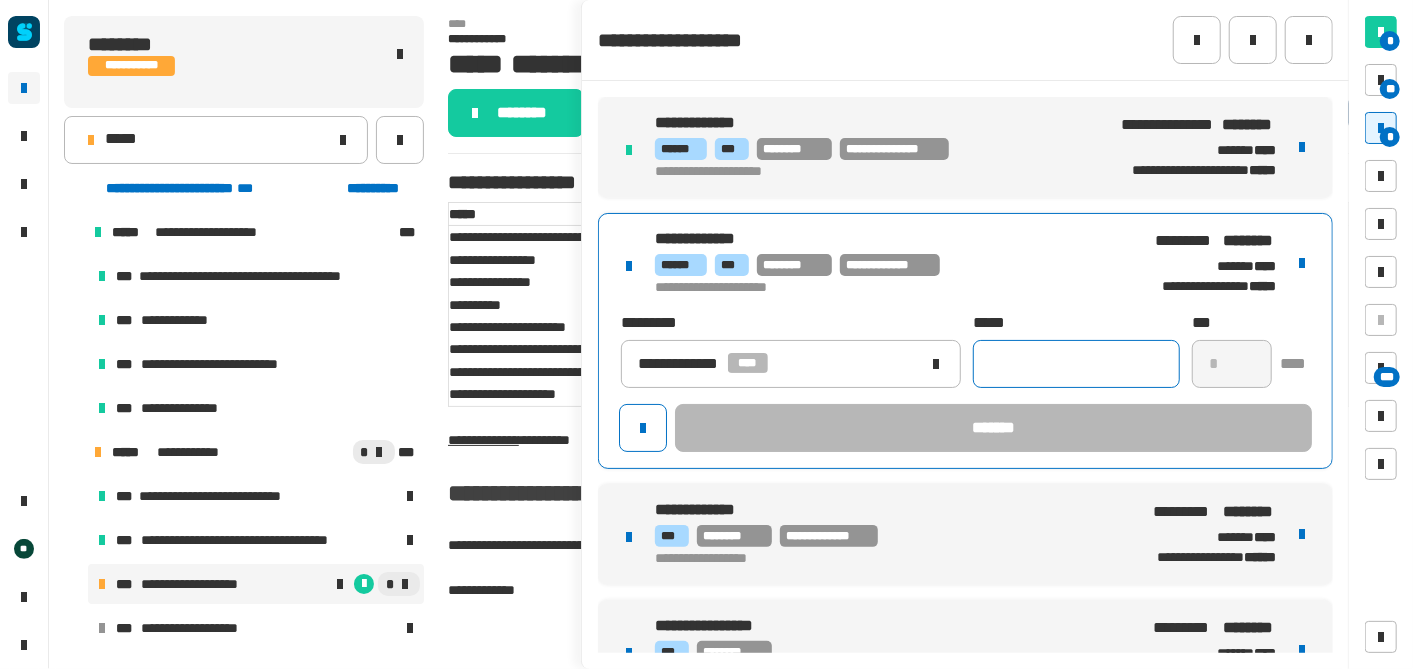 click 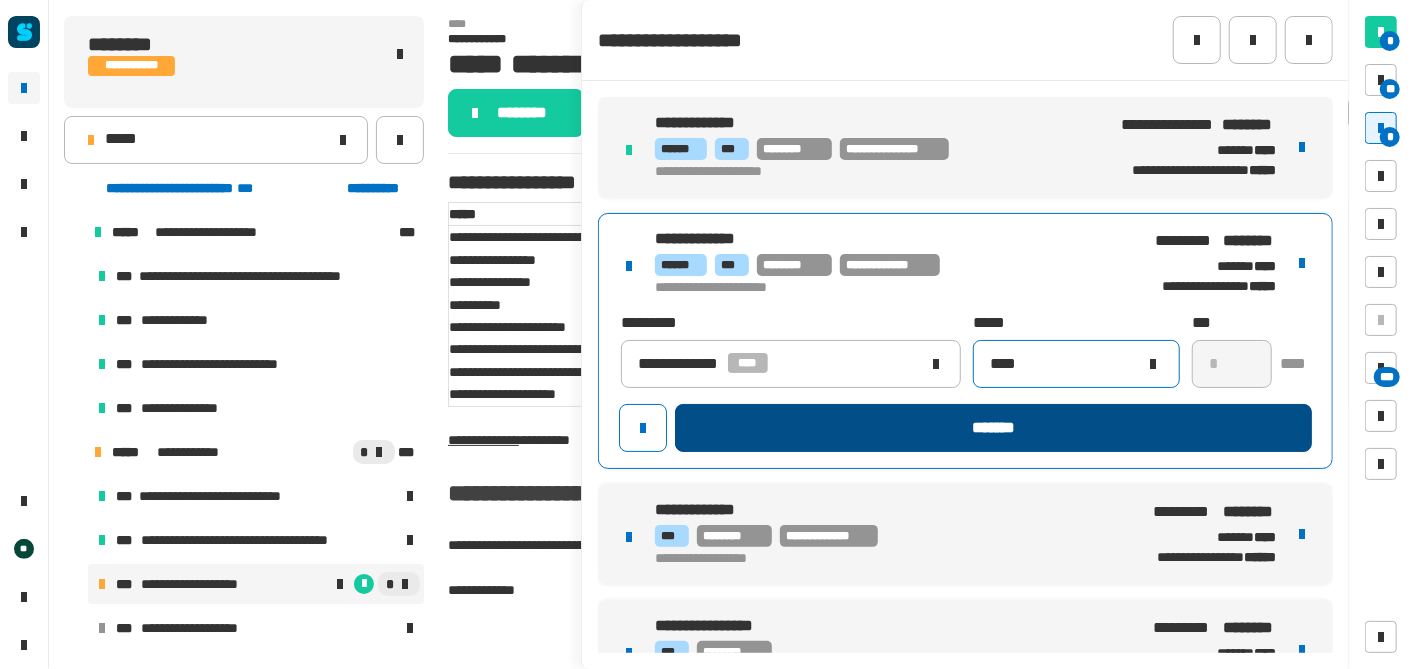 type on "****" 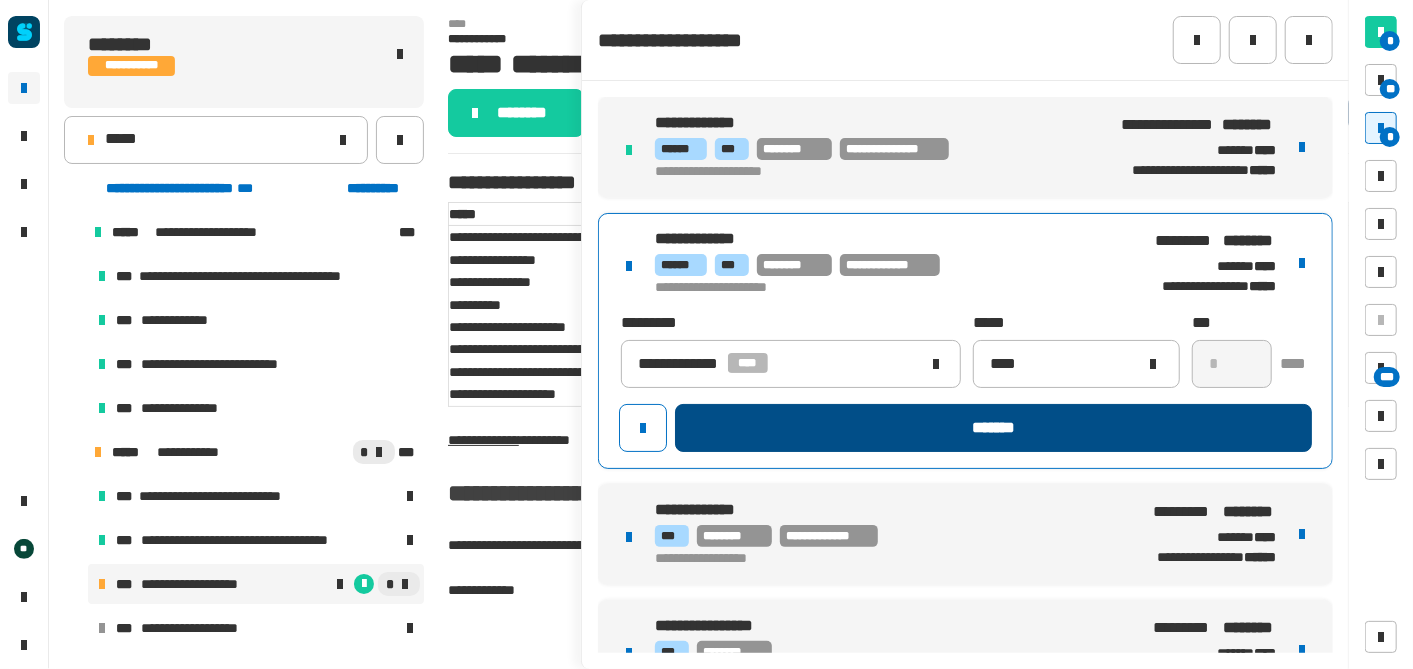 click on "*******" 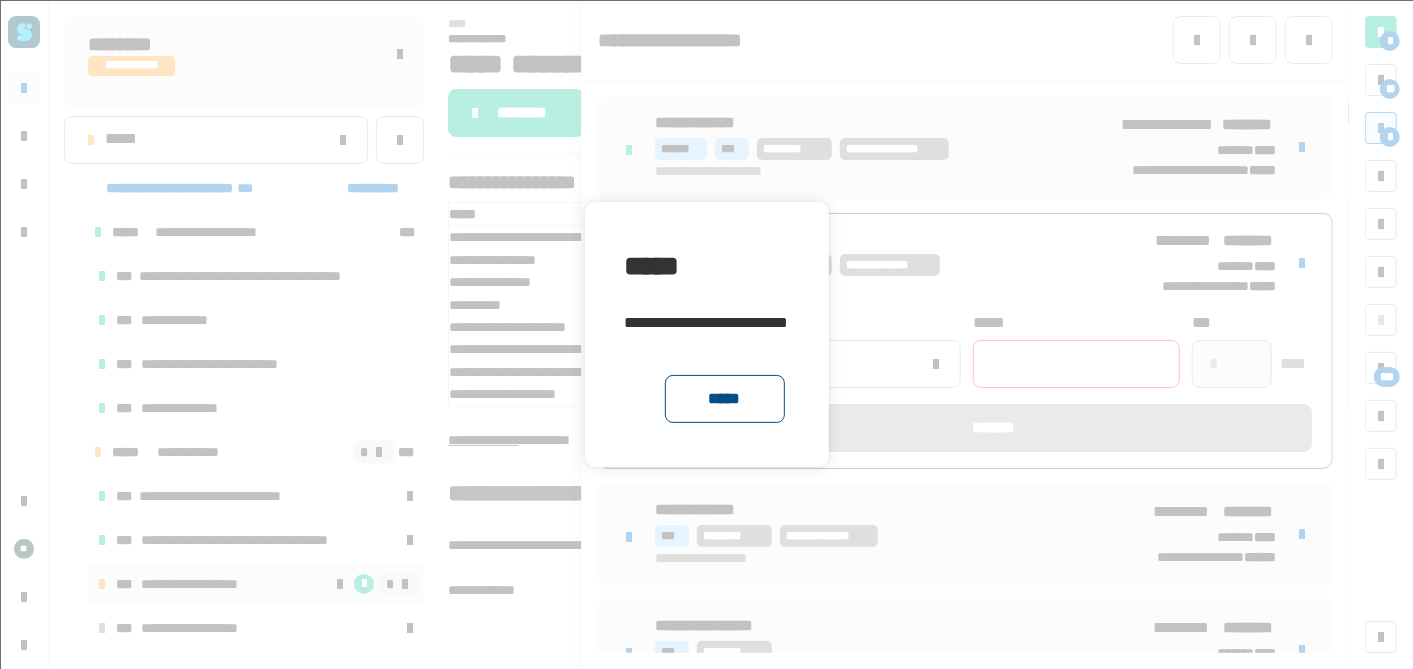 click on "*****" 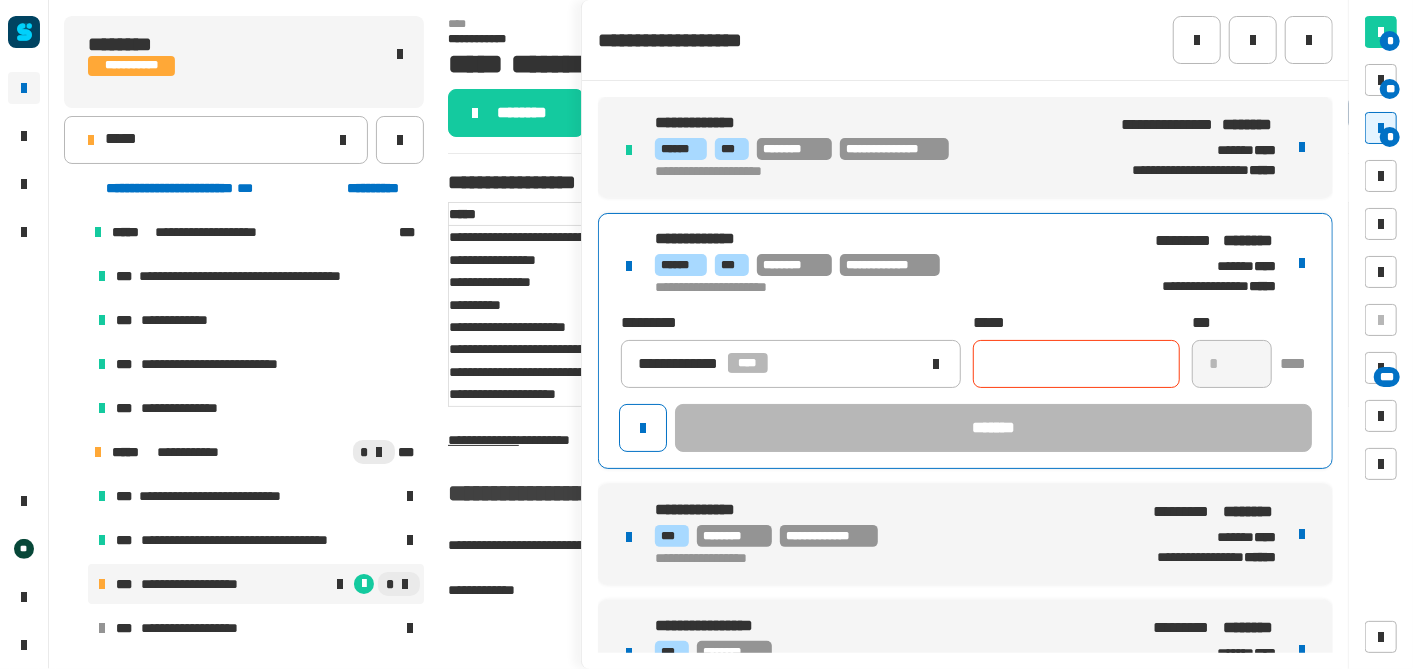 click on "**********" at bounding box center (965, 573) 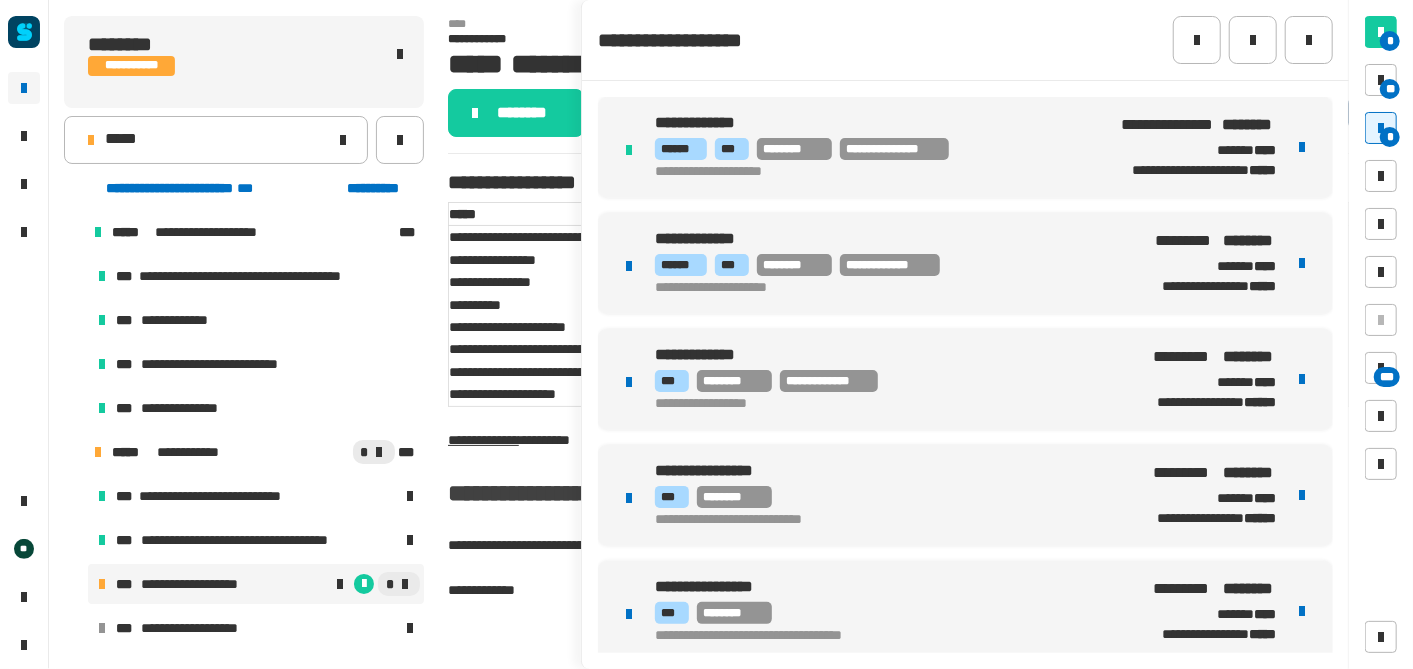 click on "**********" at bounding box center (965, 495) 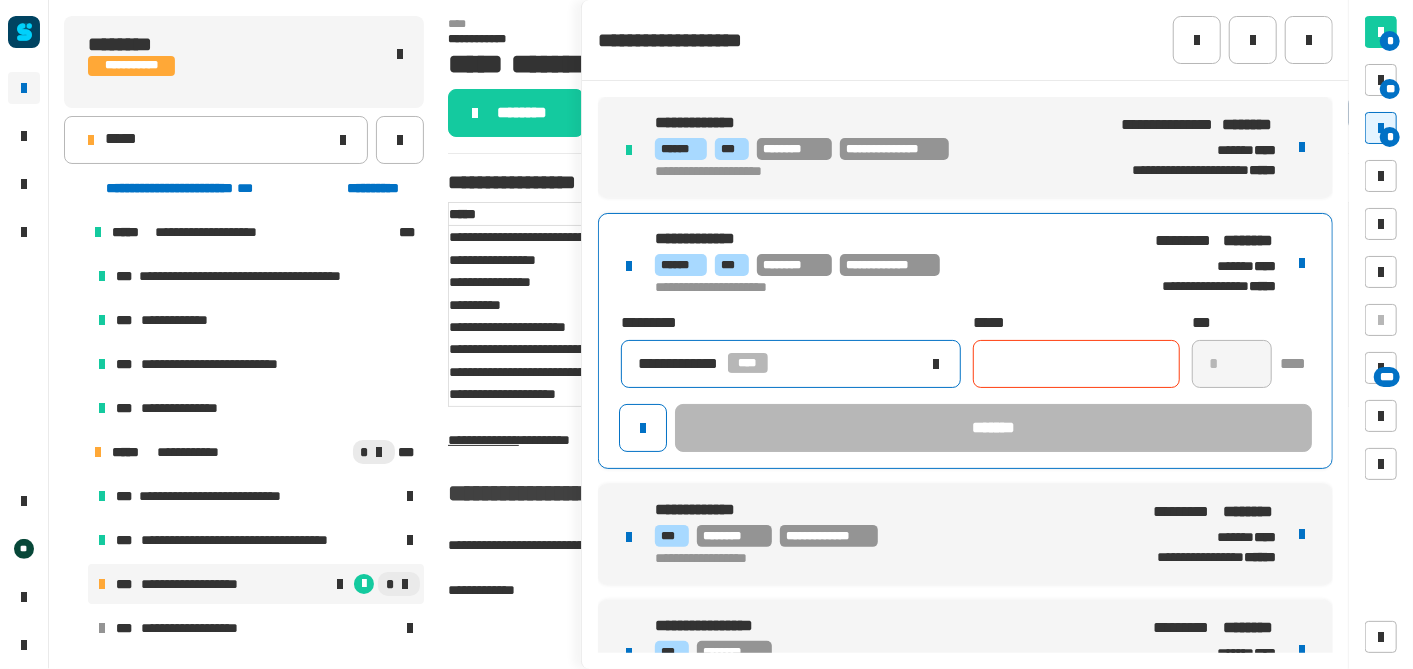click on "**********" 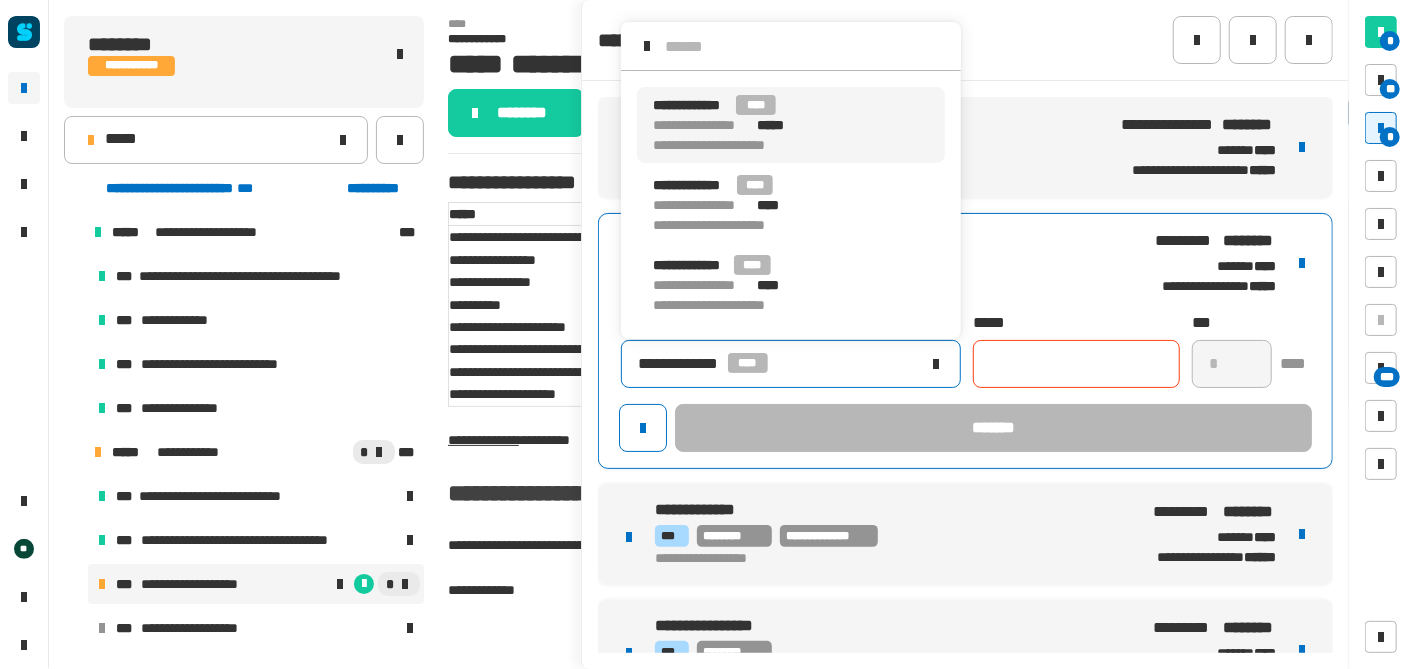 scroll, scrollTop: 0, scrollLeft: 0, axis: both 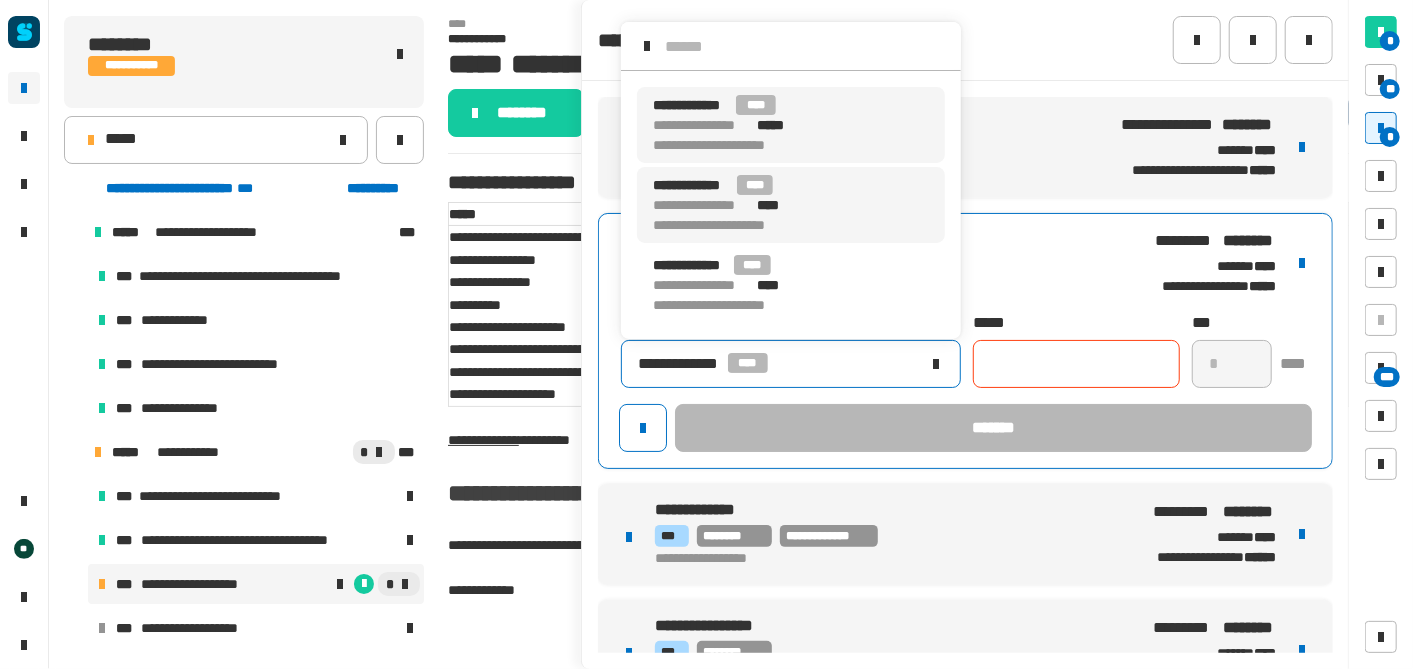 click on "**********" at bounding box center (741, 205) 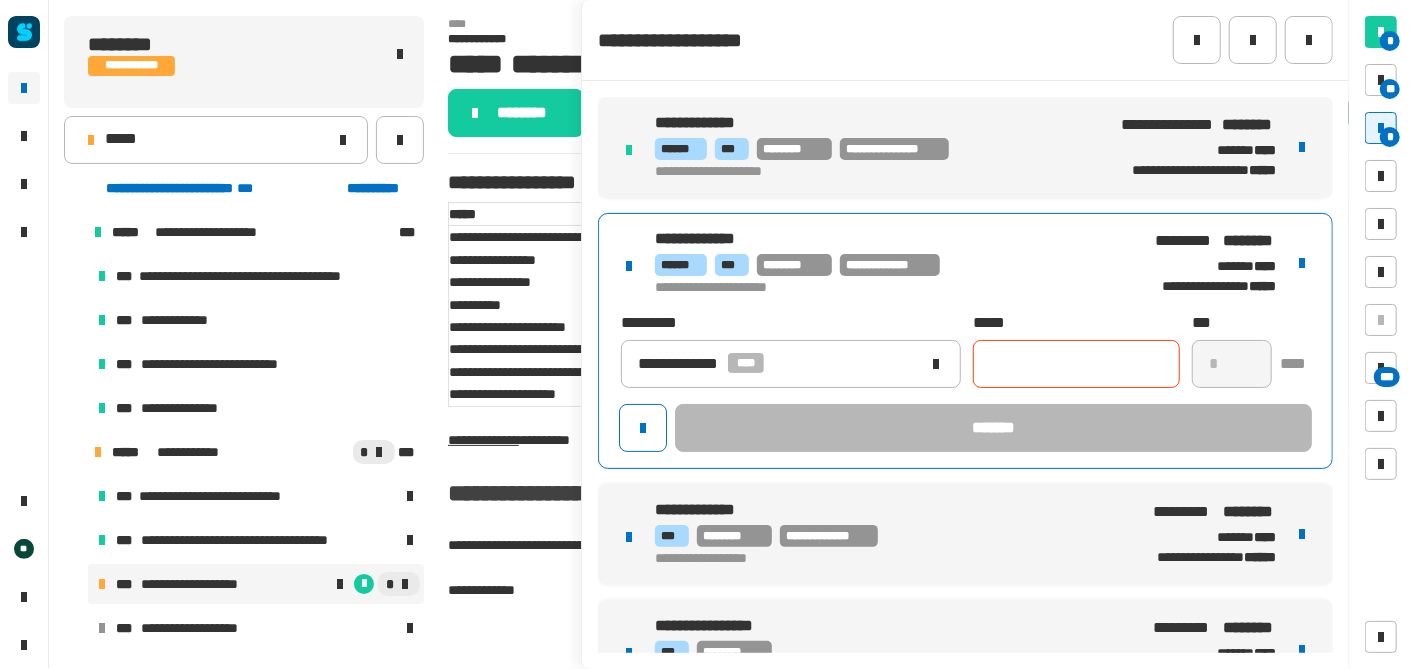 click 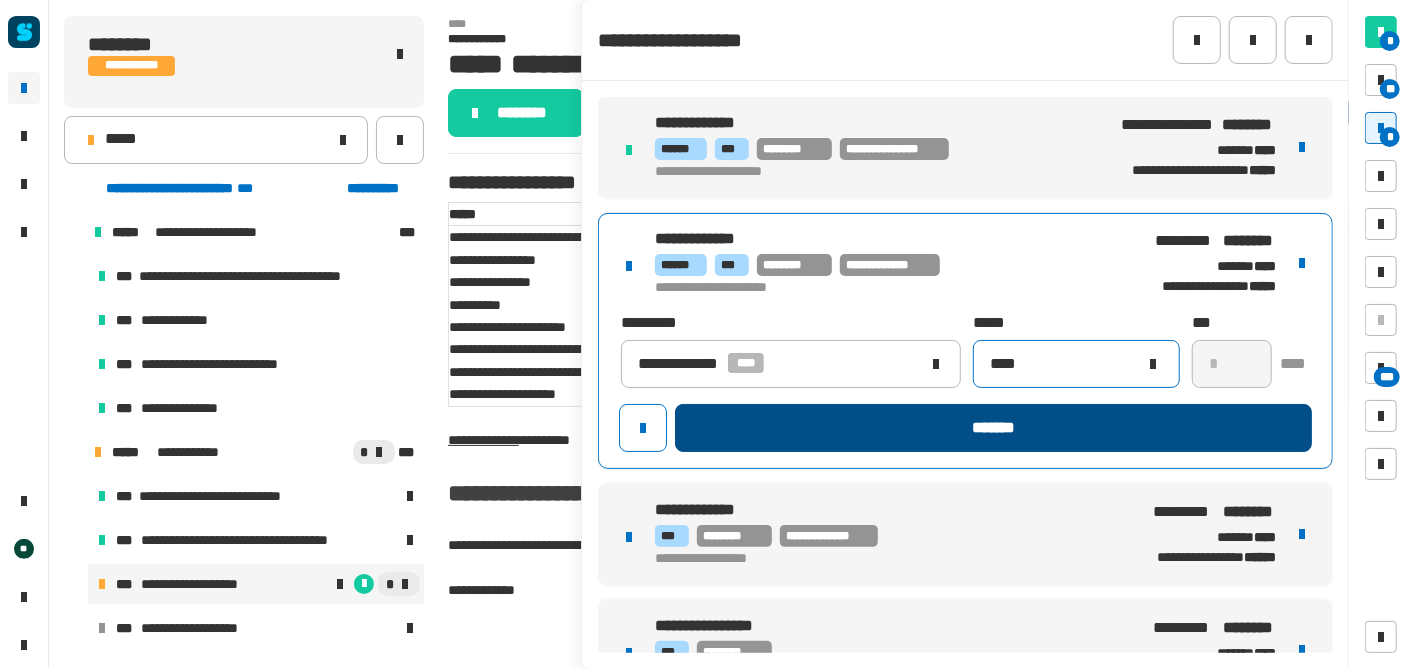 type on "****" 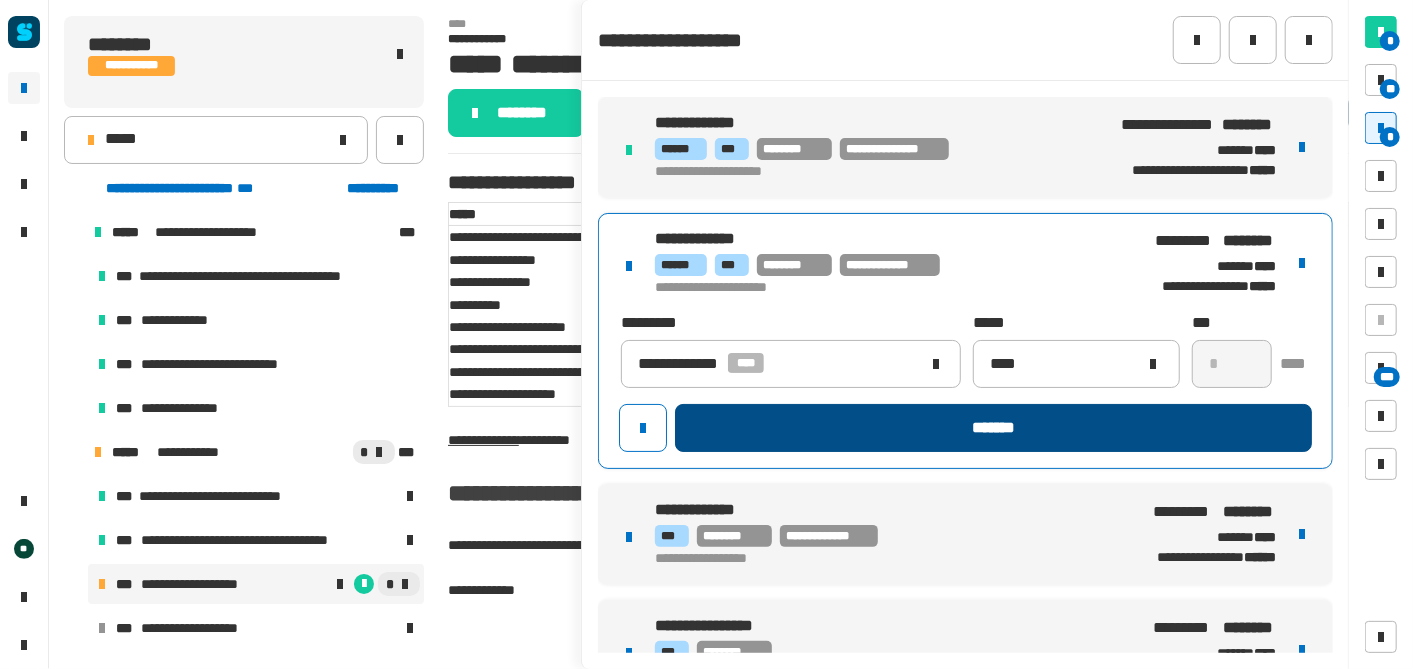 click on "*******" 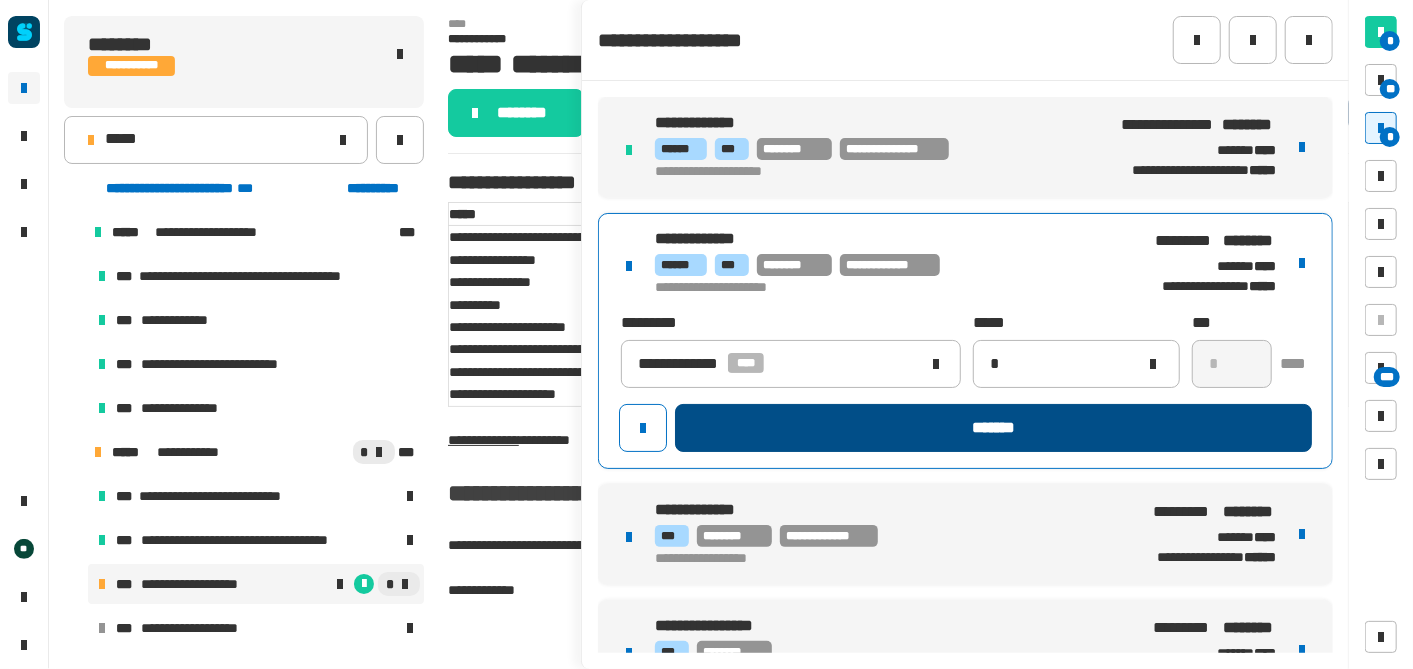 type 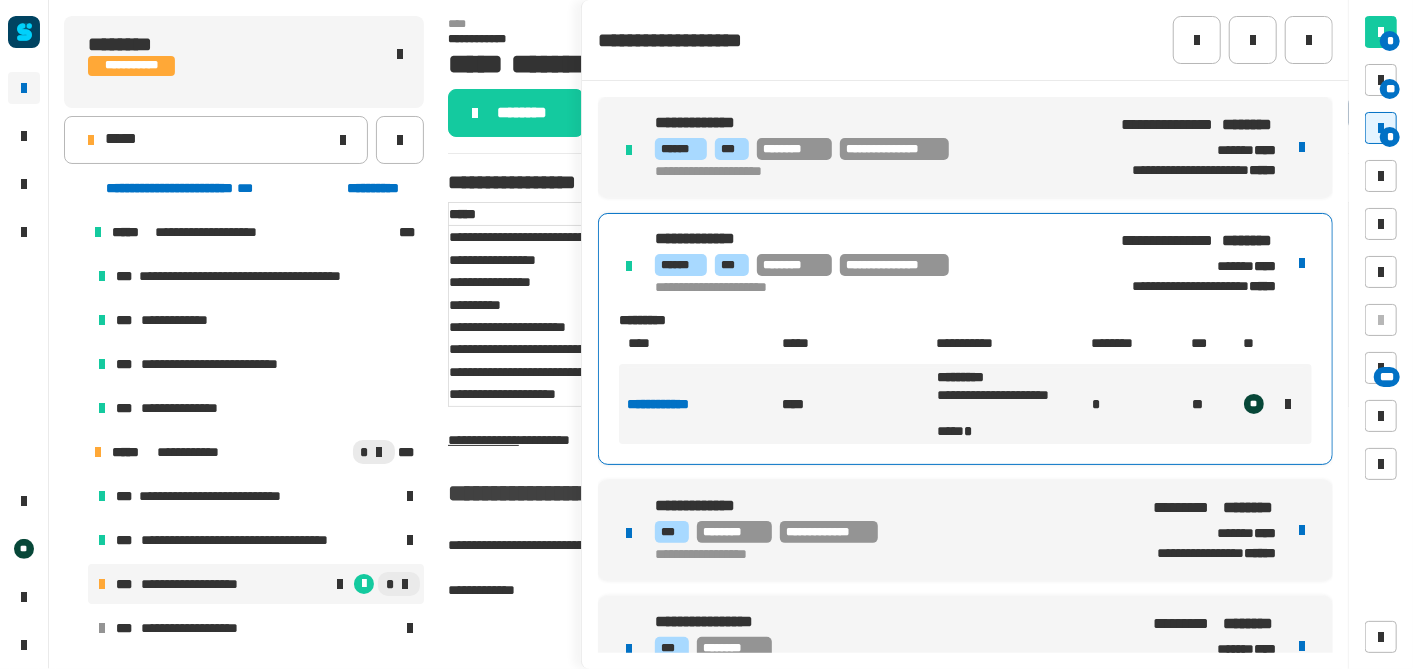 click on "**********" at bounding box center (965, 530) 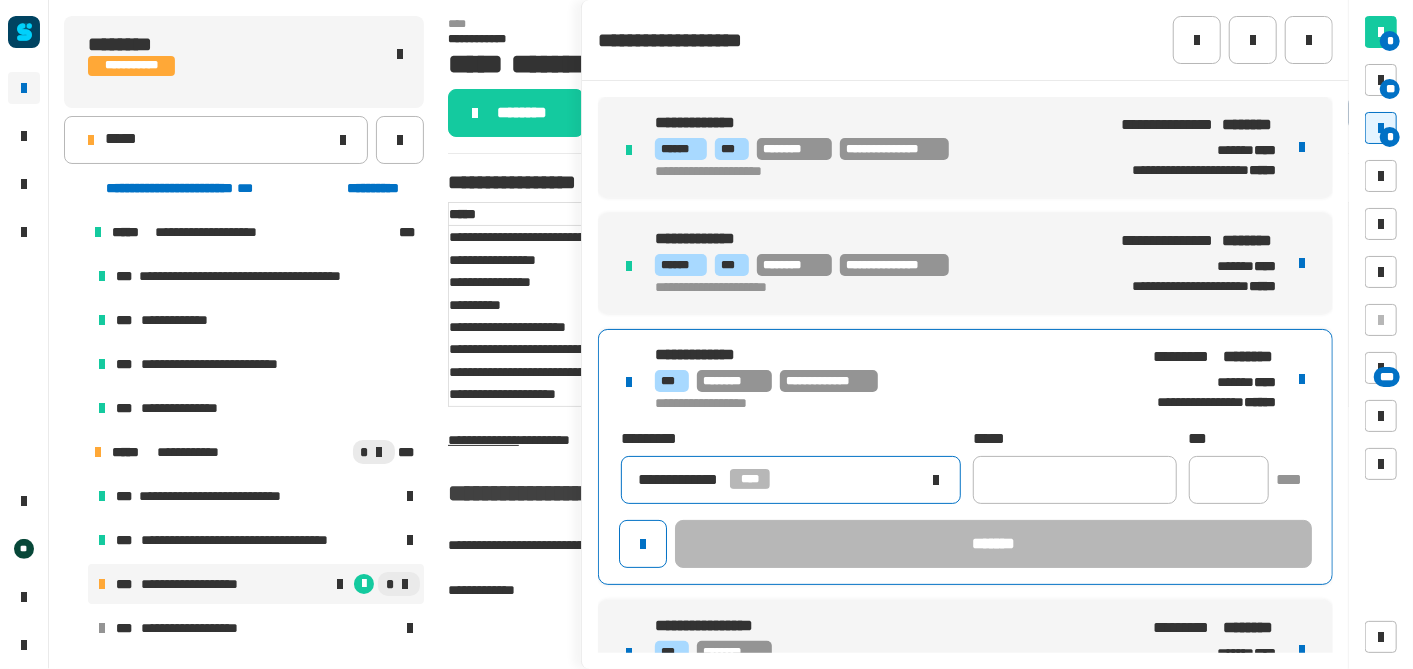 click on "**********" 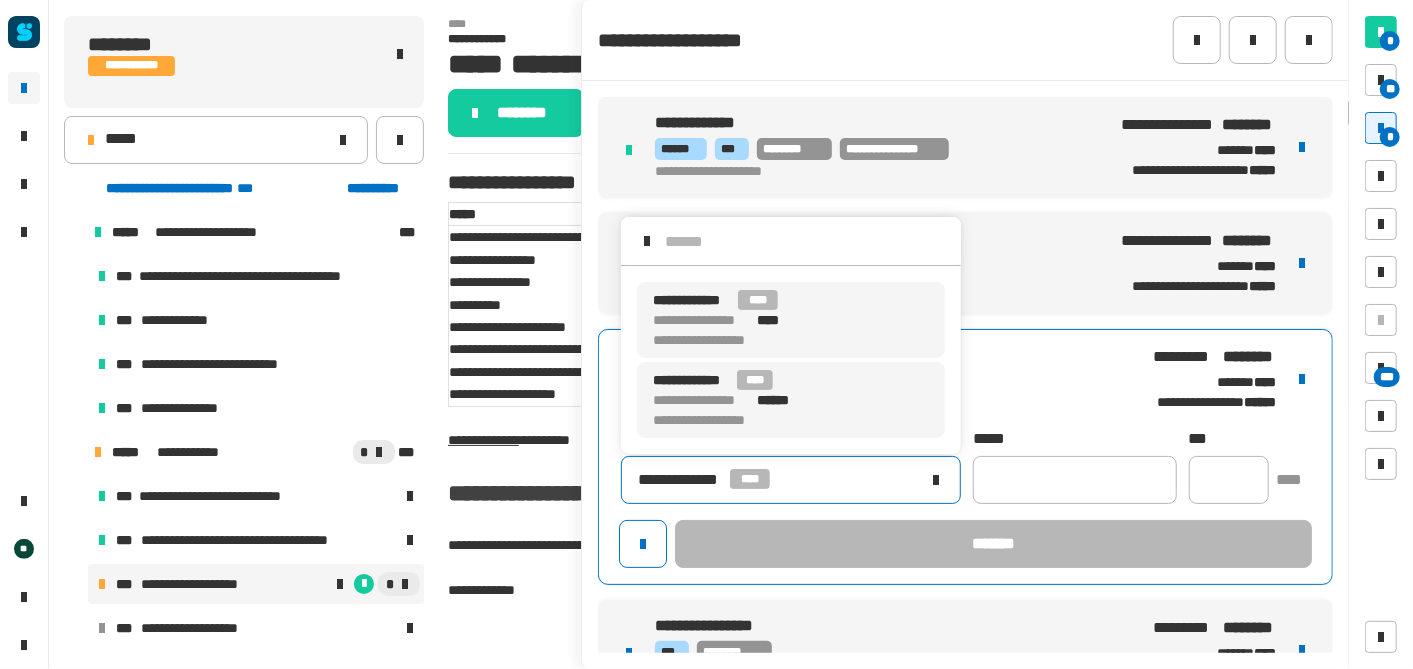 click on "**********" at bounding box center (791, 400) 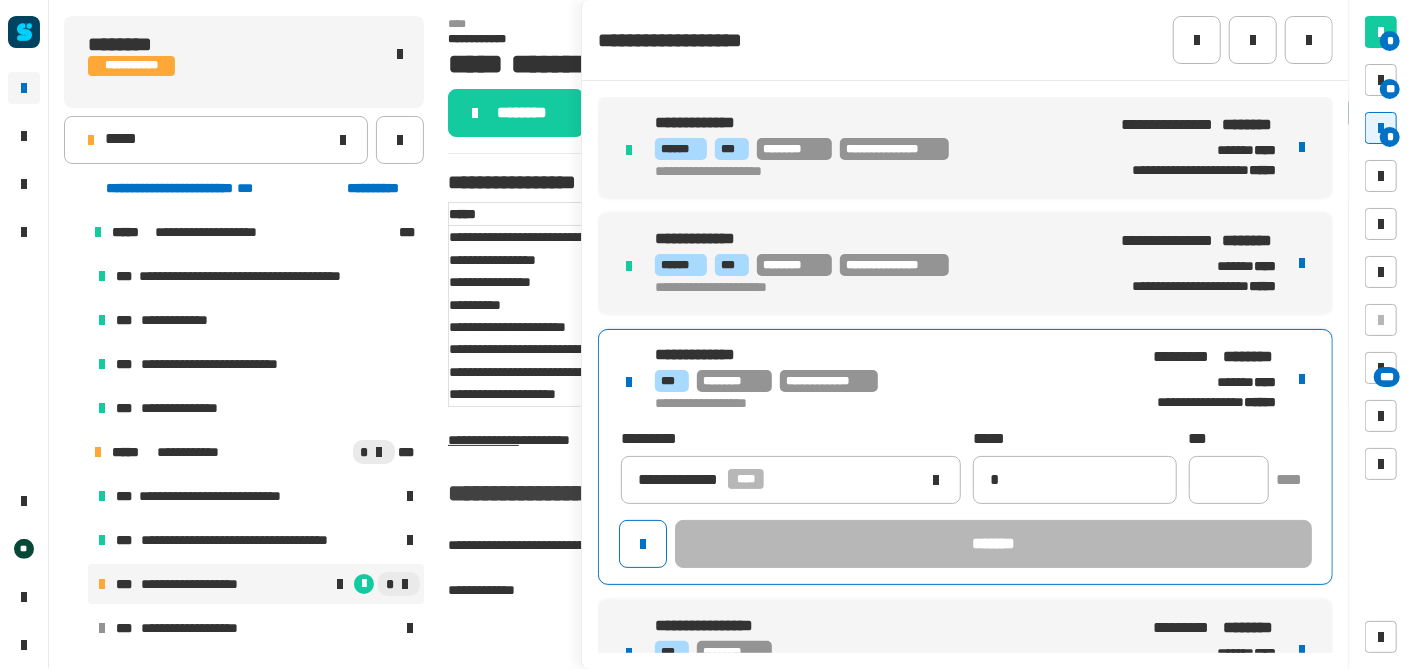 type on "**********" 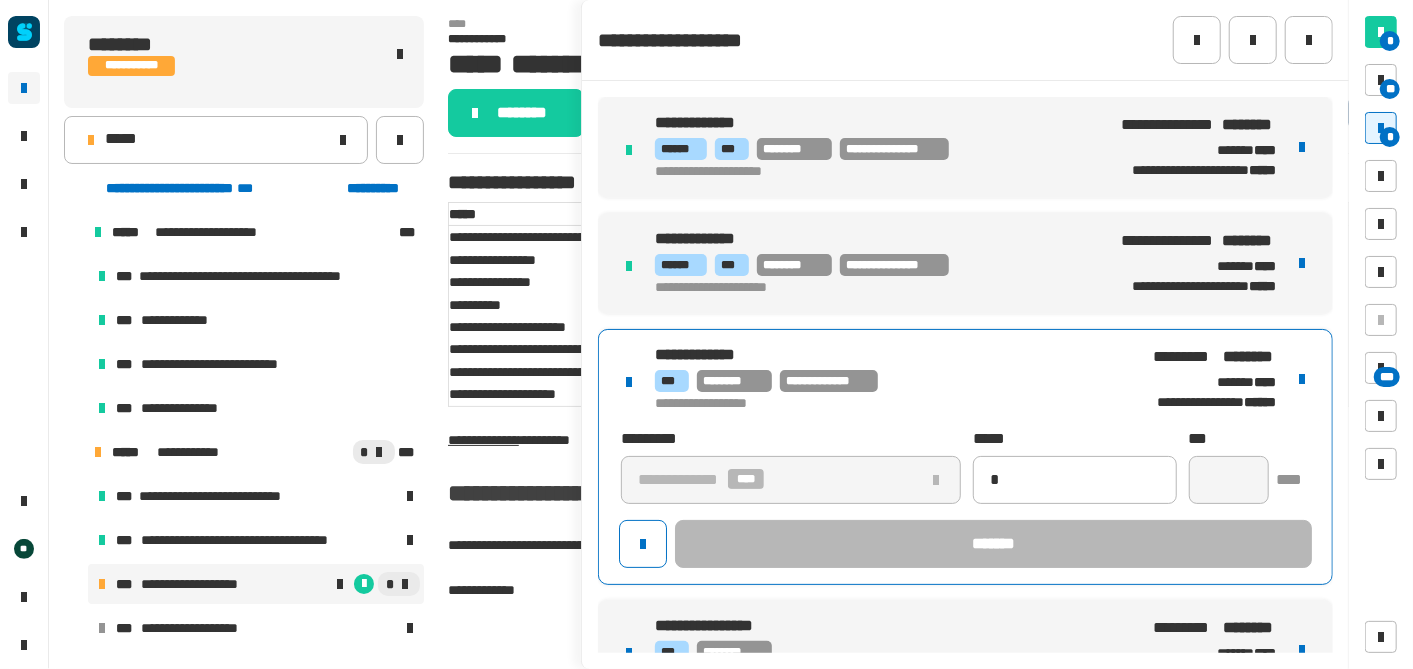 type 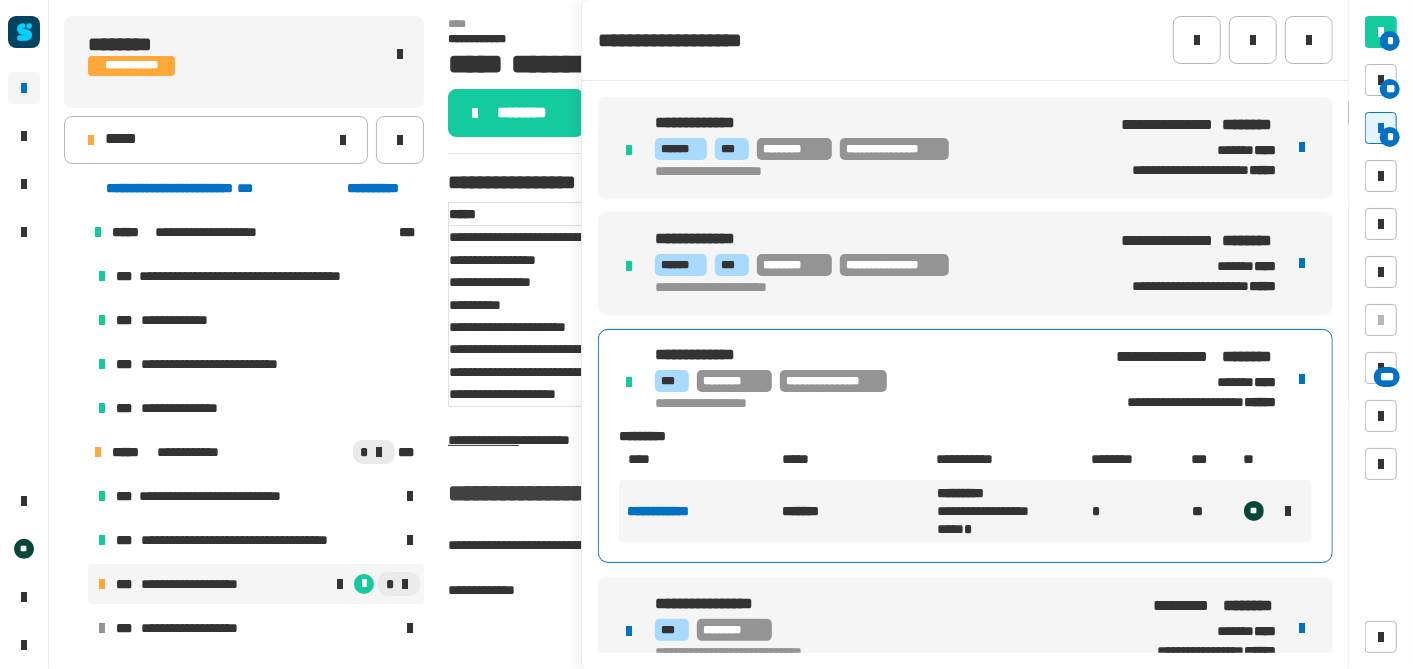 scroll, scrollTop: 37, scrollLeft: 0, axis: vertical 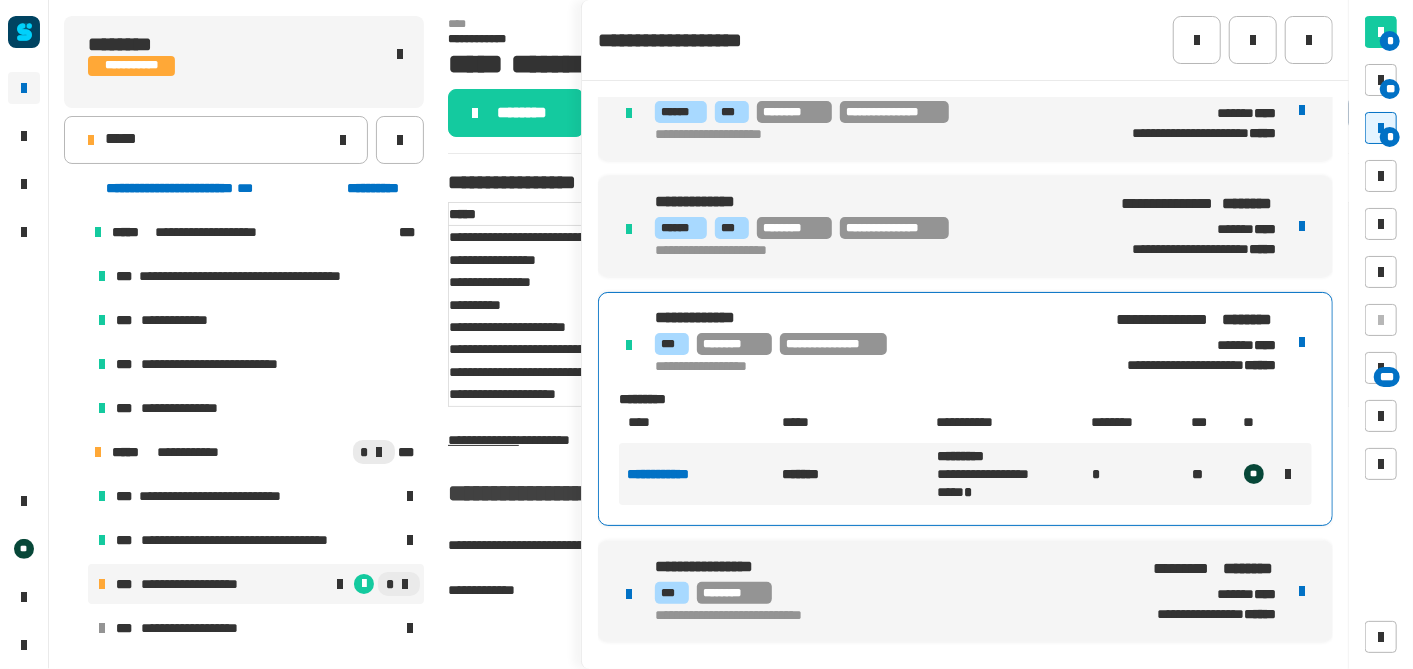 click on "**********" at bounding box center [965, 591] 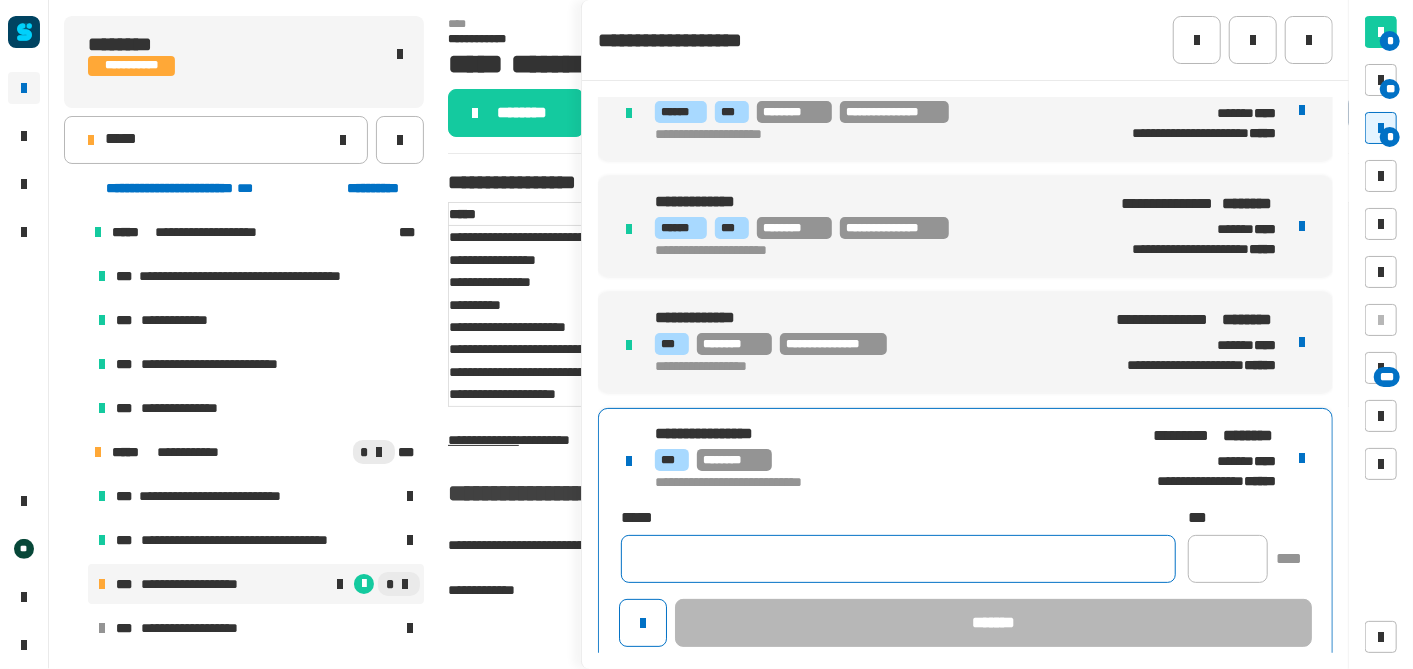 click 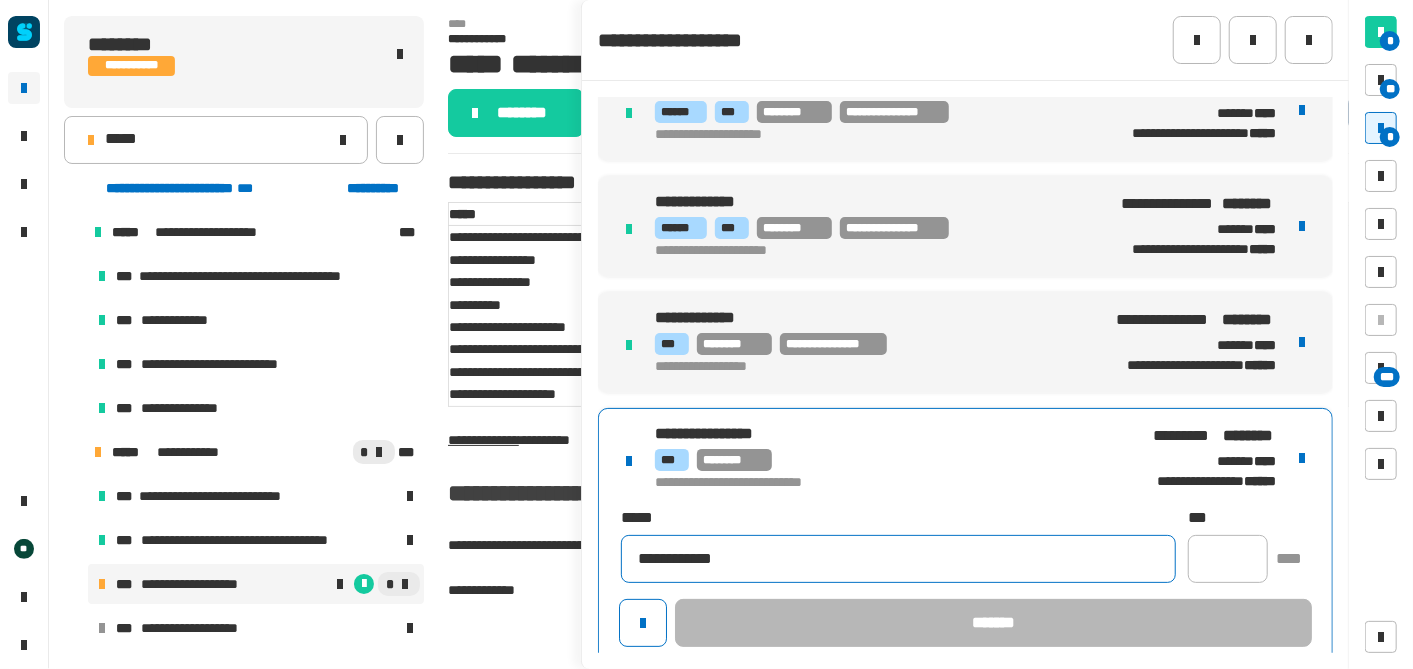 type on "**********" 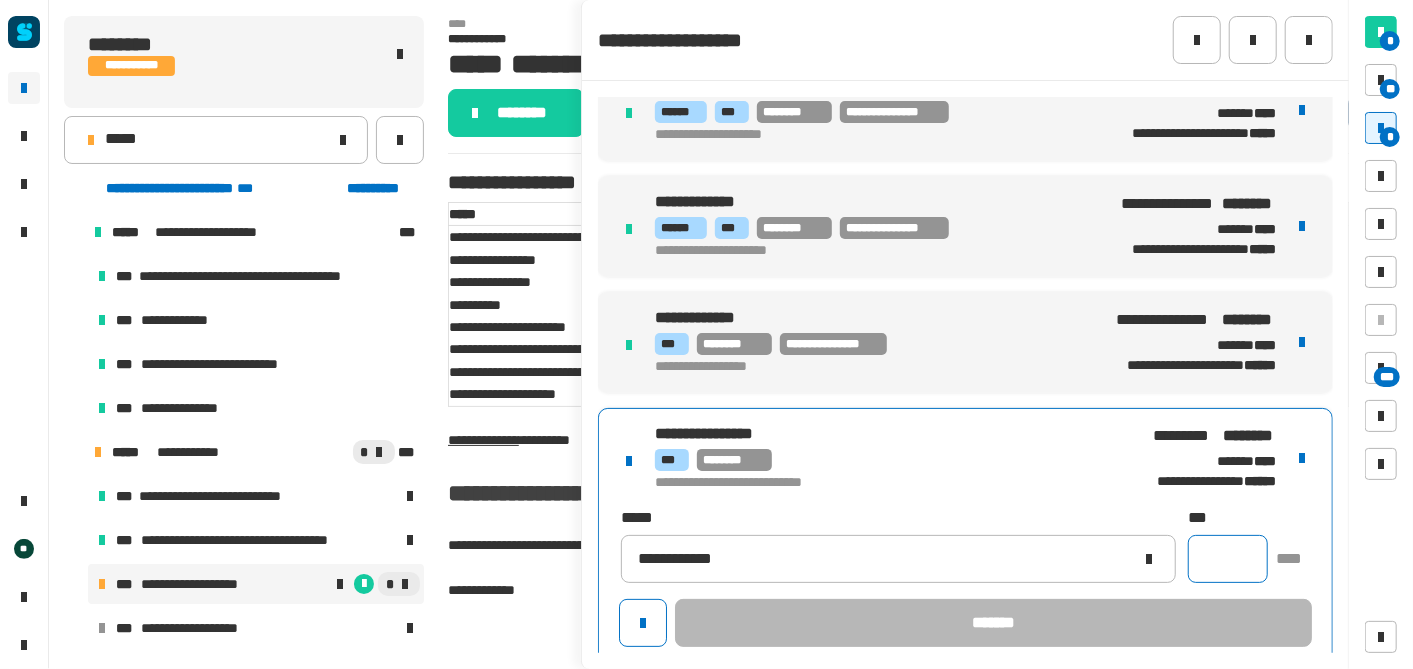 click 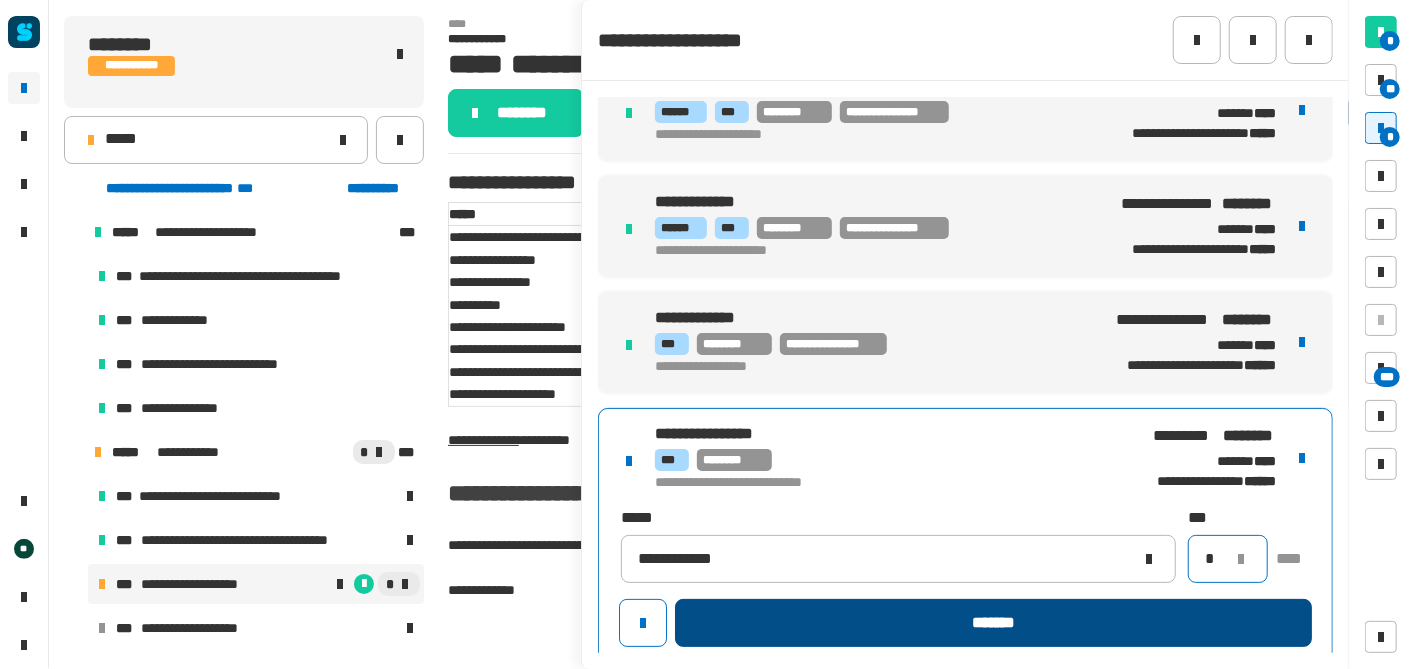 type on "*" 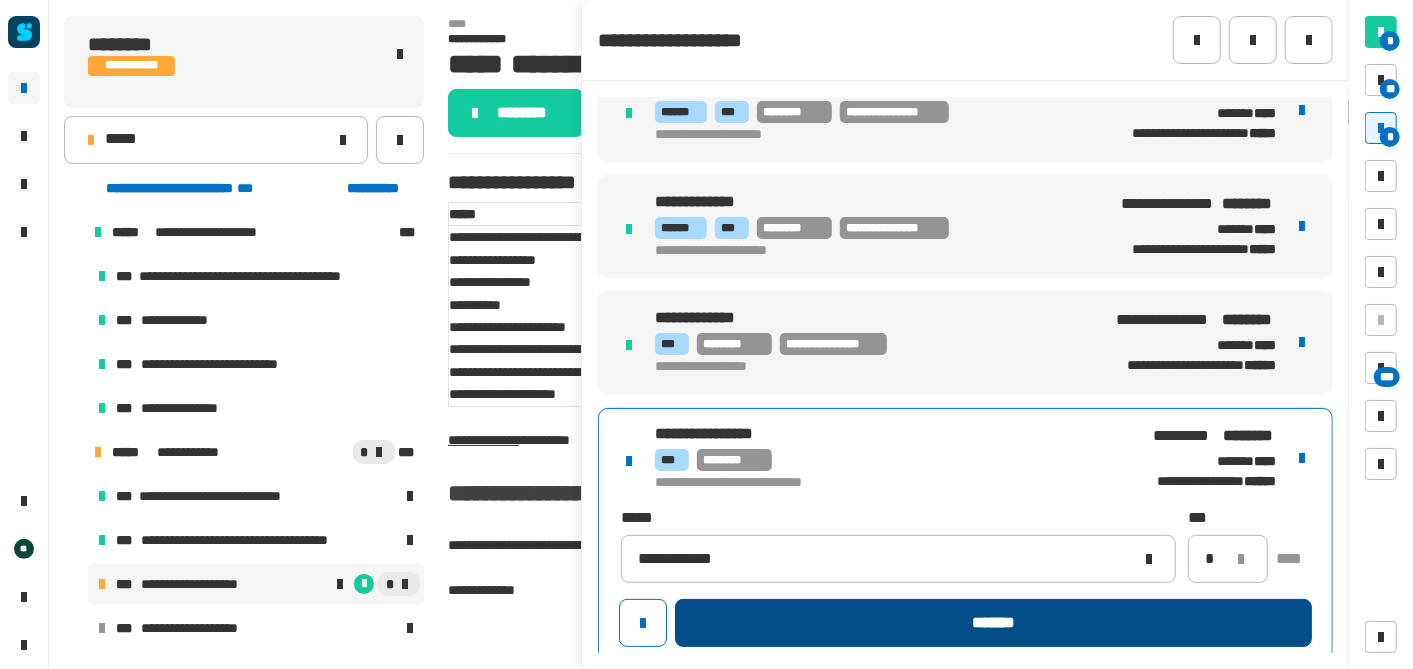 click on "*******" 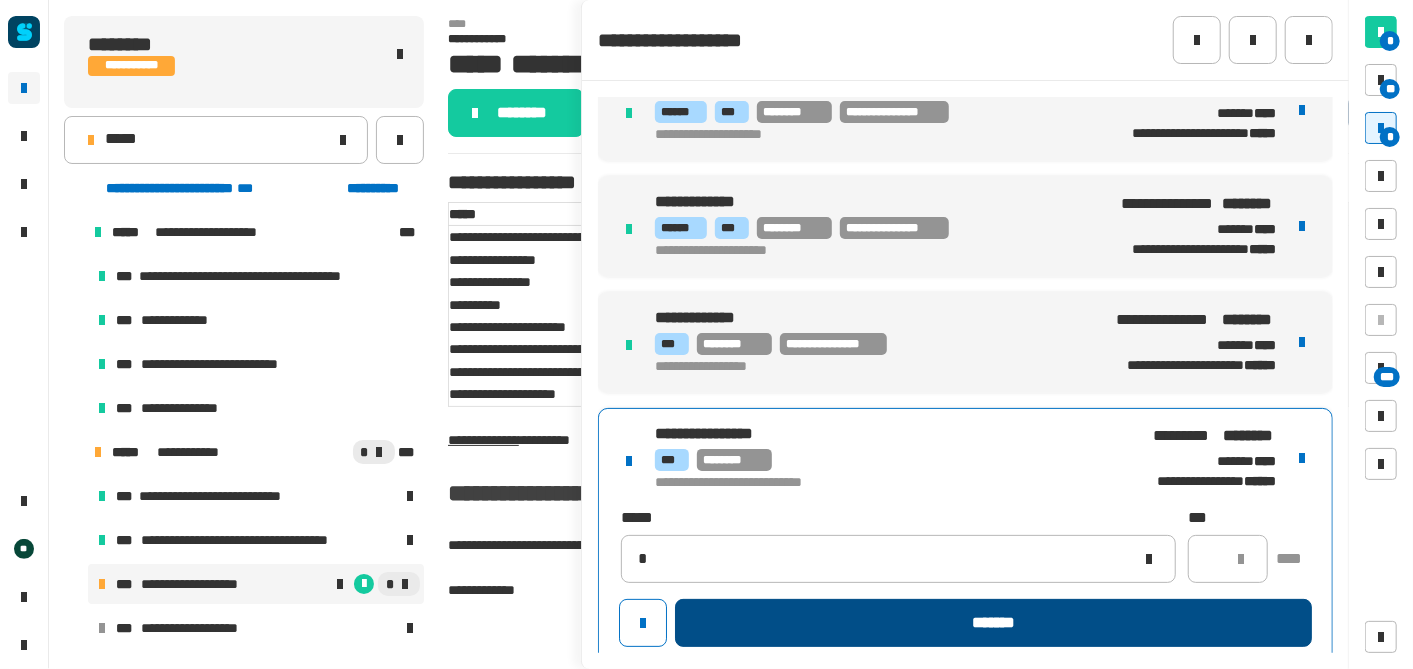 type 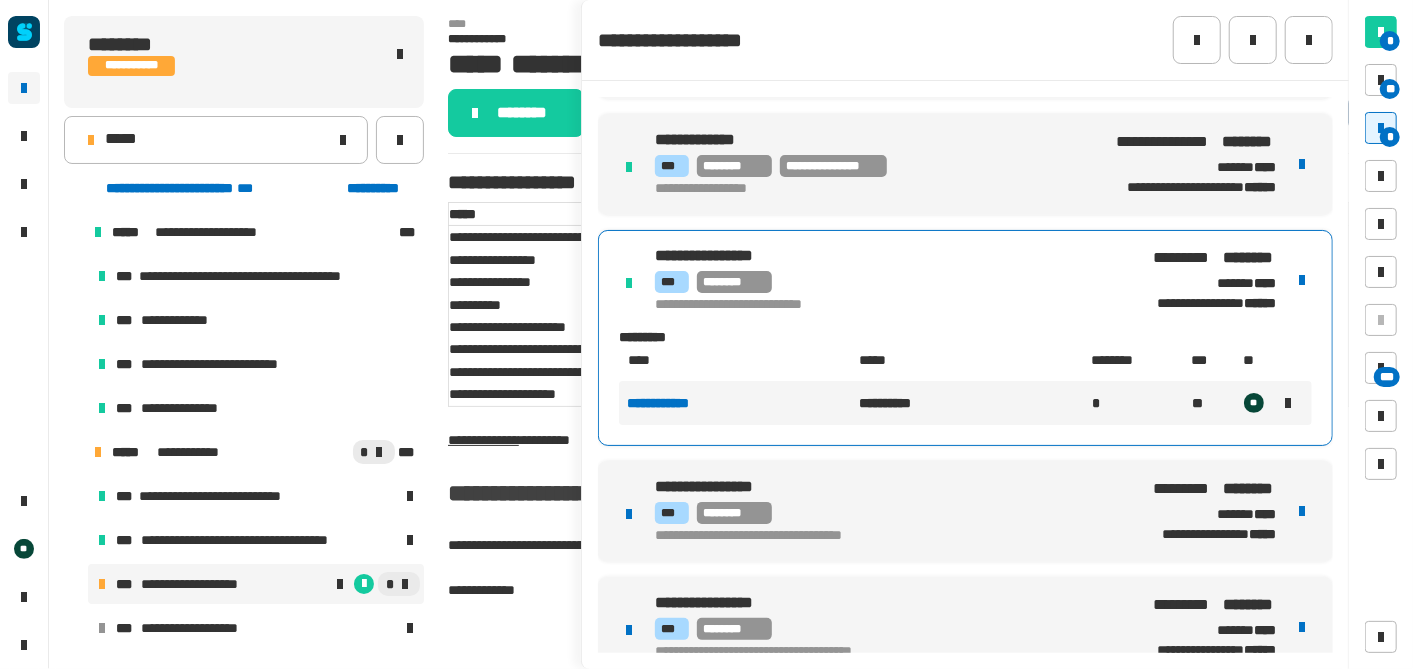 scroll, scrollTop: 217, scrollLeft: 0, axis: vertical 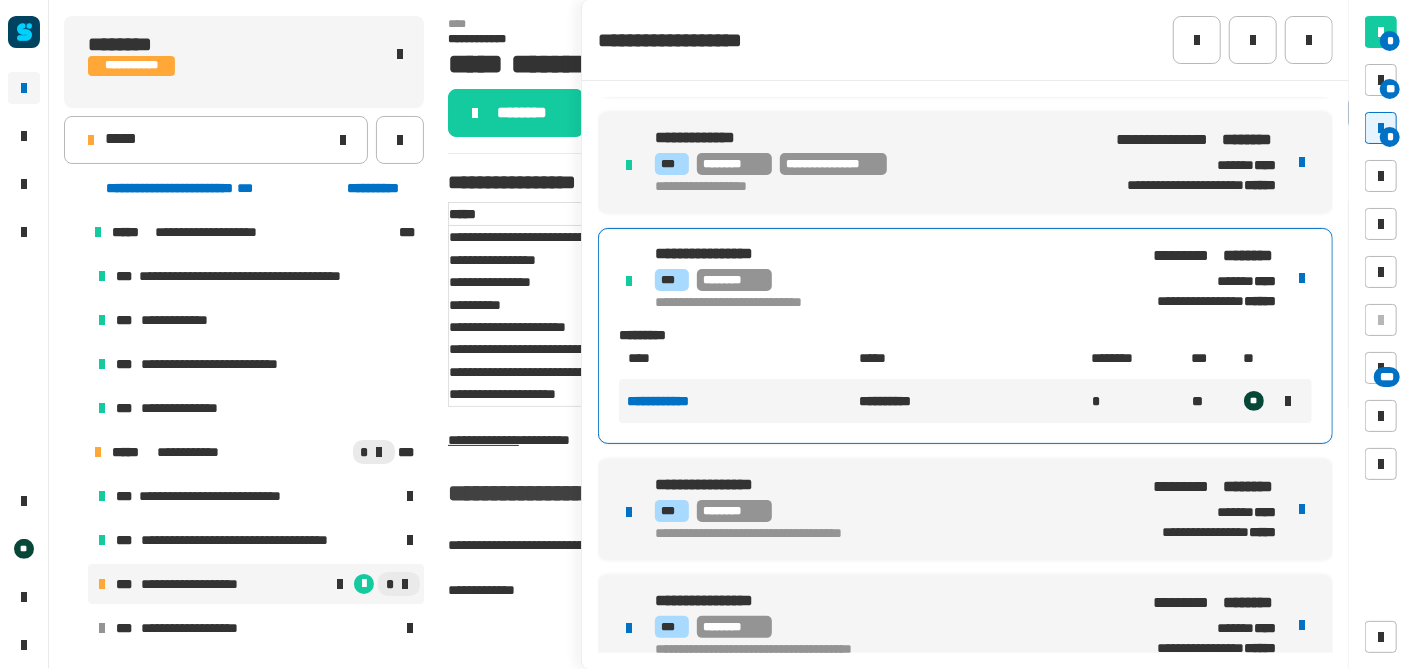 click on "**********" at bounding box center (965, 509) 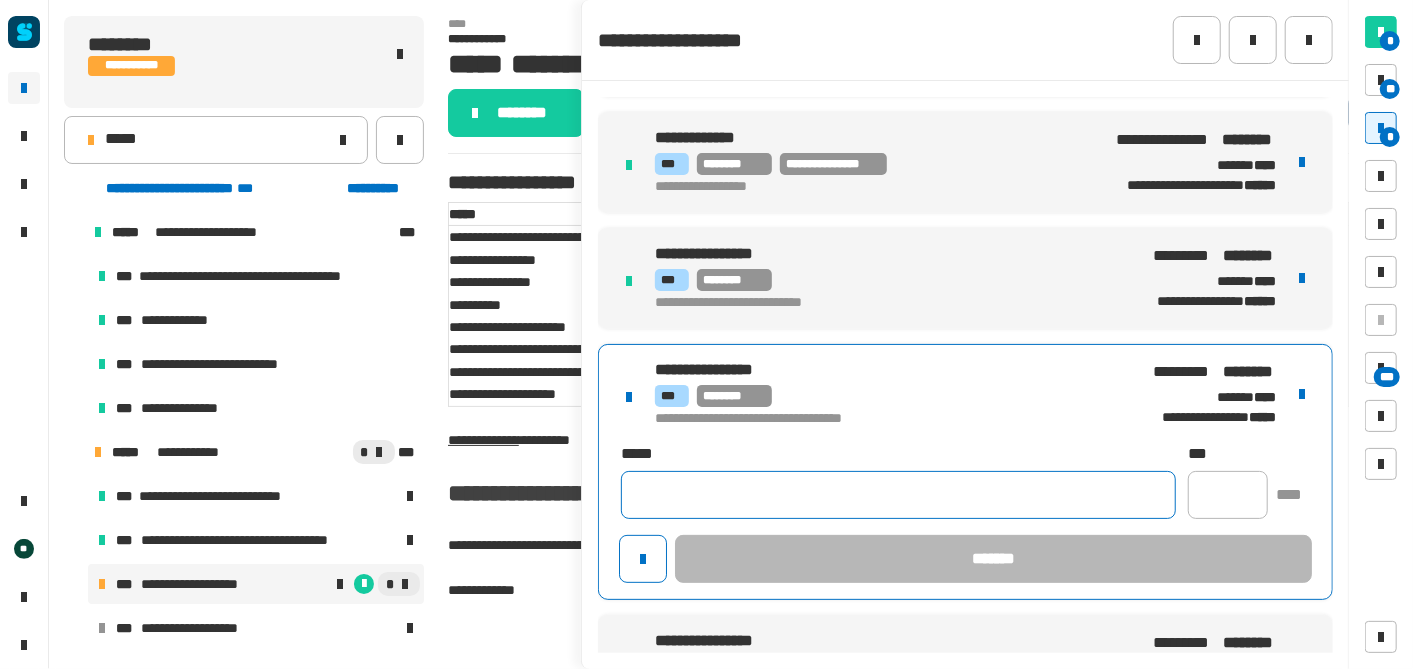 click 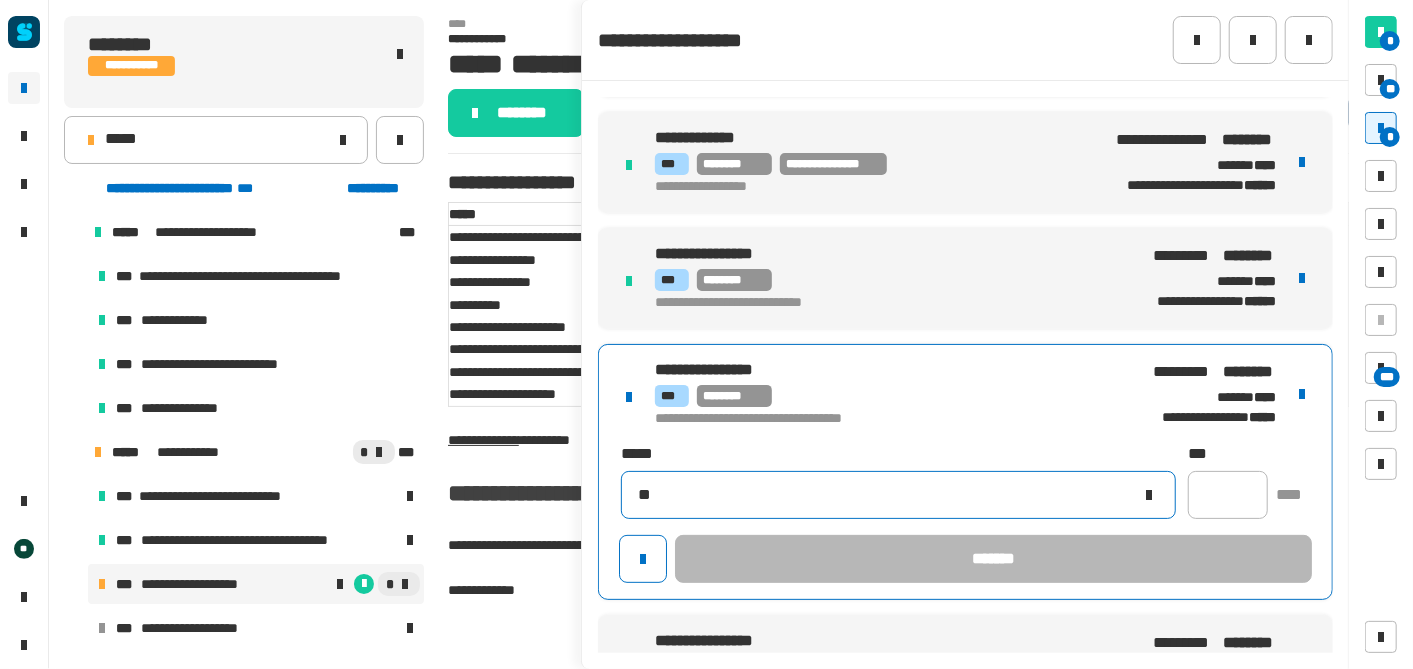type on "*" 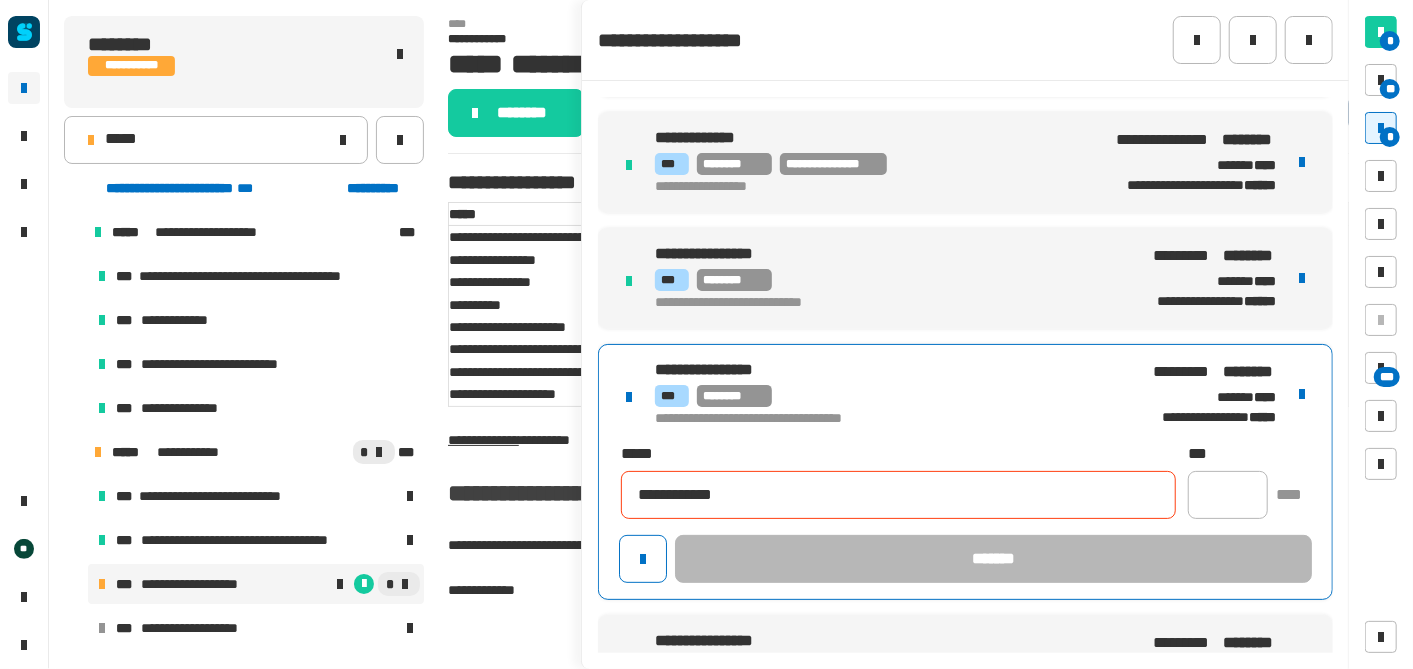 type on "**********" 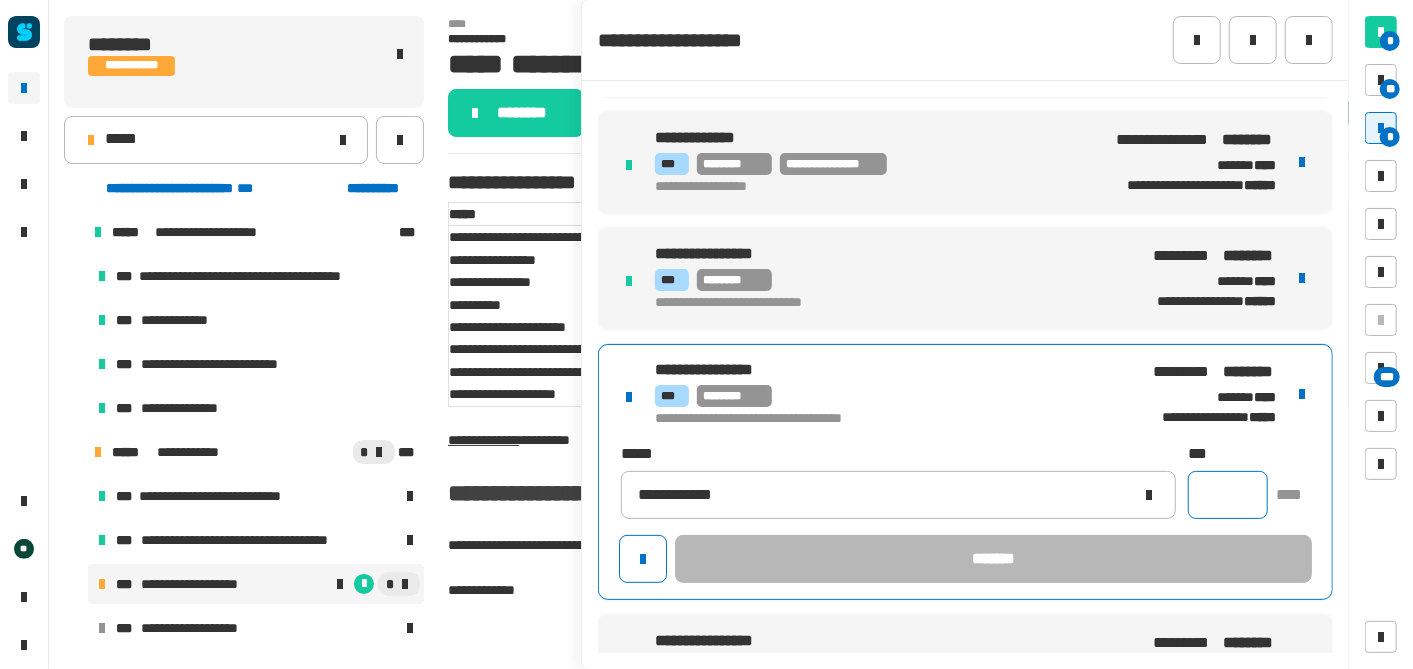 click 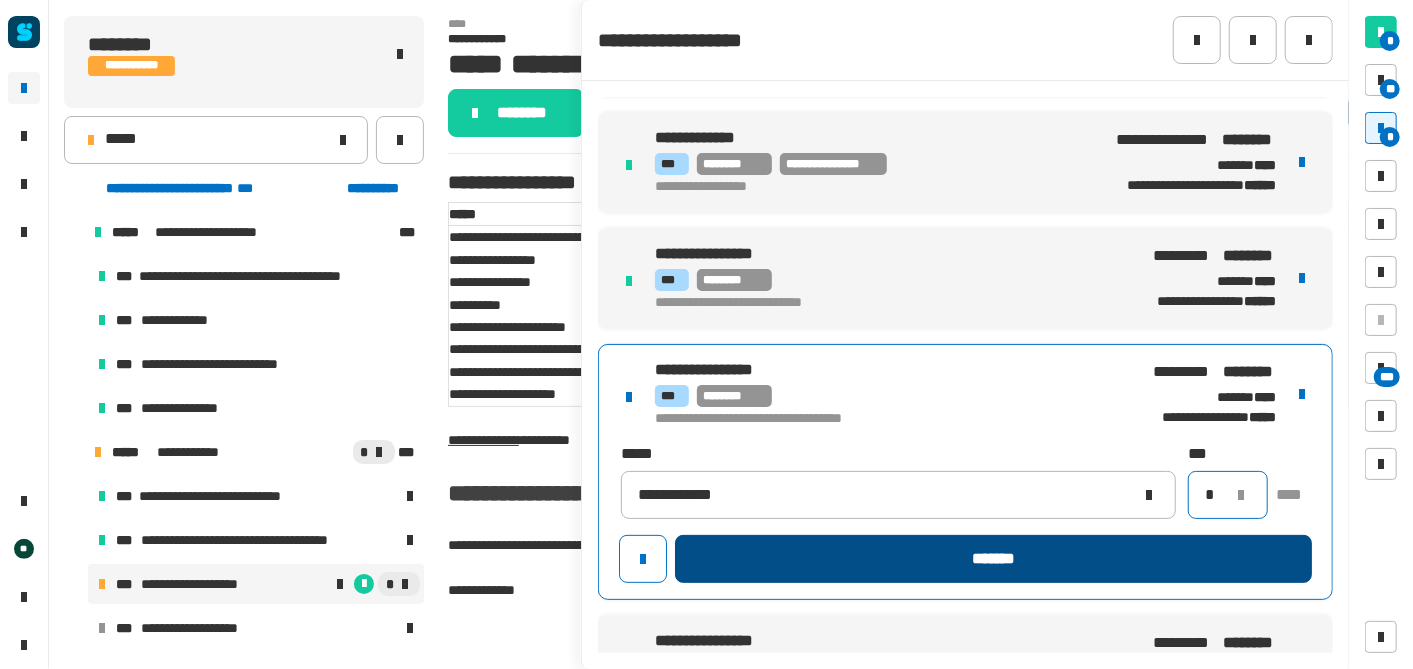 type on "*" 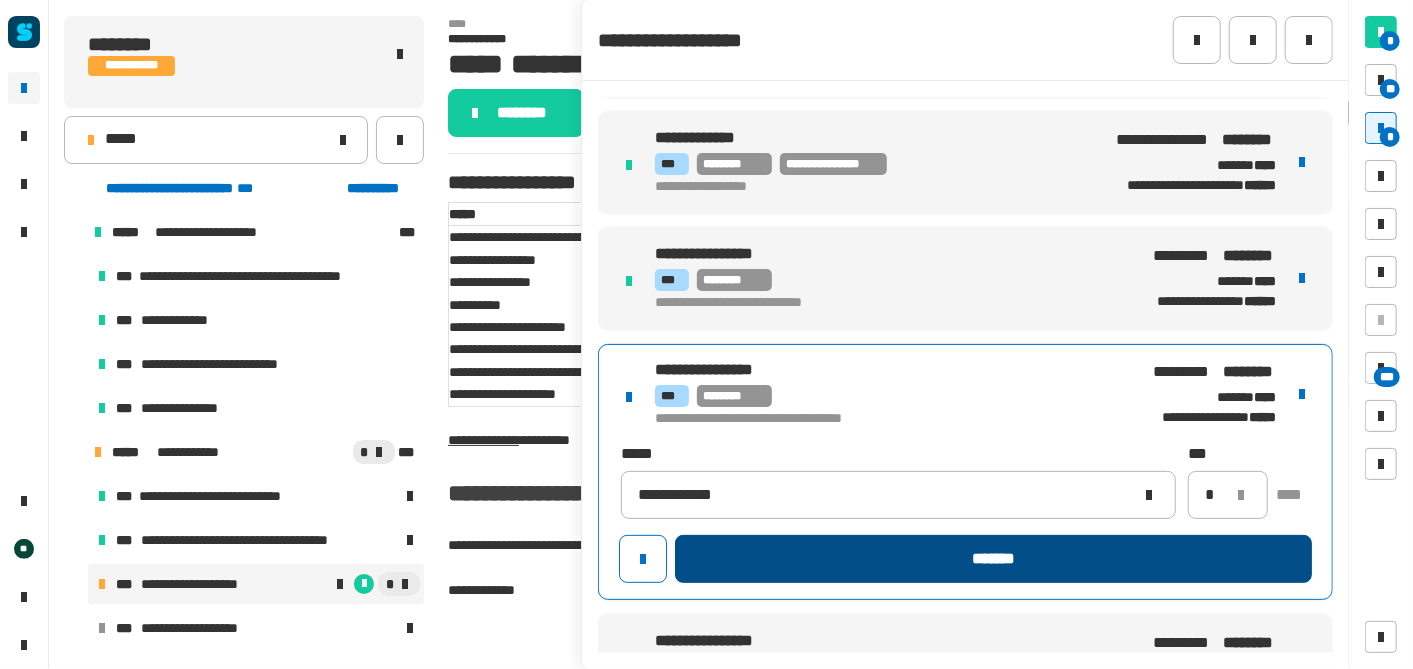 click on "*******" 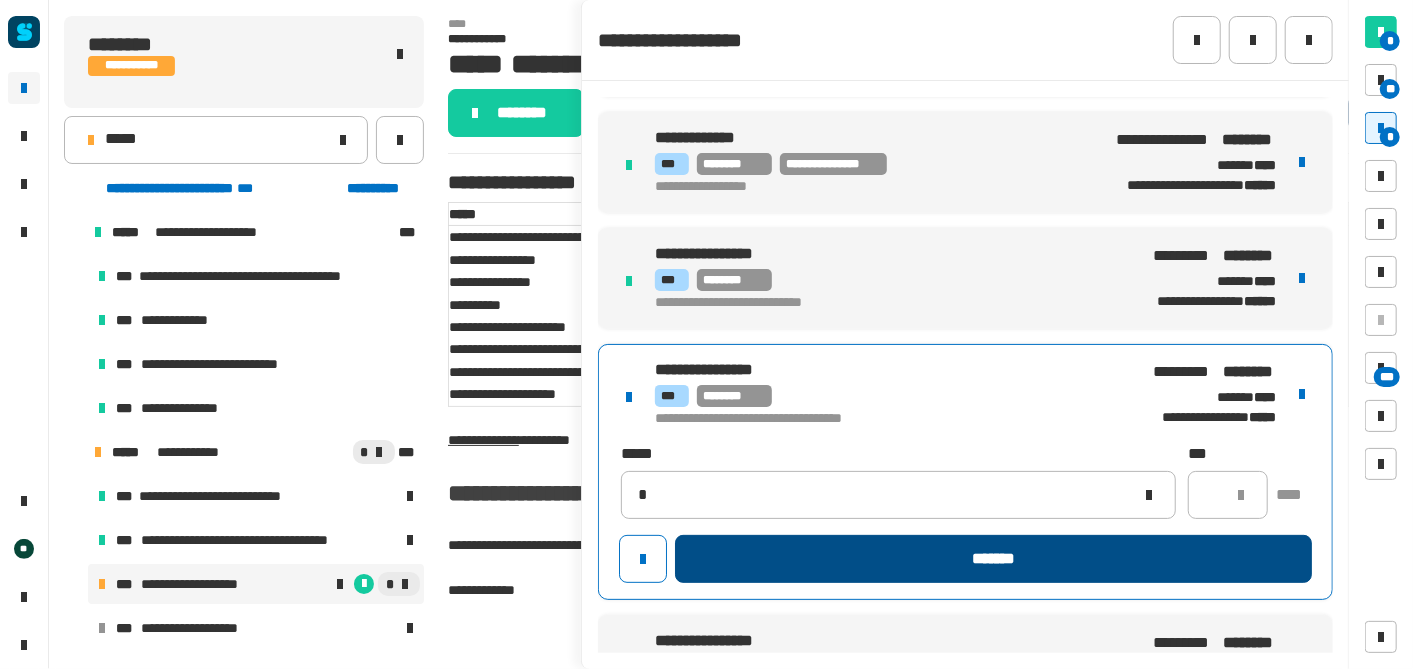 type 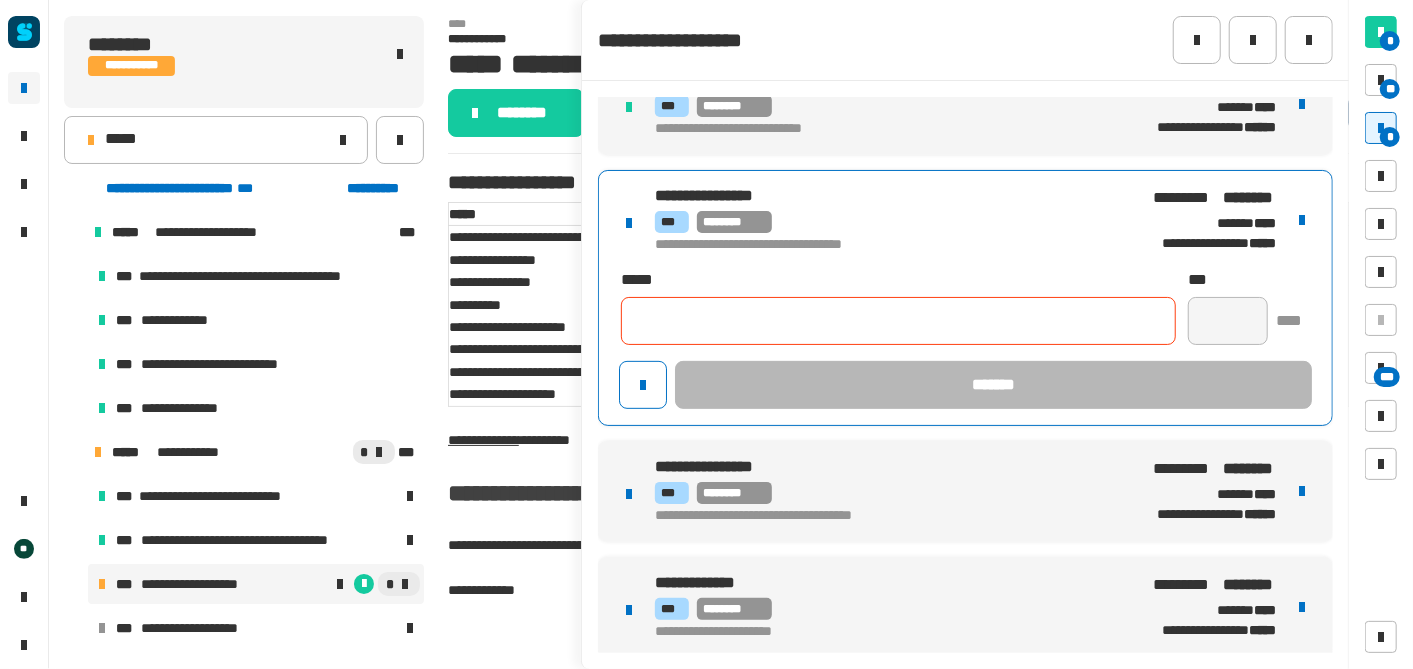 scroll, scrollTop: 391, scrollLeft: 0, axis: vertical 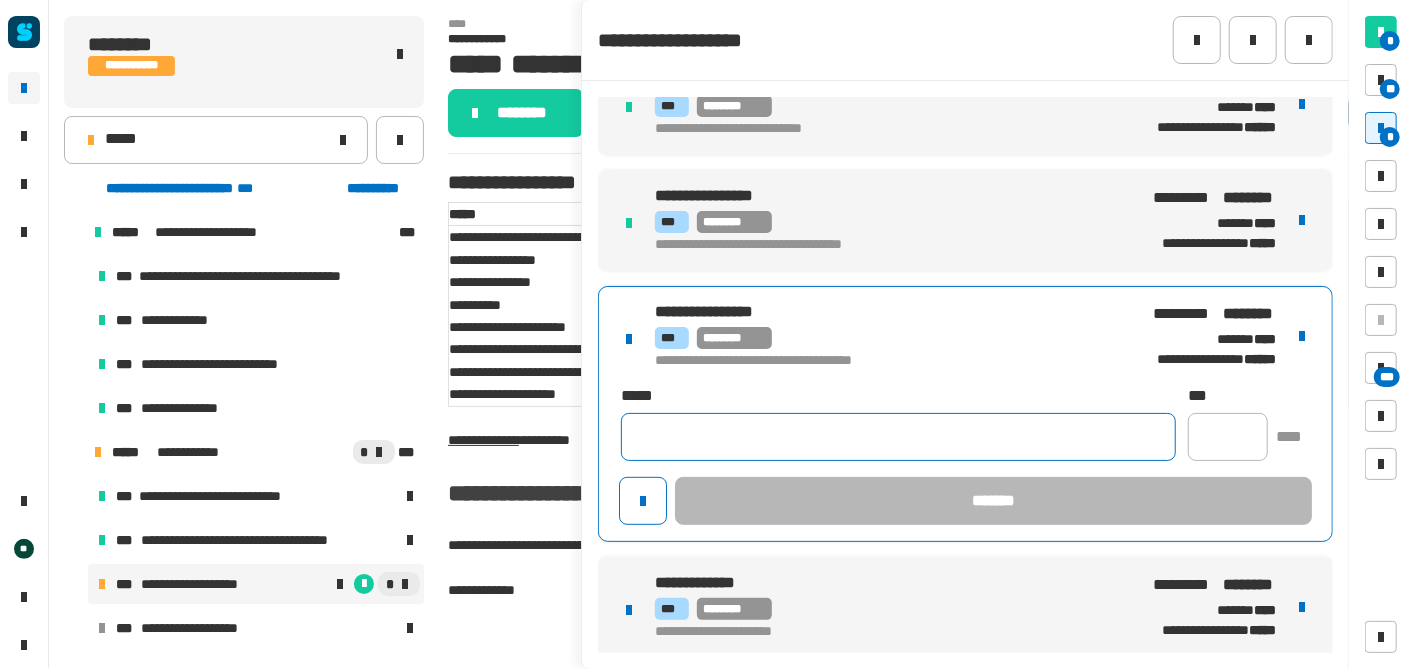 click 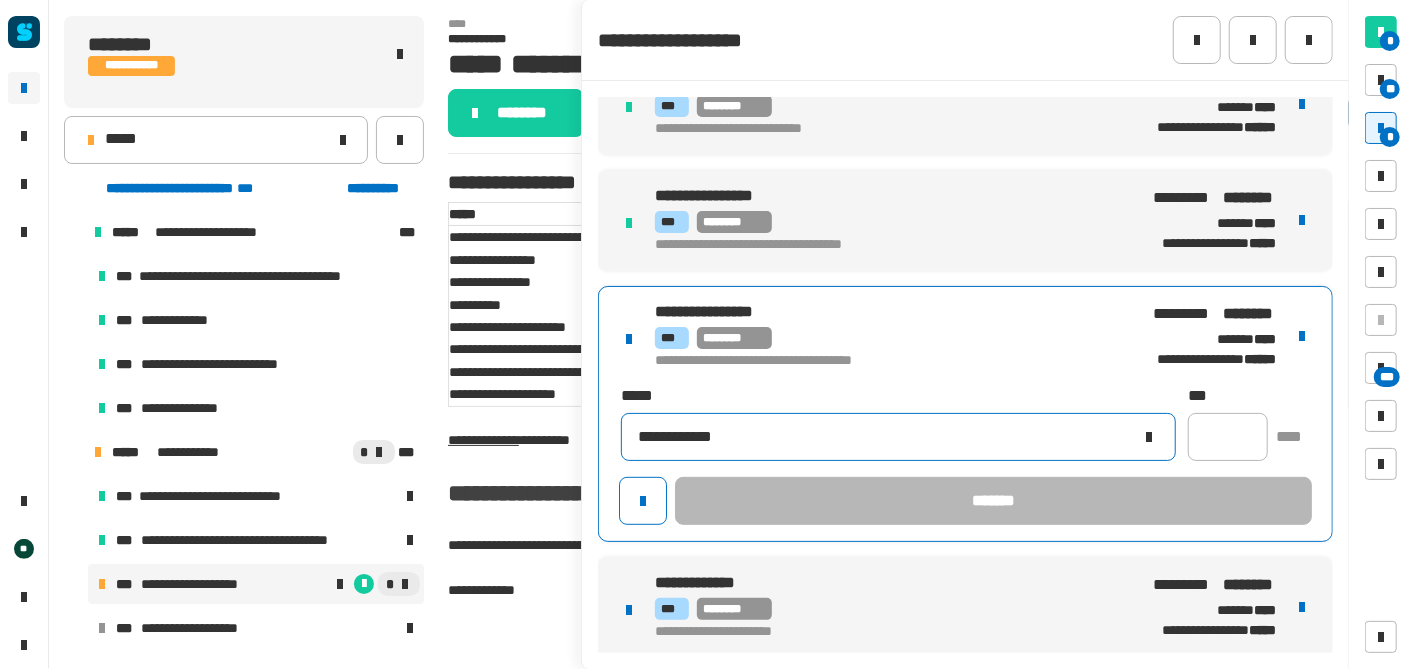 type on "**********" 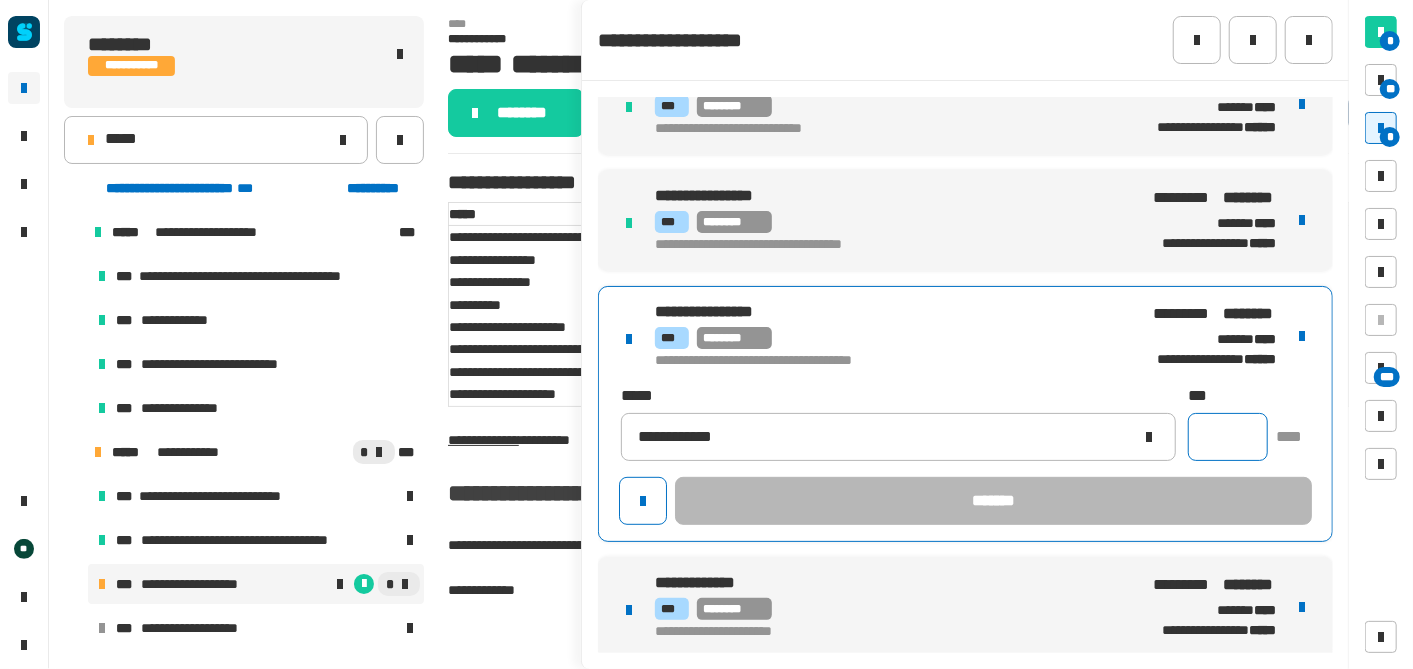 click 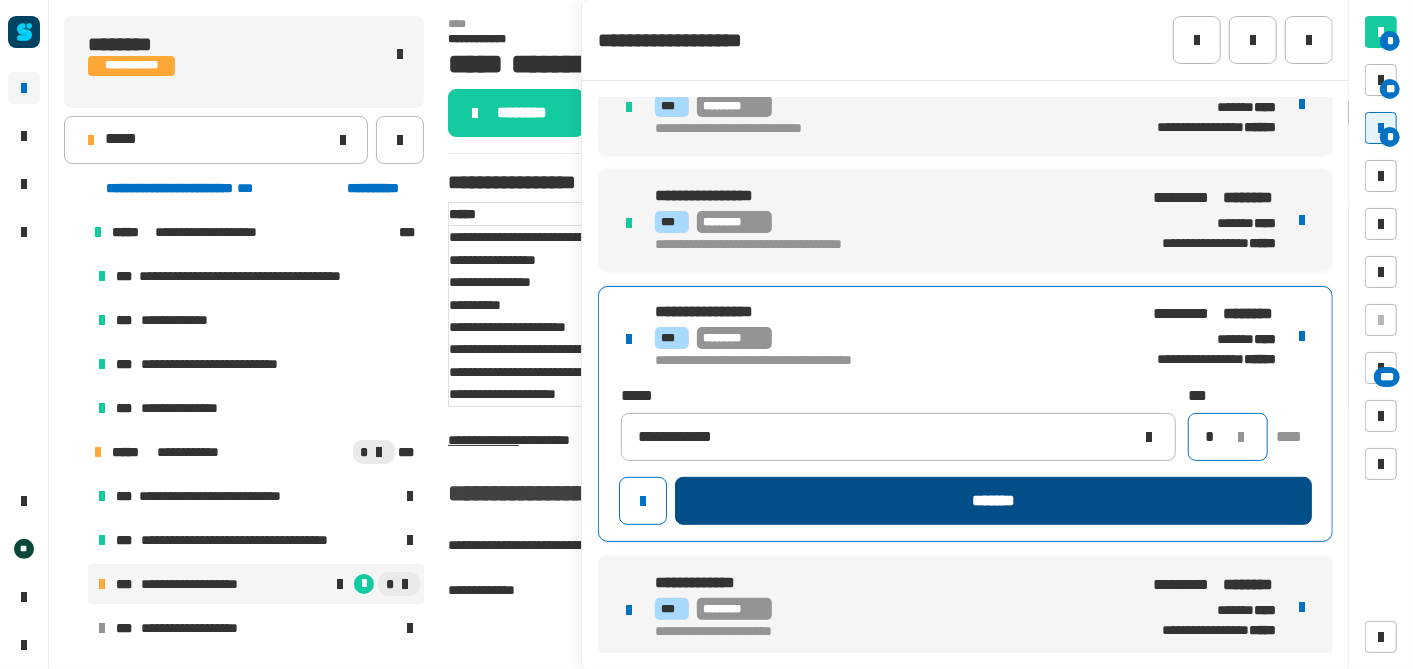 type on "*" 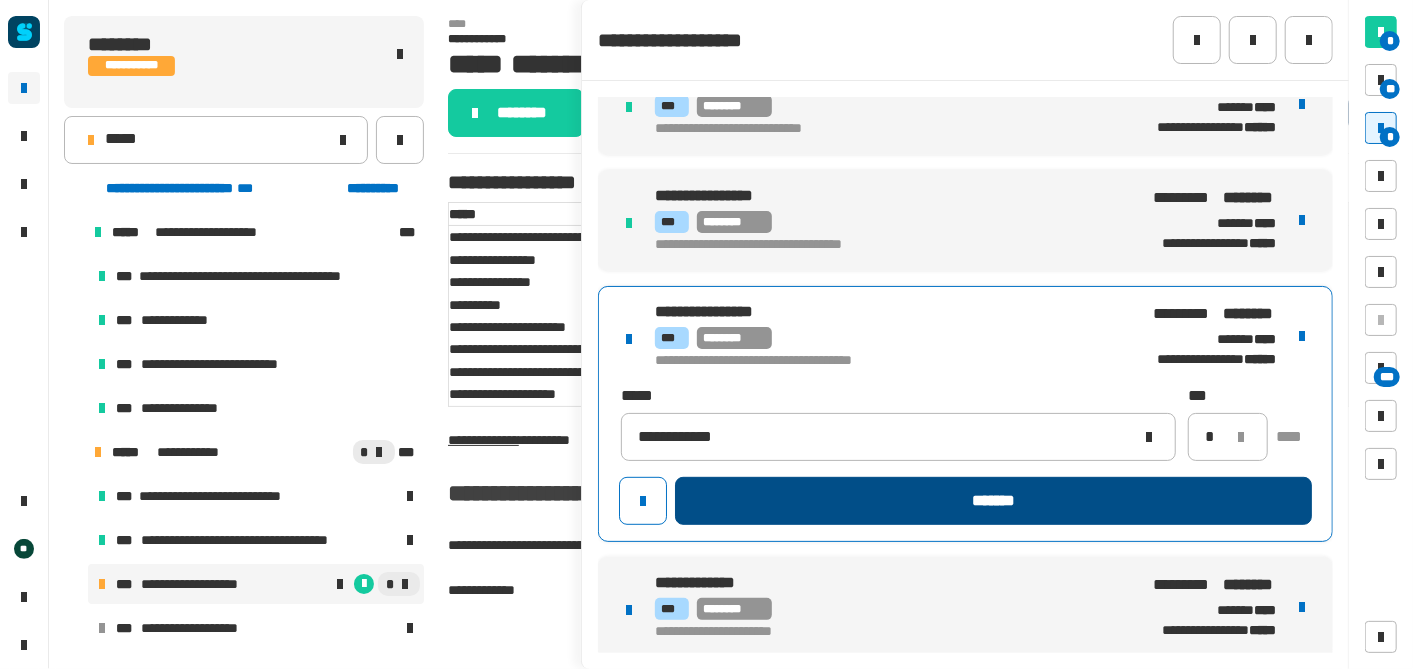 click on "*******" 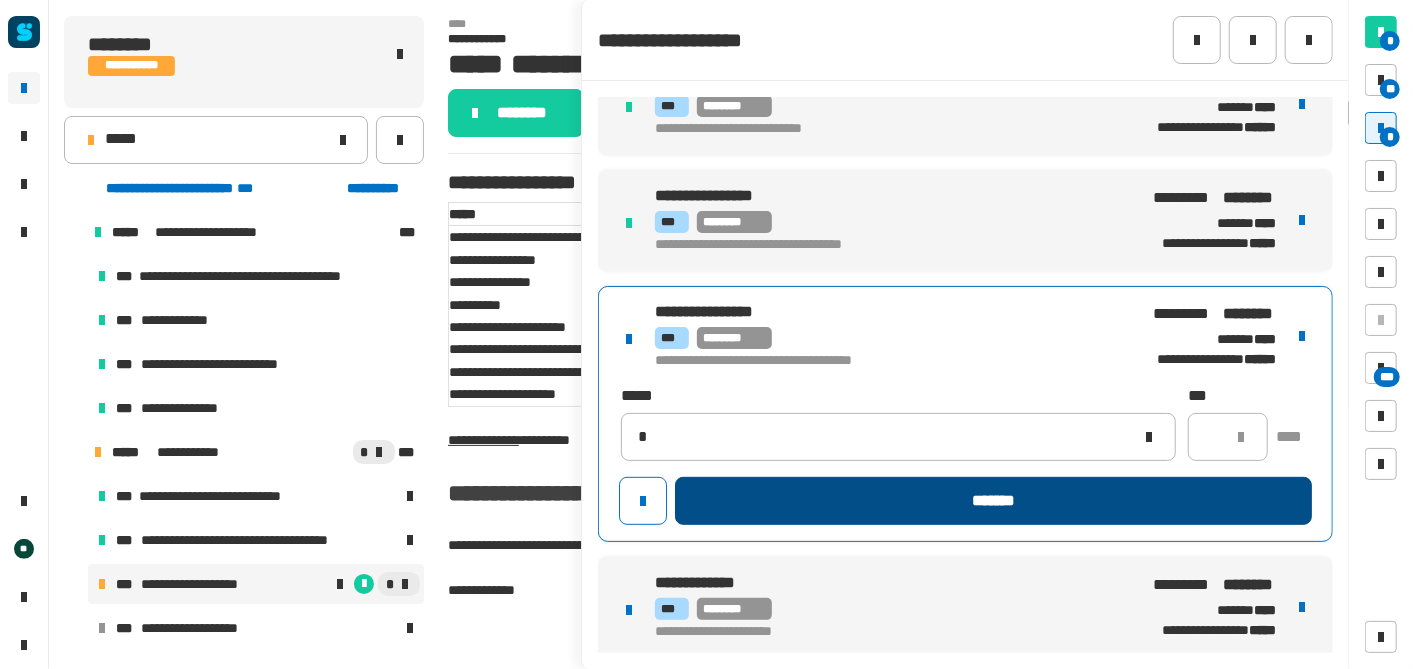 type 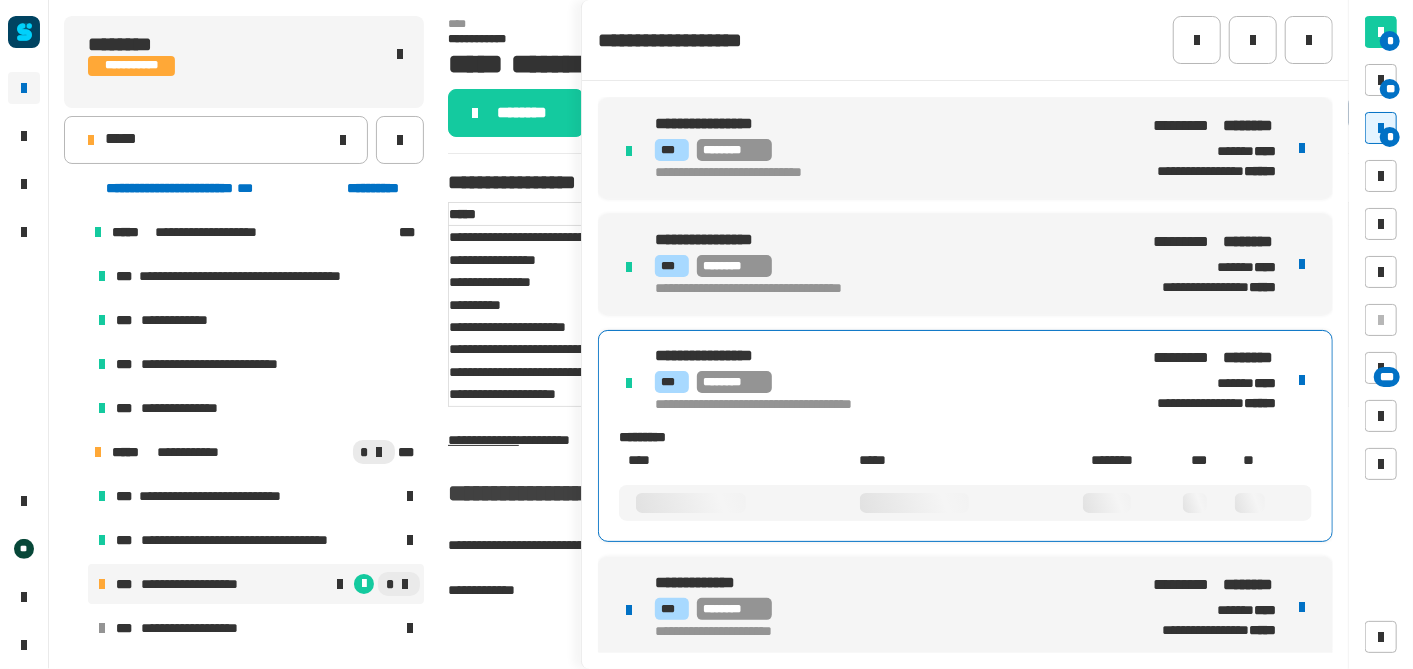 scroll, scrollTop: 351, scrollLeft: 0, axis: vertical 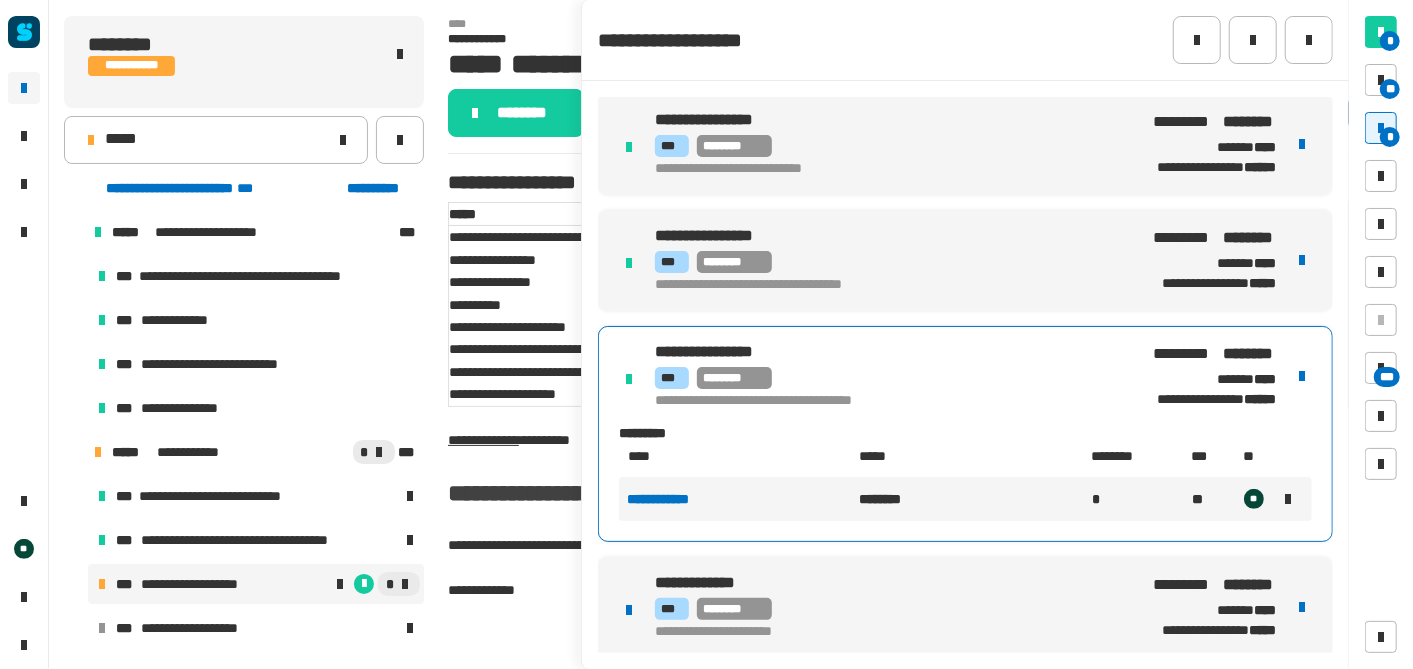 click on "**********" at bounding box center [965, 607] 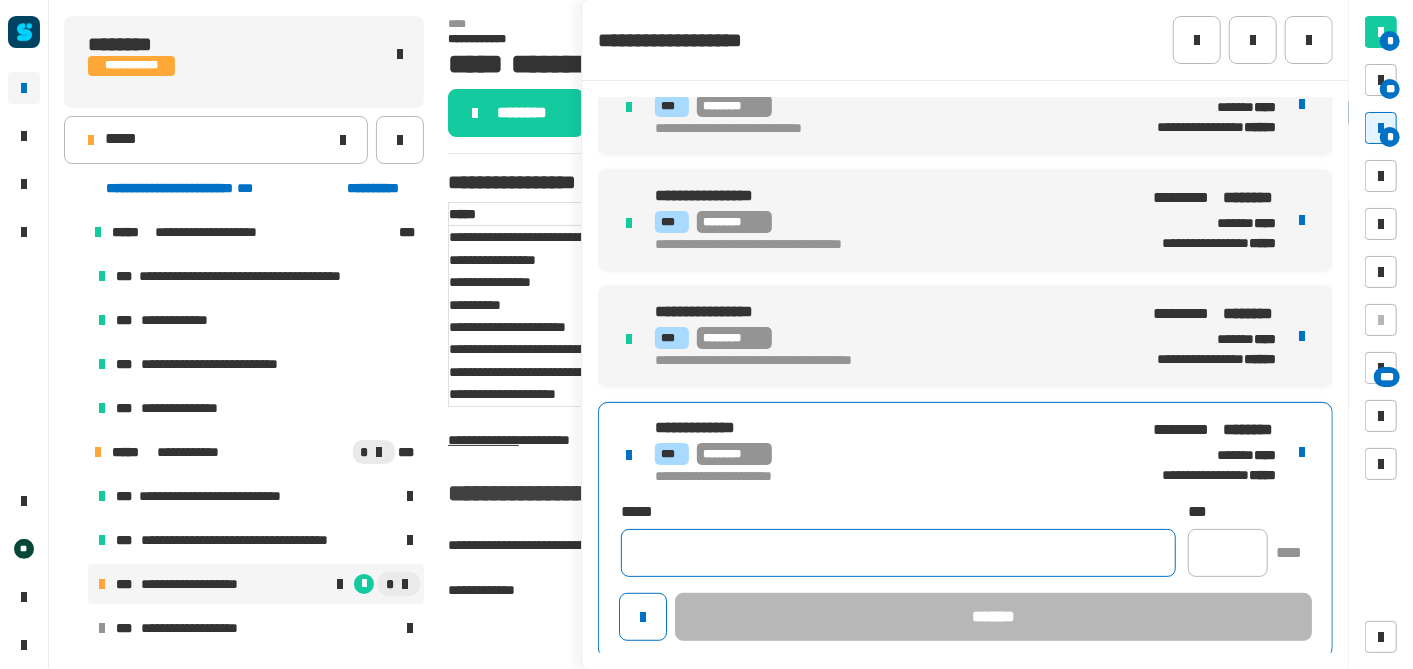 click 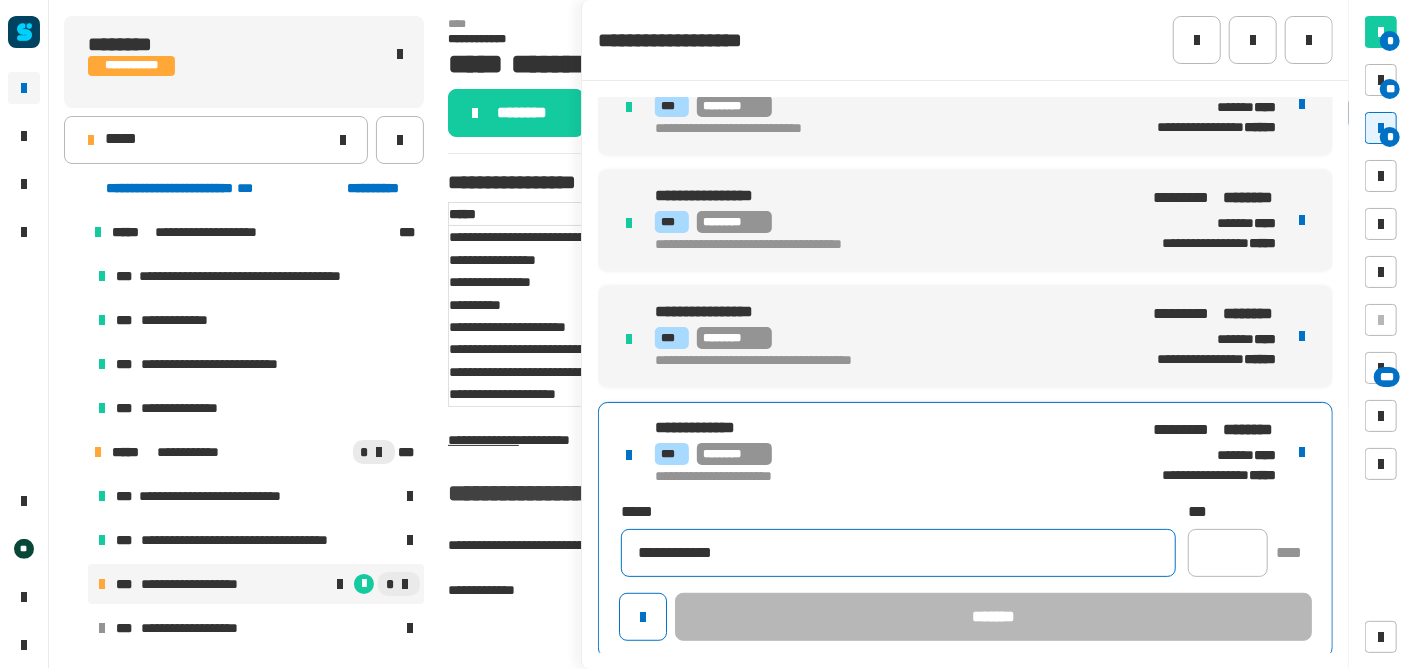 type on "**********" 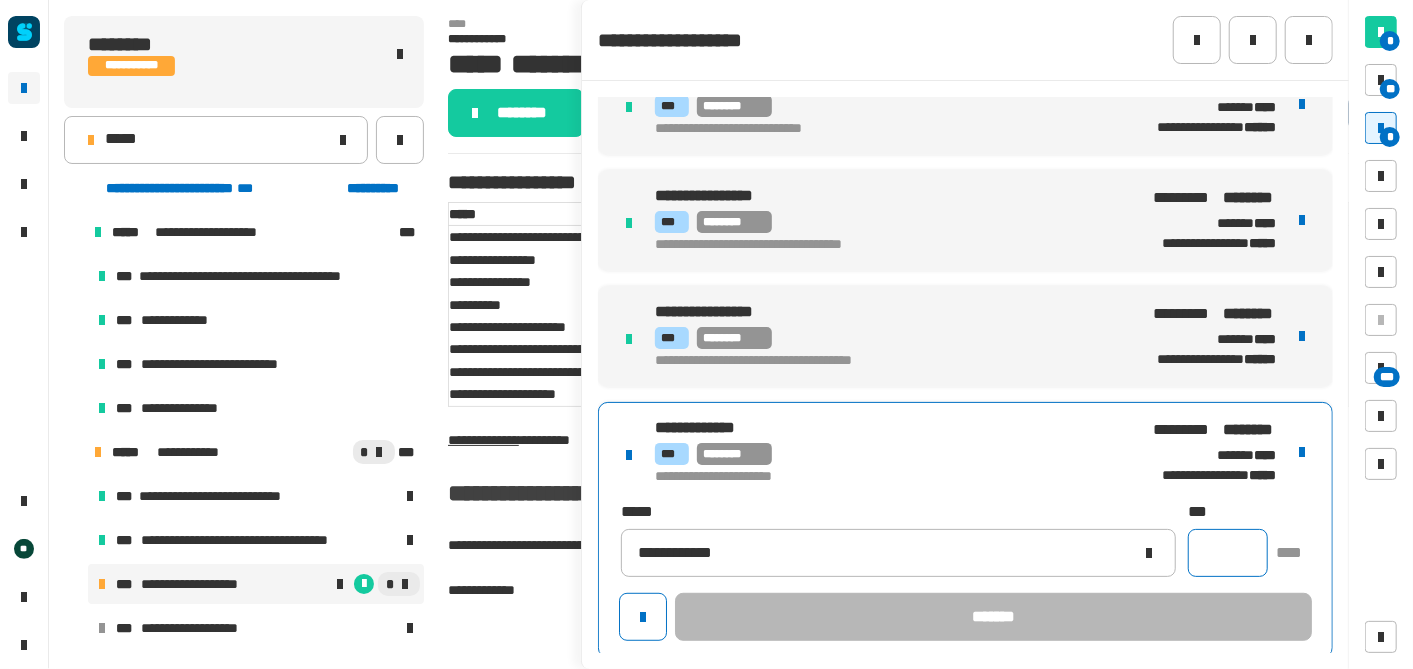 click 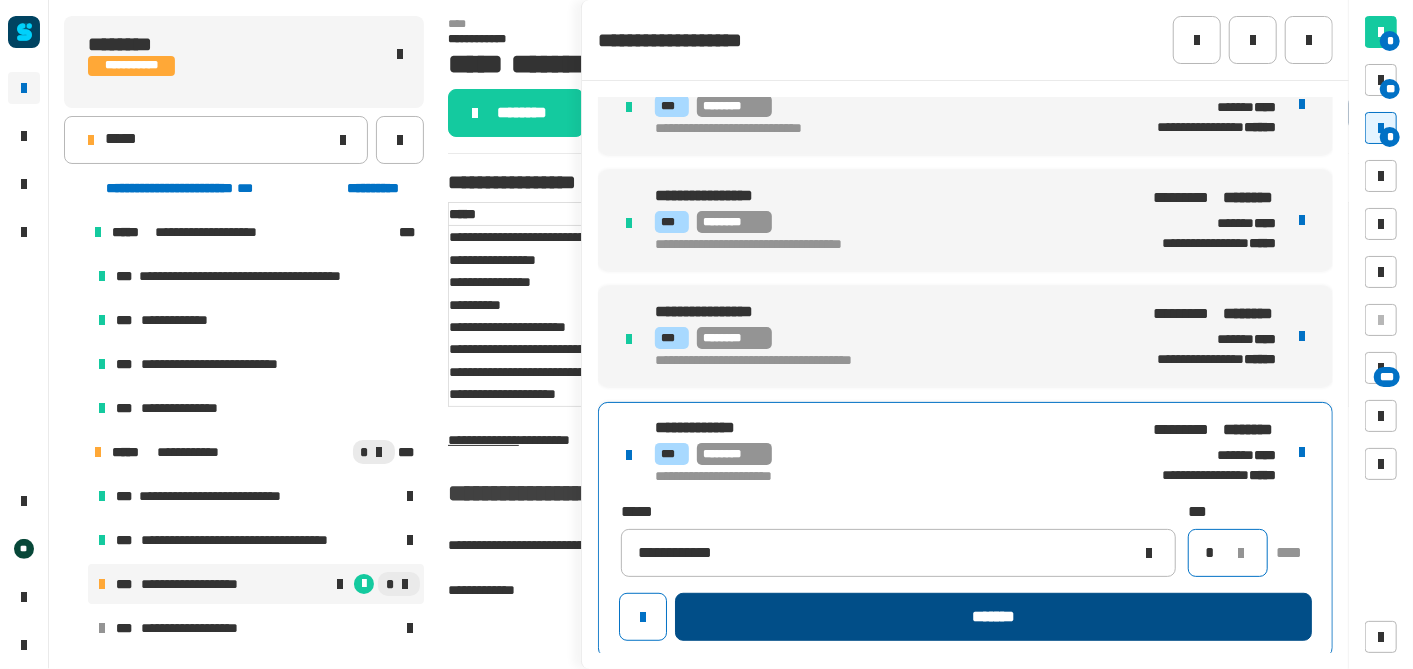 type on "*" 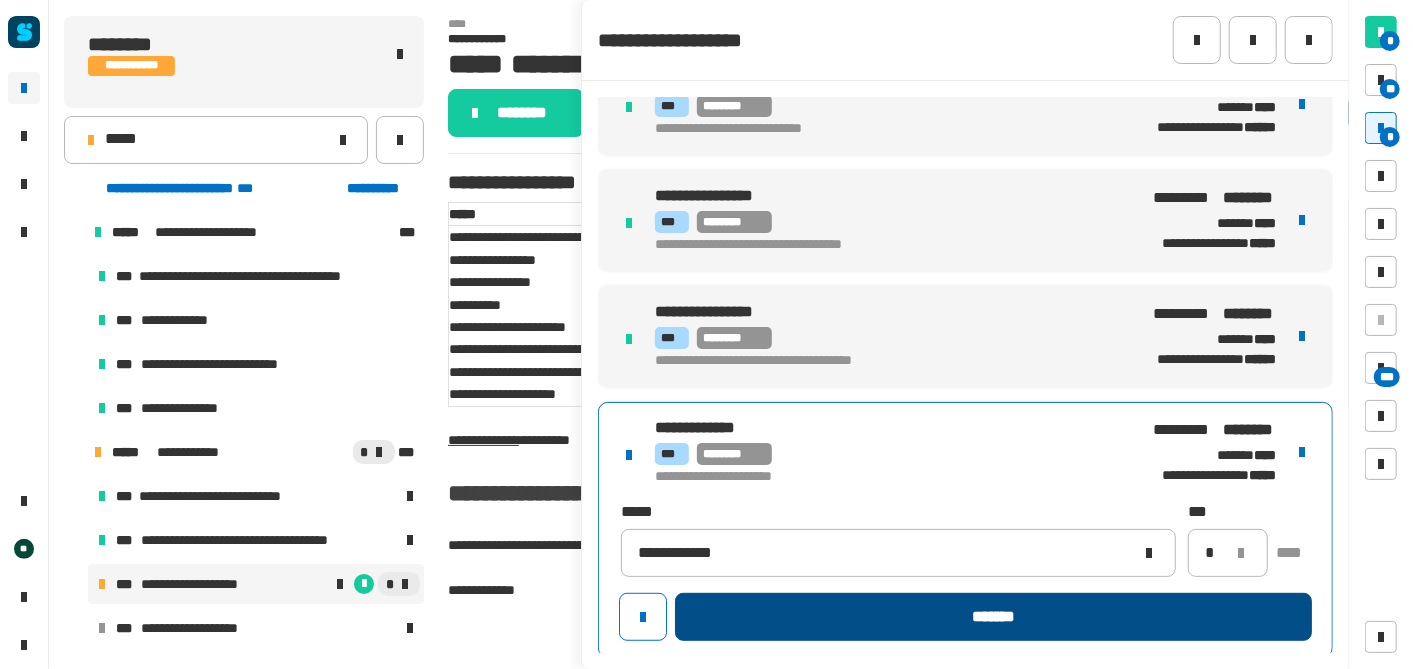 click on "*******" 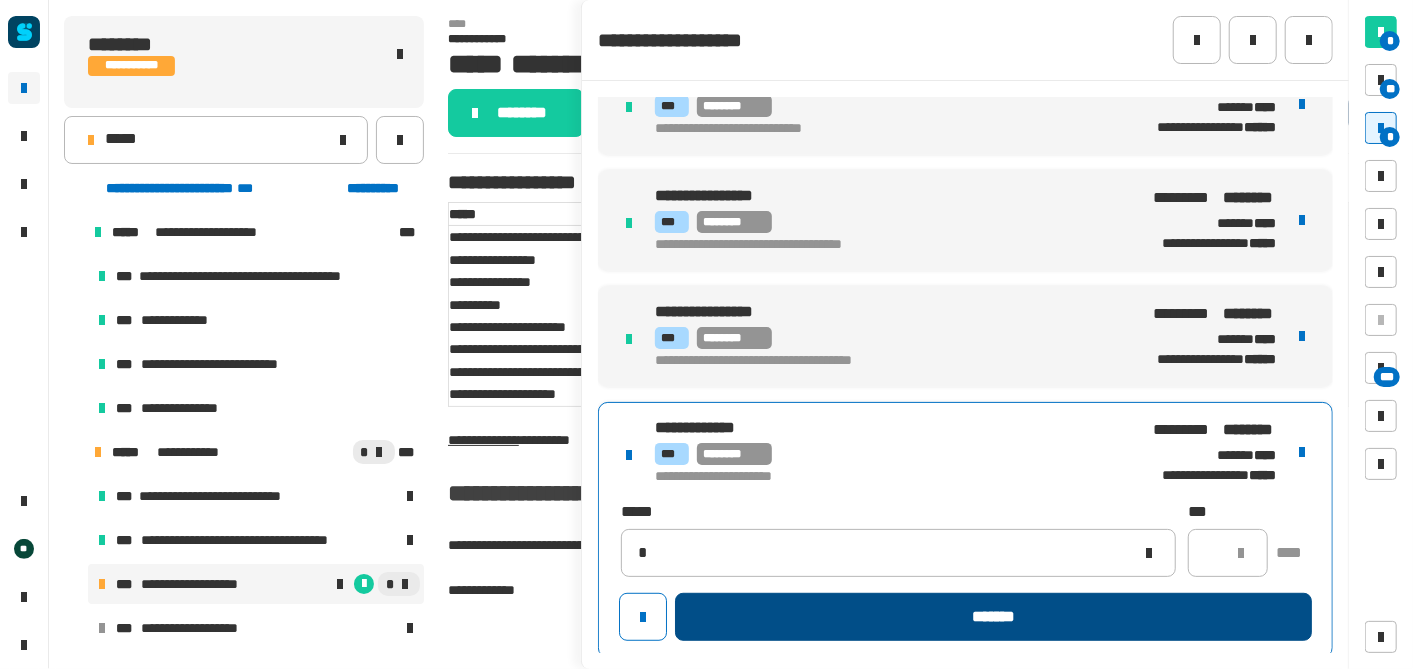 type 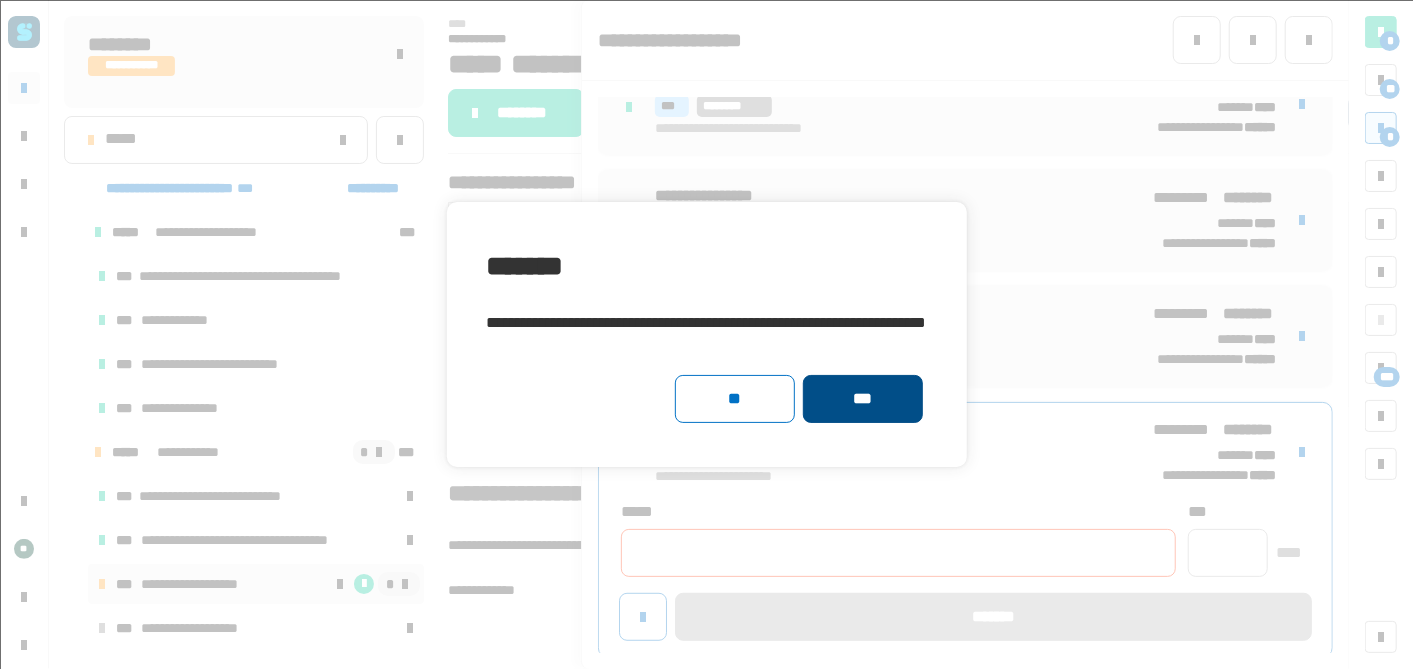 click on "***" 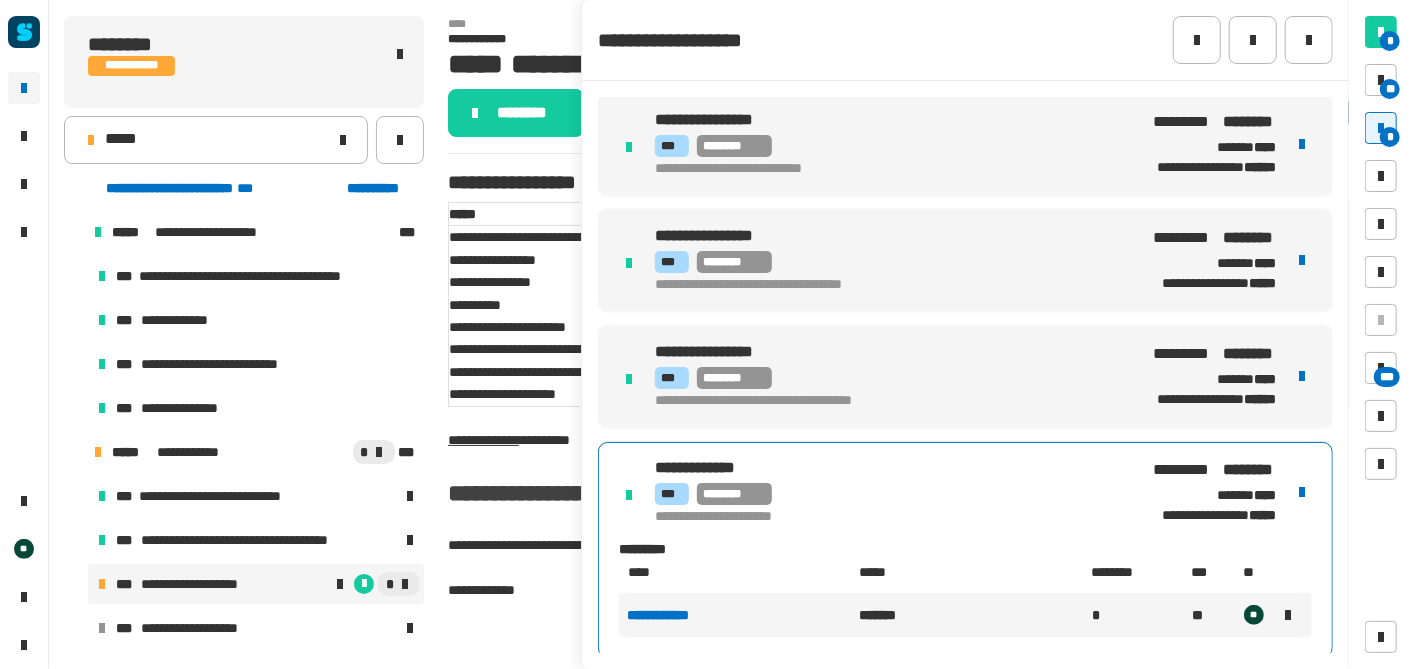 scroll, scrollTop: 0, scrollLeft: 0, axis: both 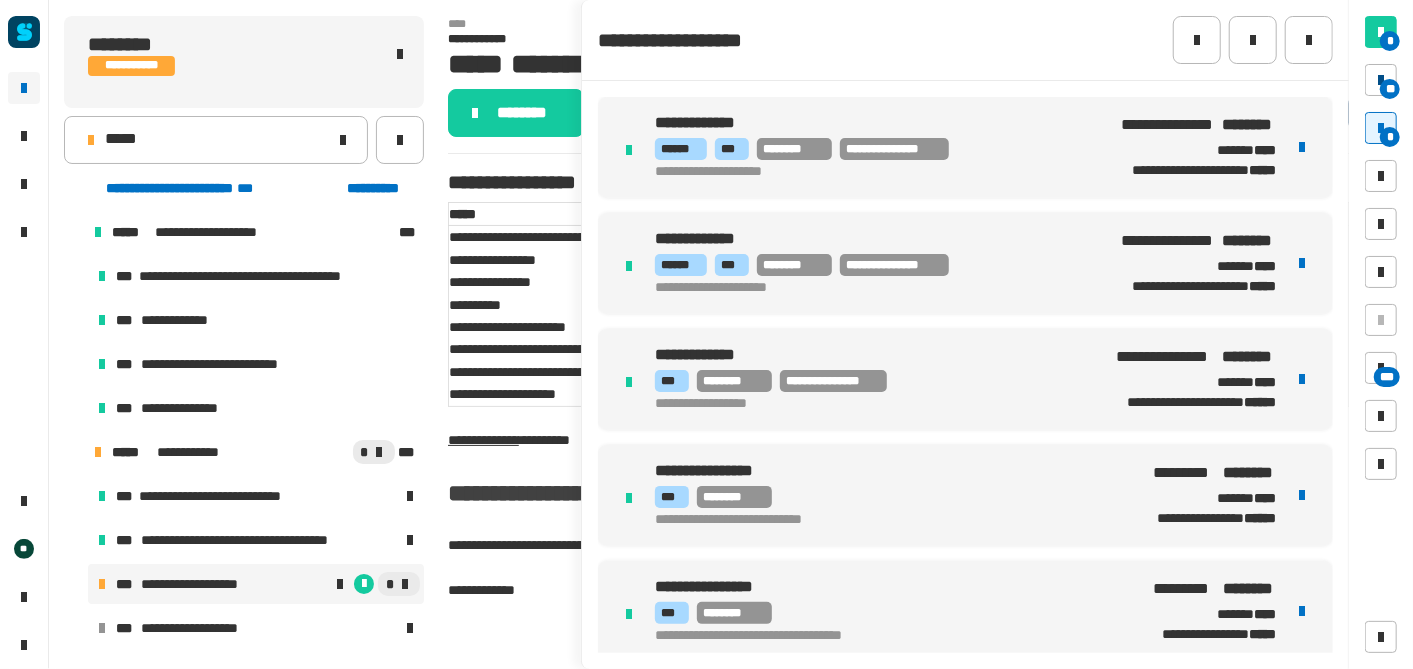 click on "**" at bounding box center [1390, 89] 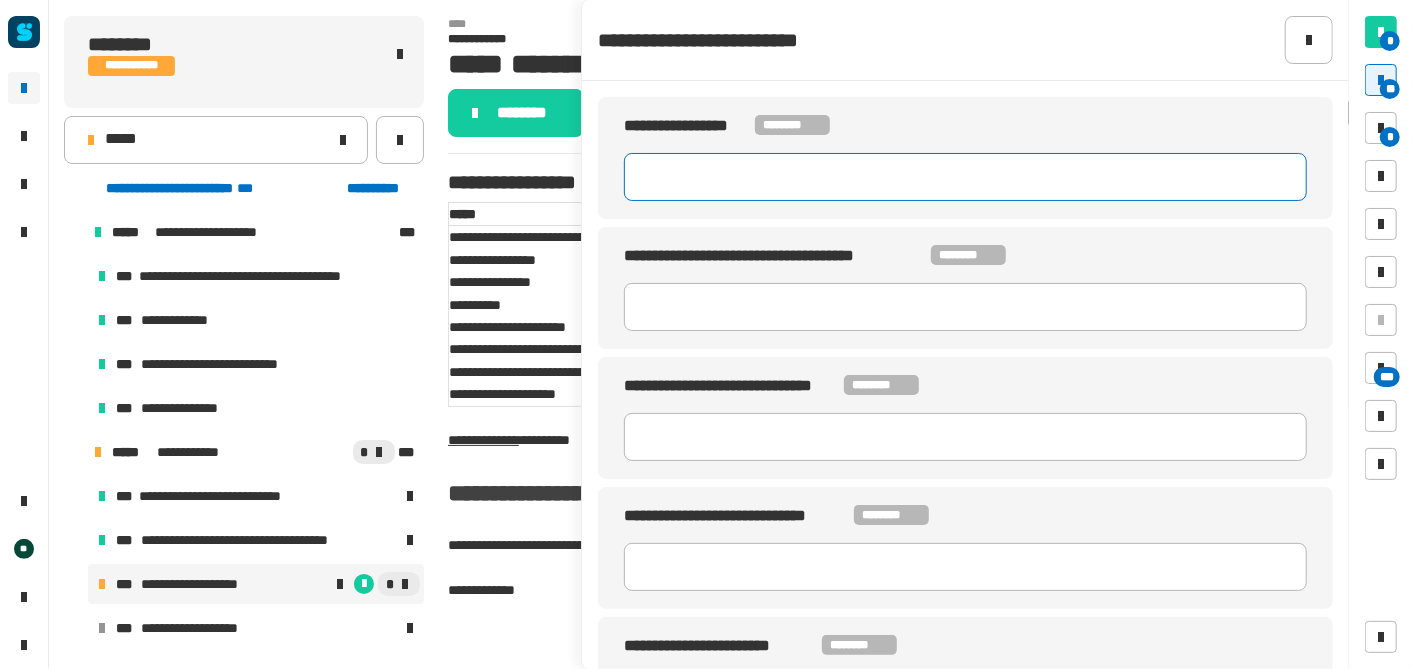 click 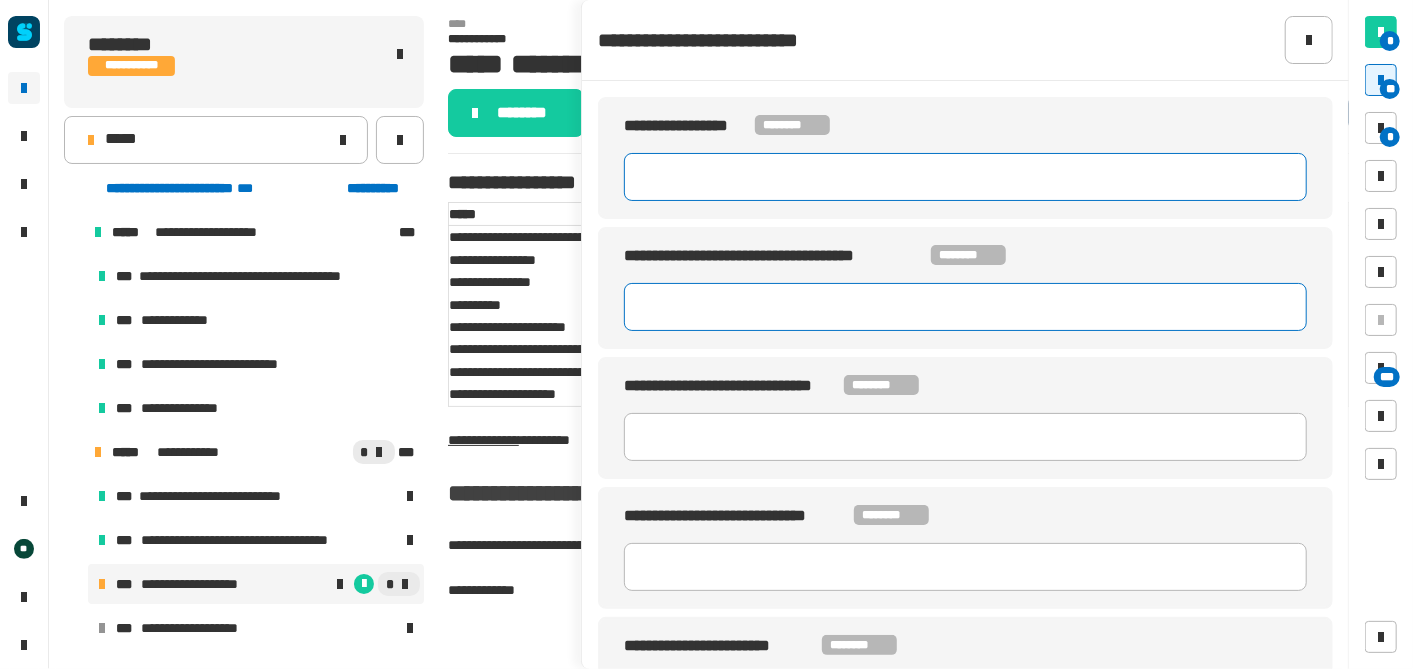 paste on "********" 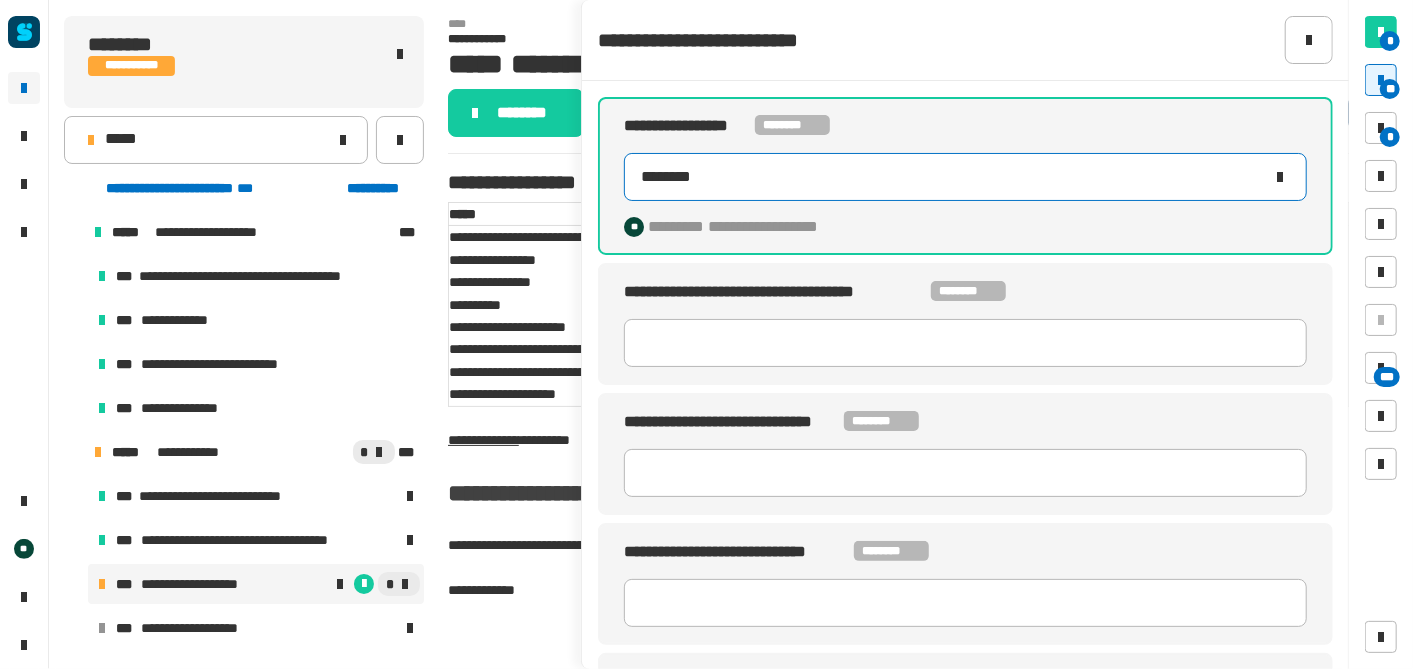 type on "********" 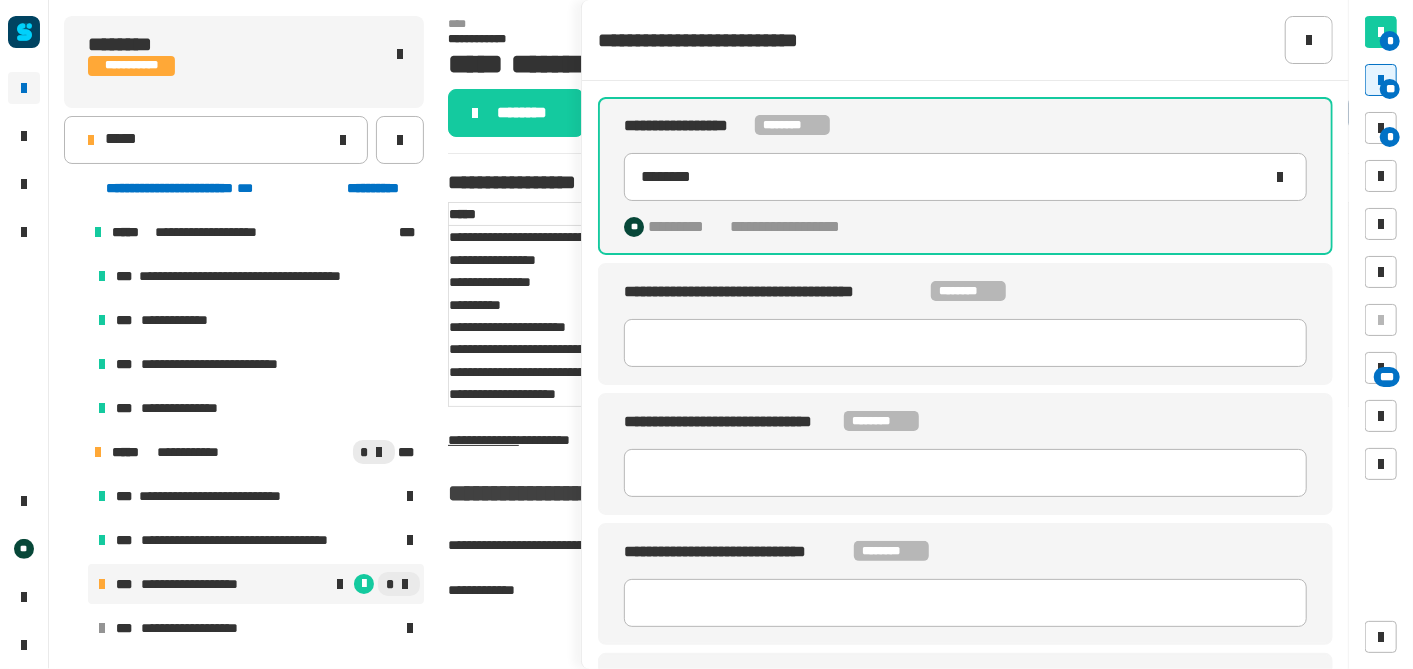click on "**********" 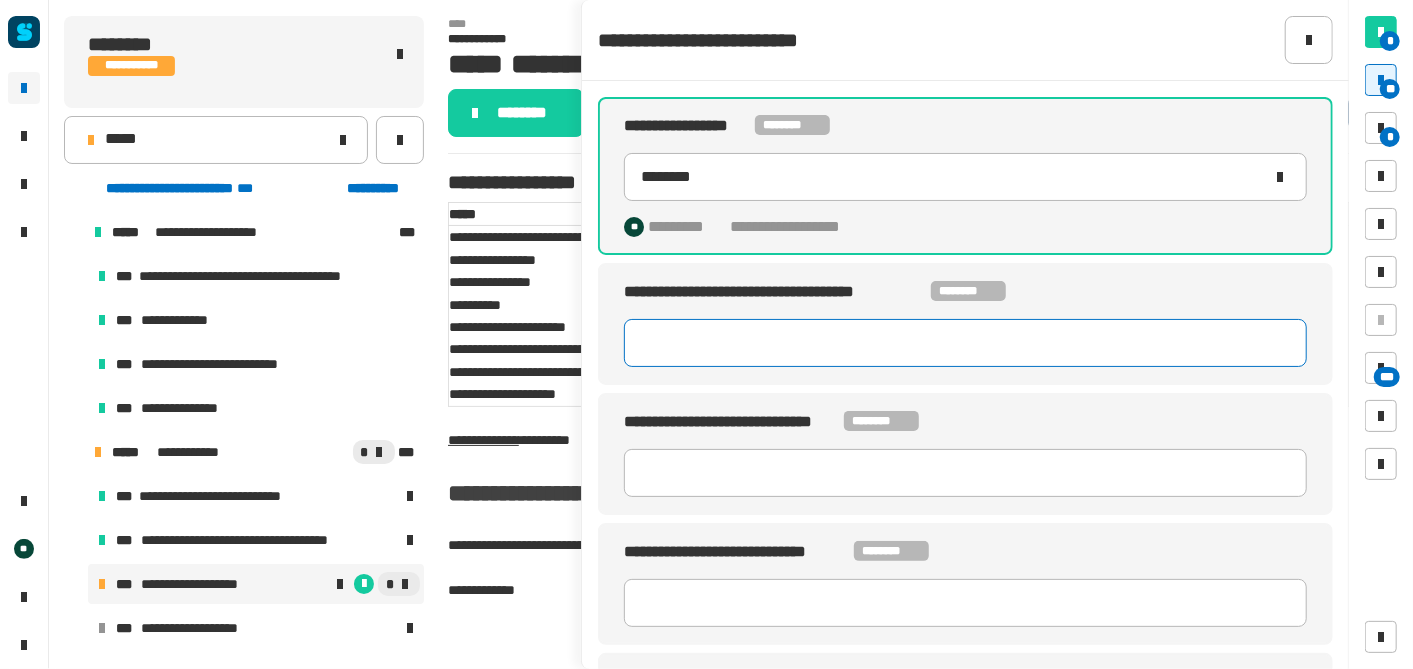 click 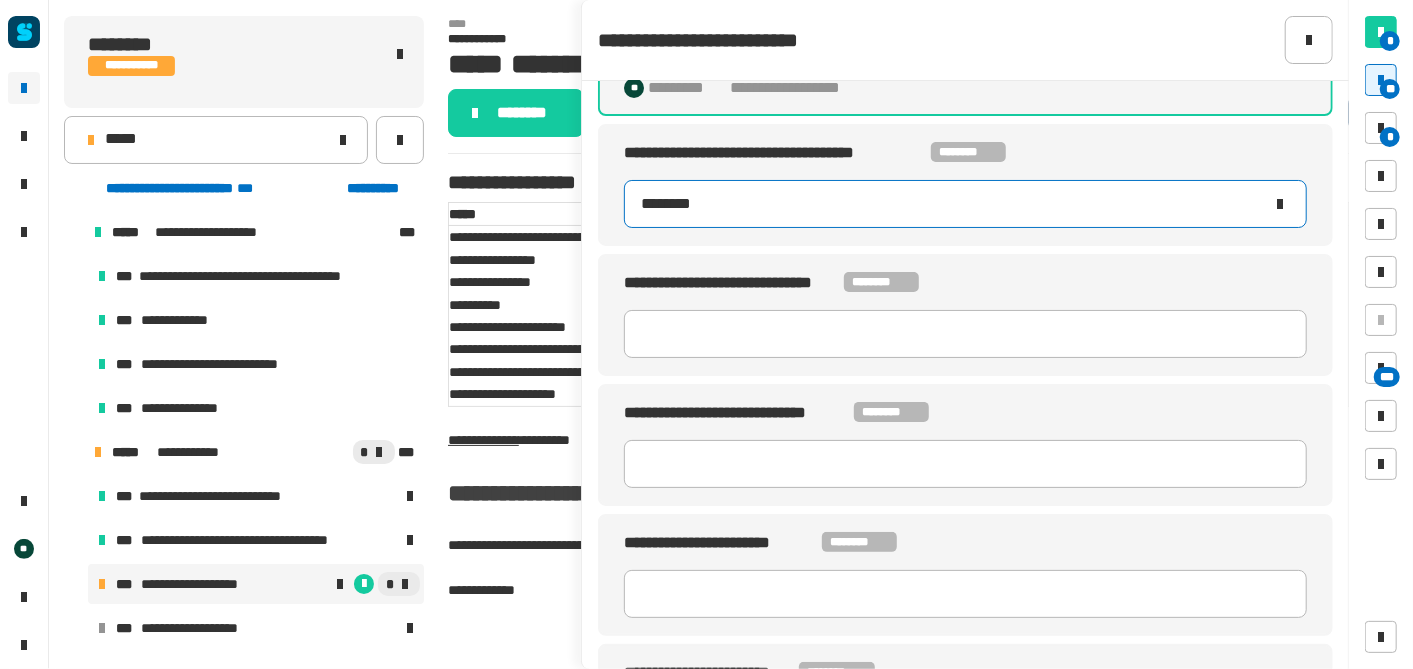 scroll, scrollTop: 155, scrollLeft: 0, axis: vertical 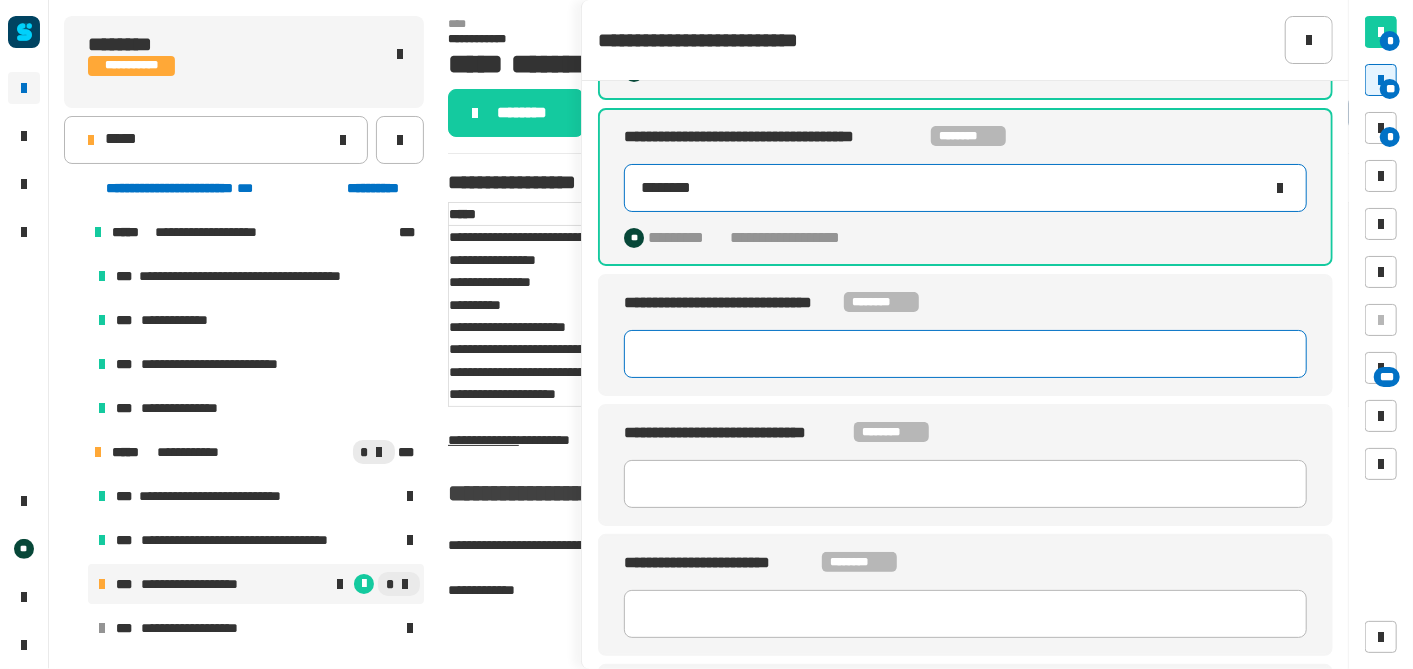 type on "********" 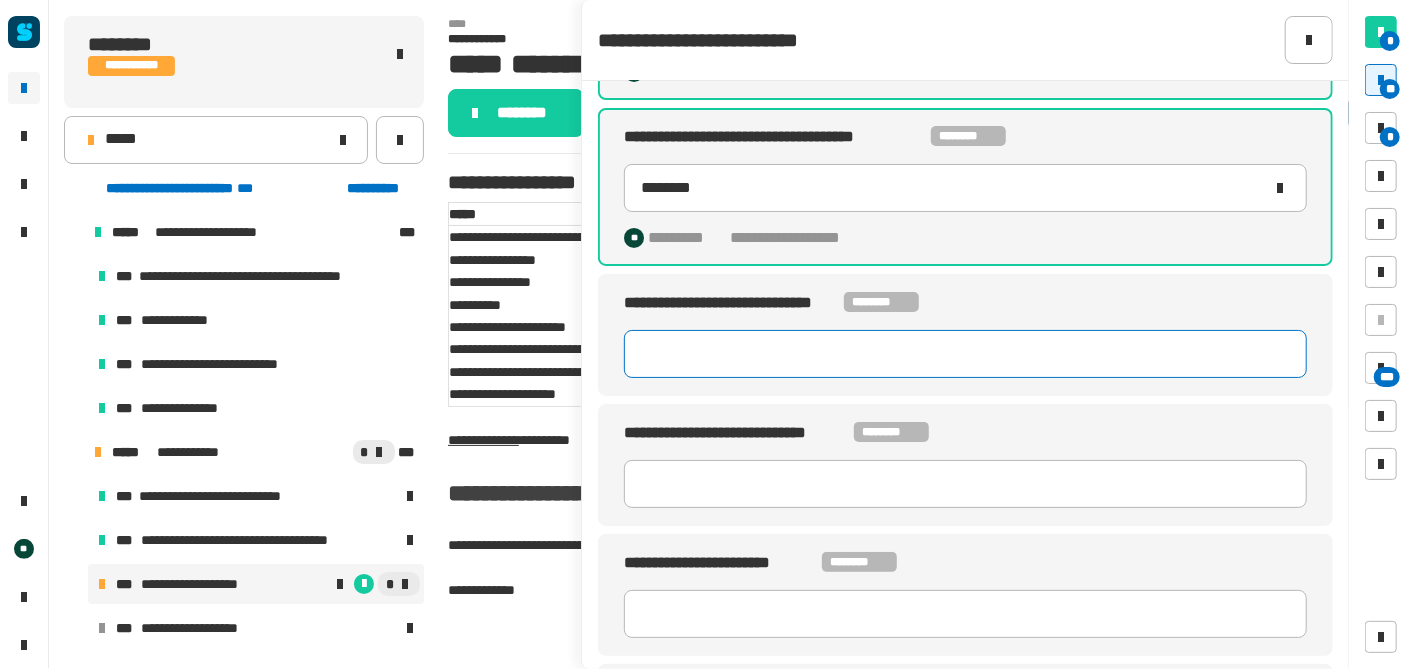 click 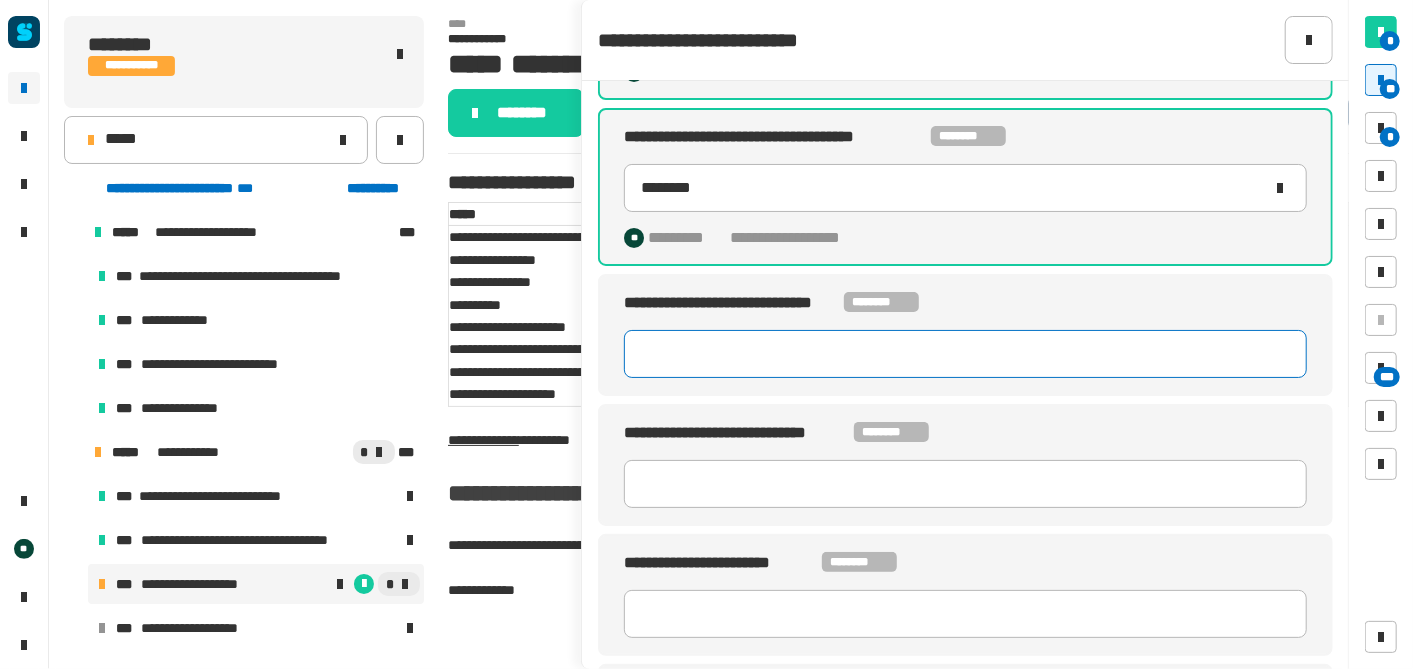 paste on "********" 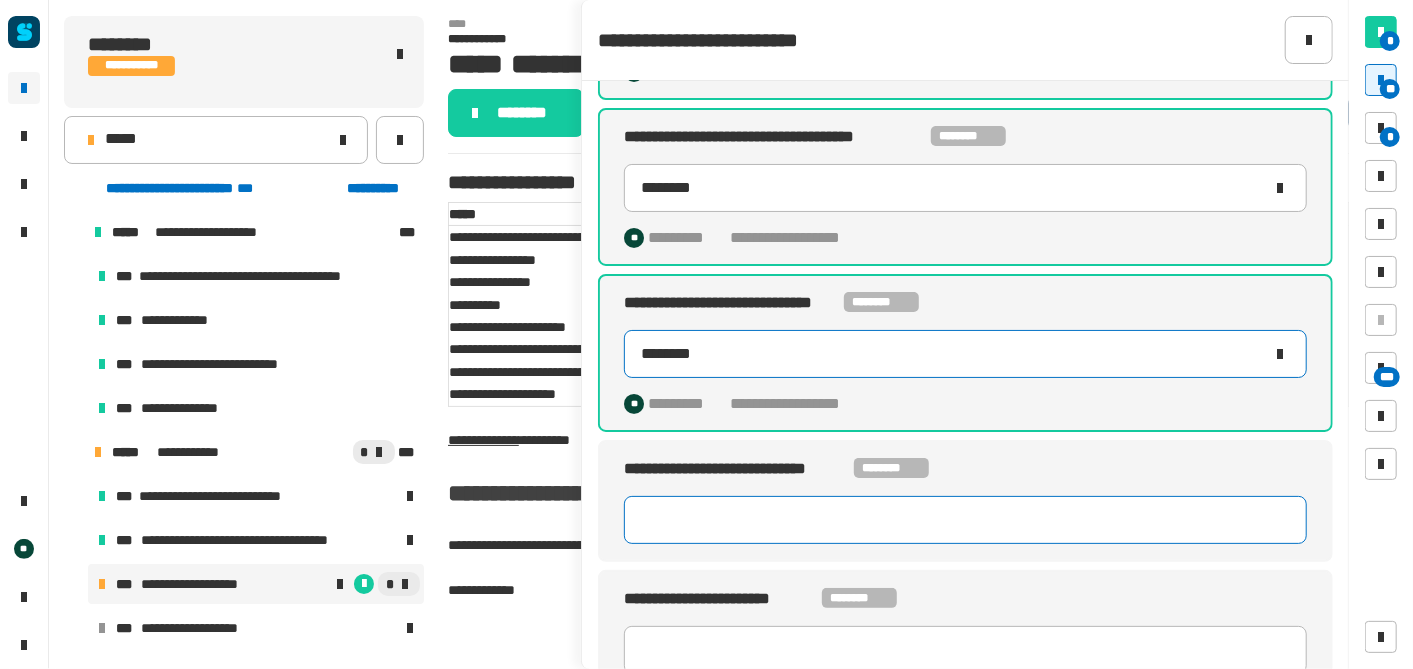 type on "********" 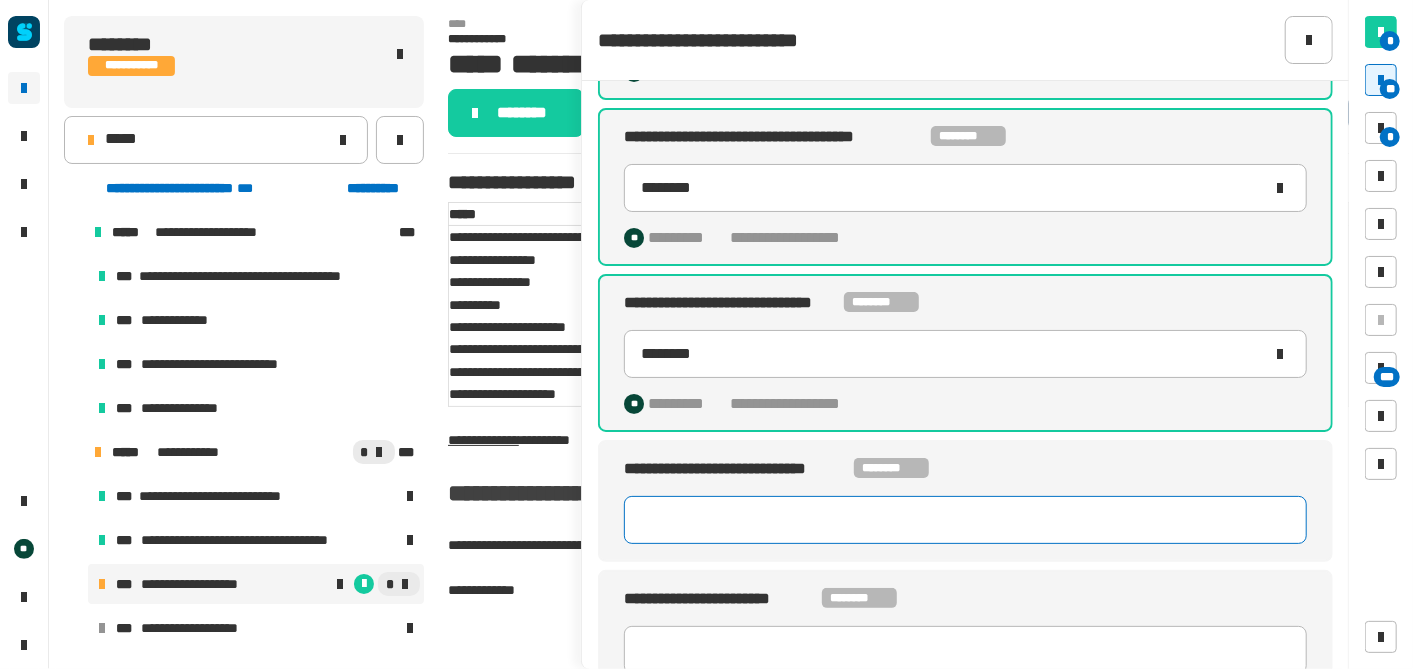 click 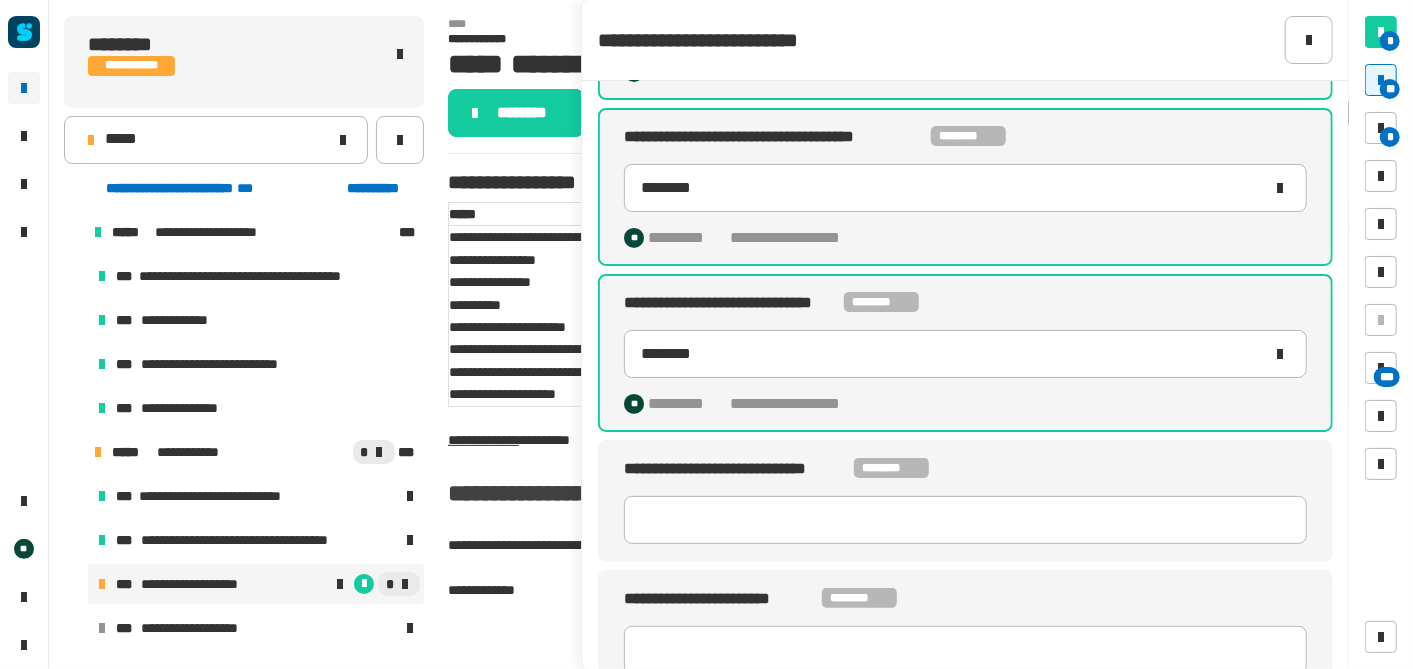 click on "**********" 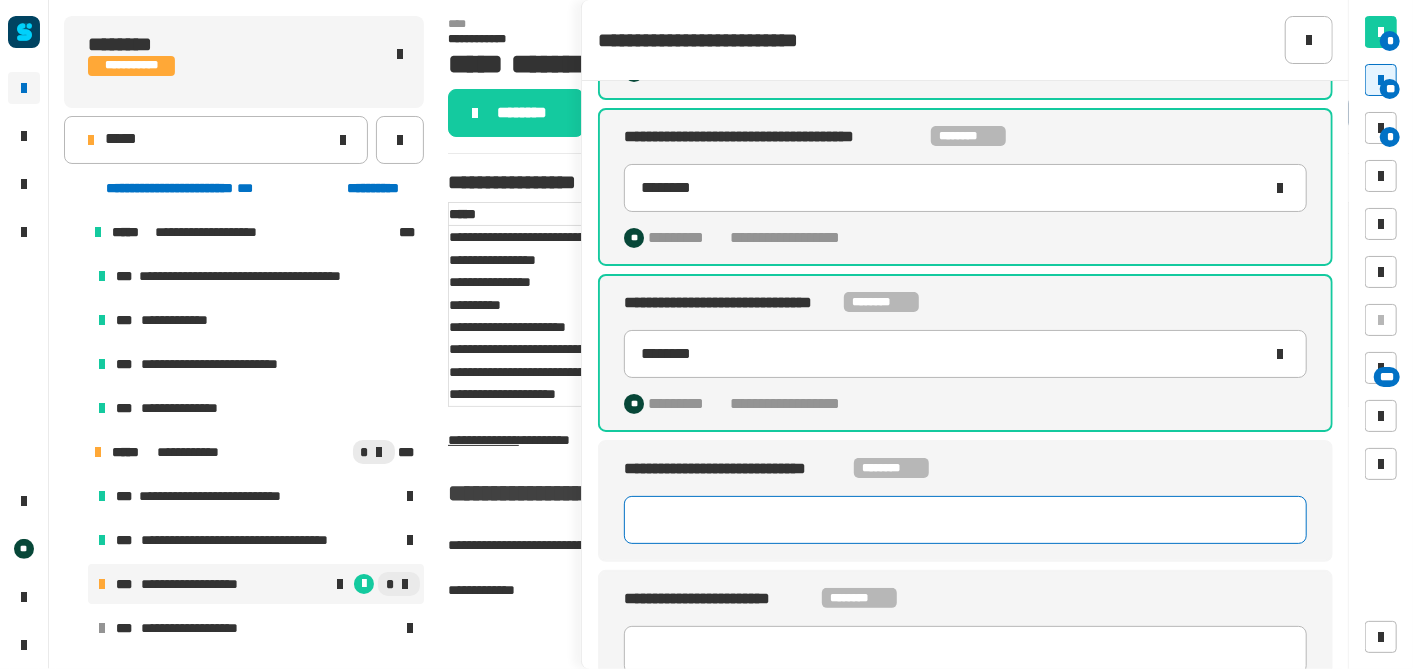 click 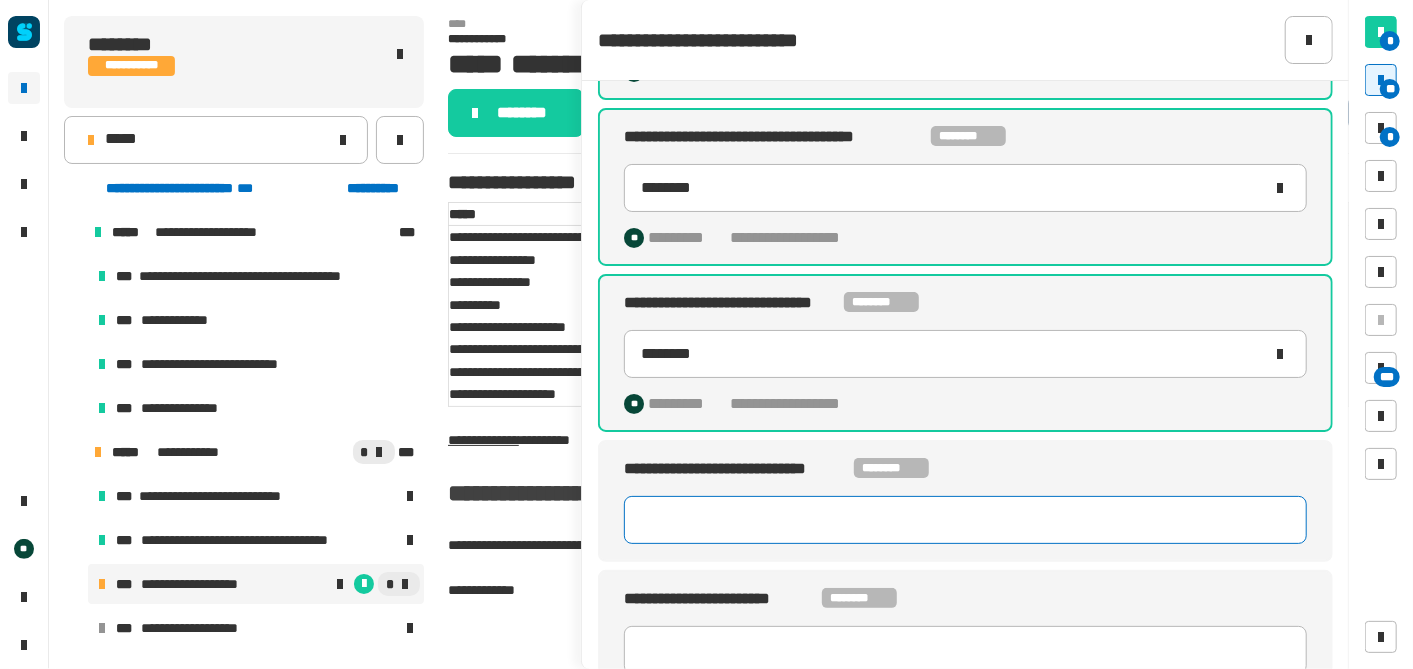 paste on "********" 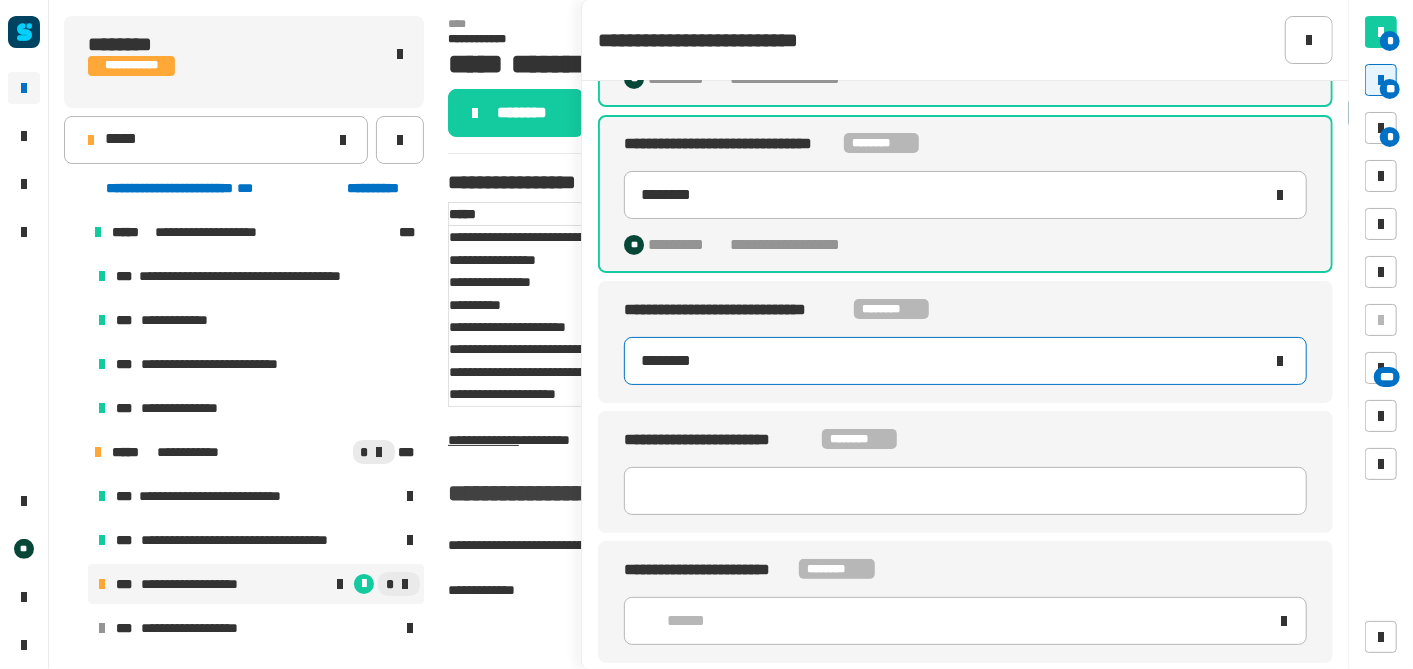 scroll, scrollTop: 321, scrollLeft: 0, axis: vertical 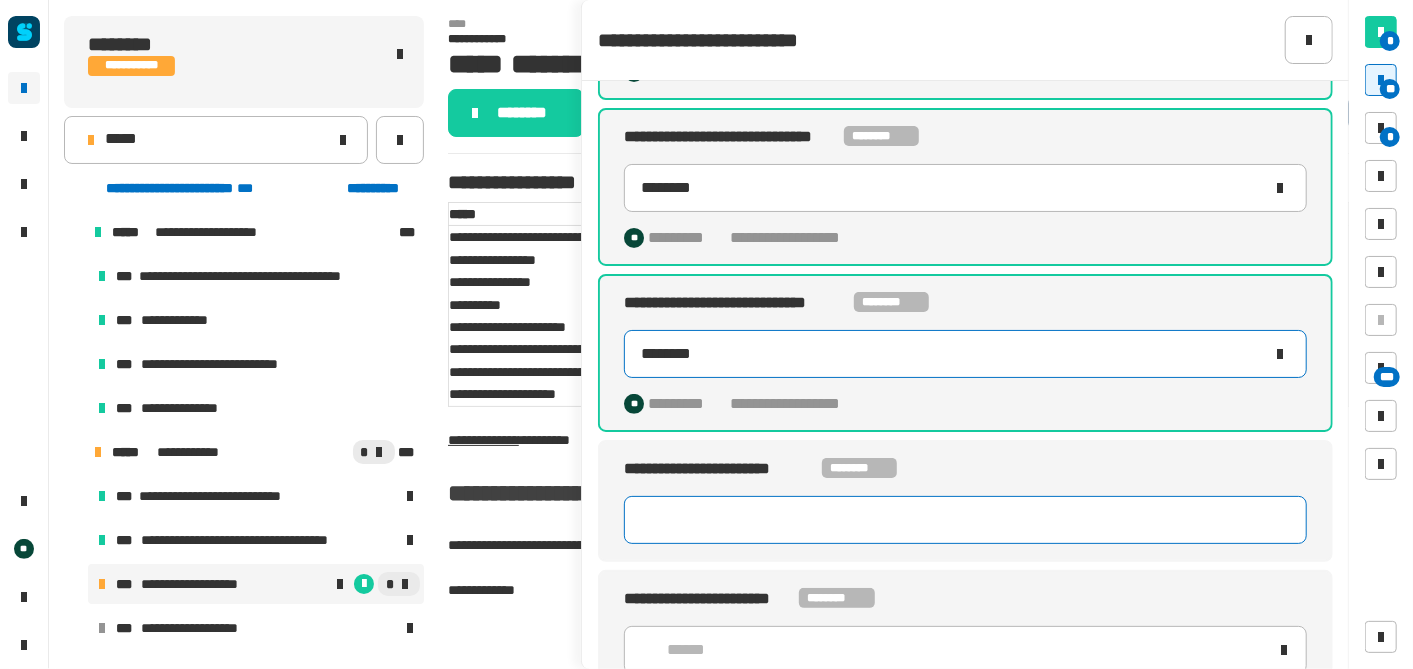 type on "********" 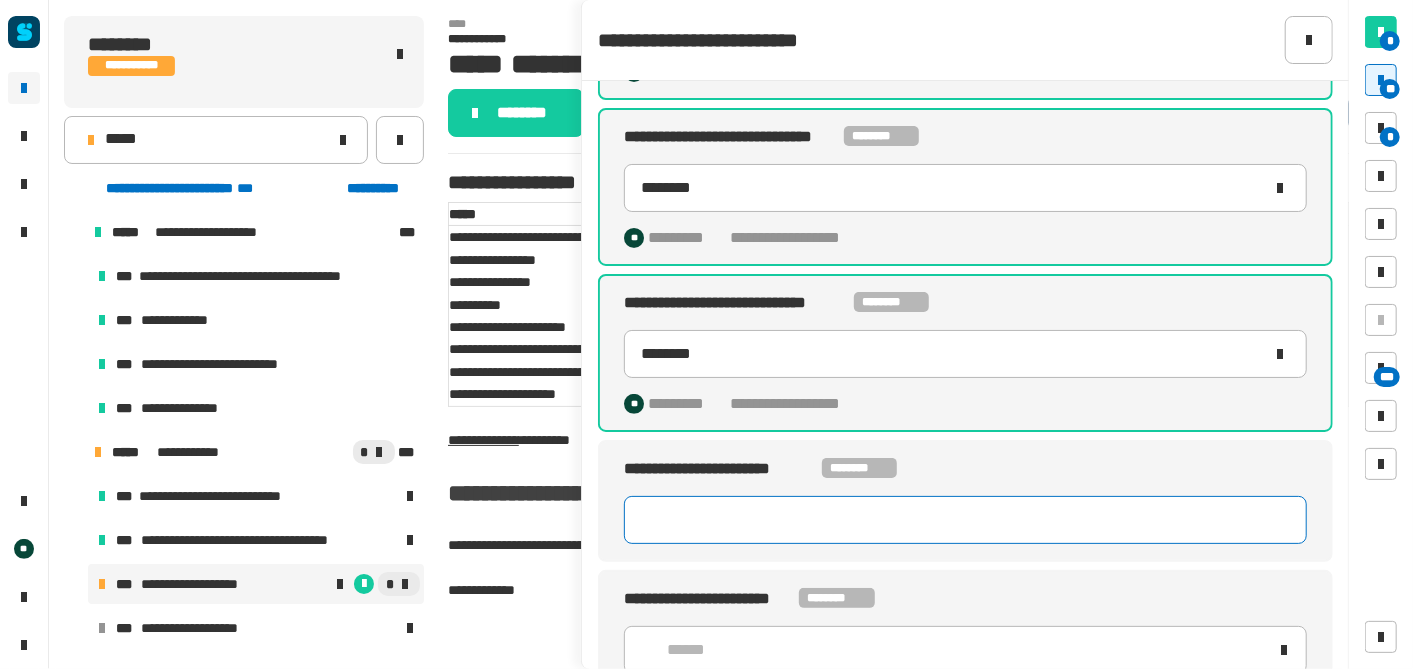 click 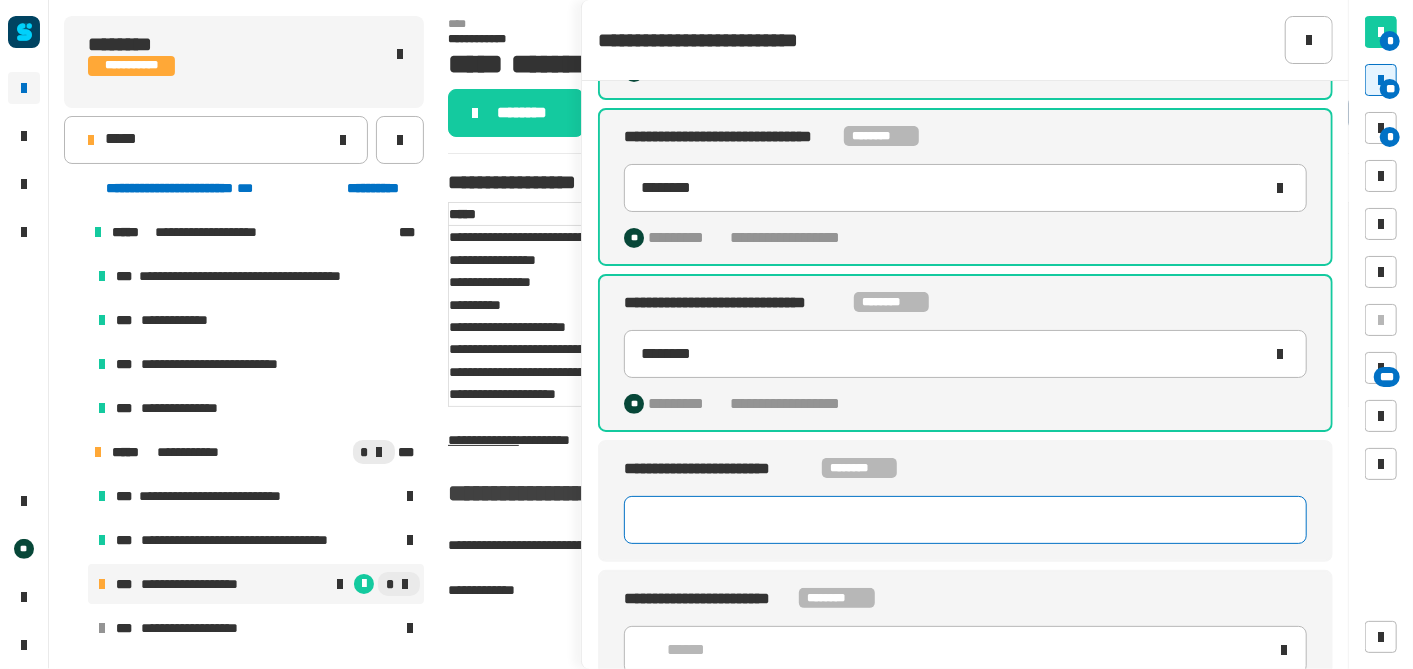 paste on "********" 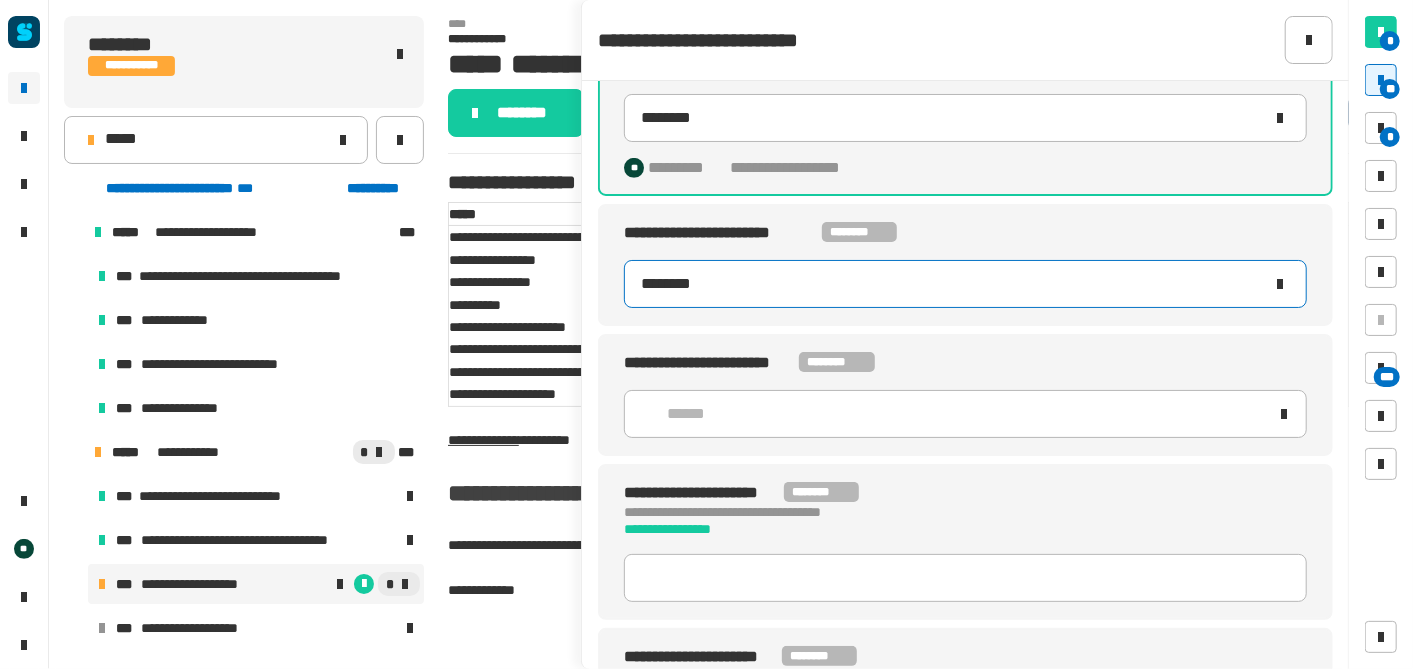 scroll, scrollTop: 561, scrollLeft: 0, axis: vertical 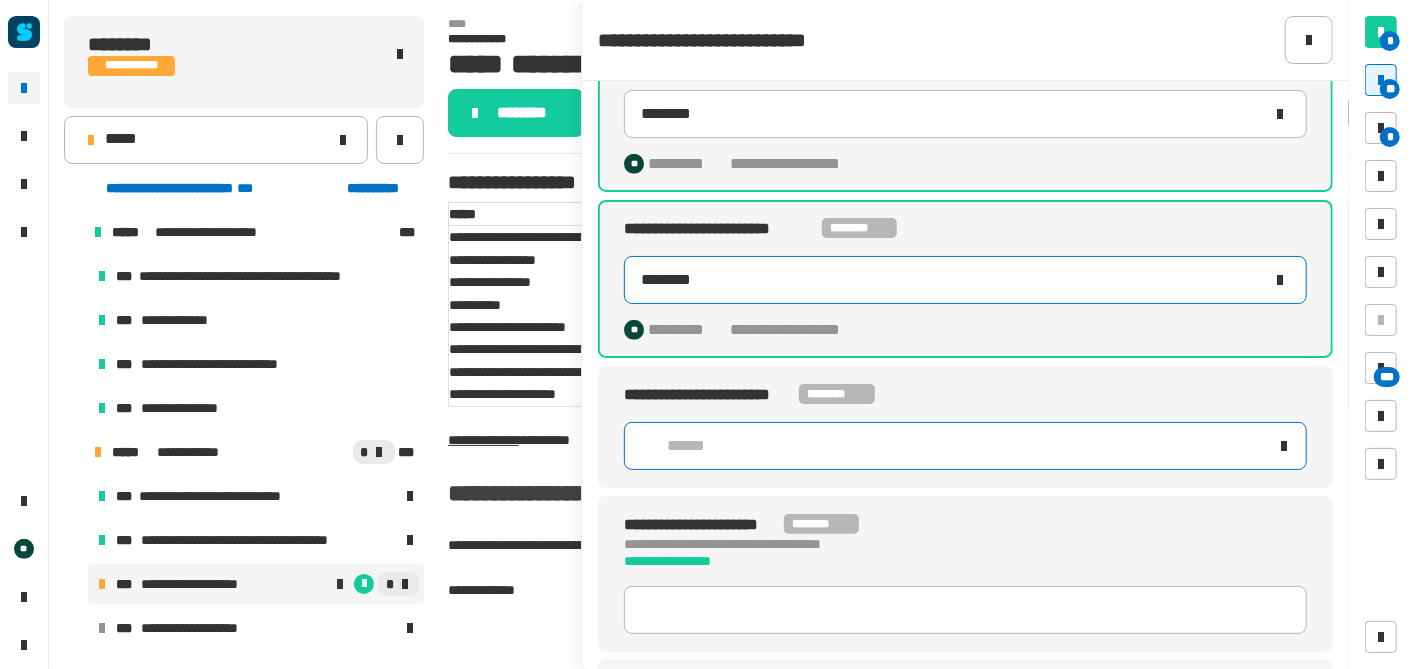 type on "********" 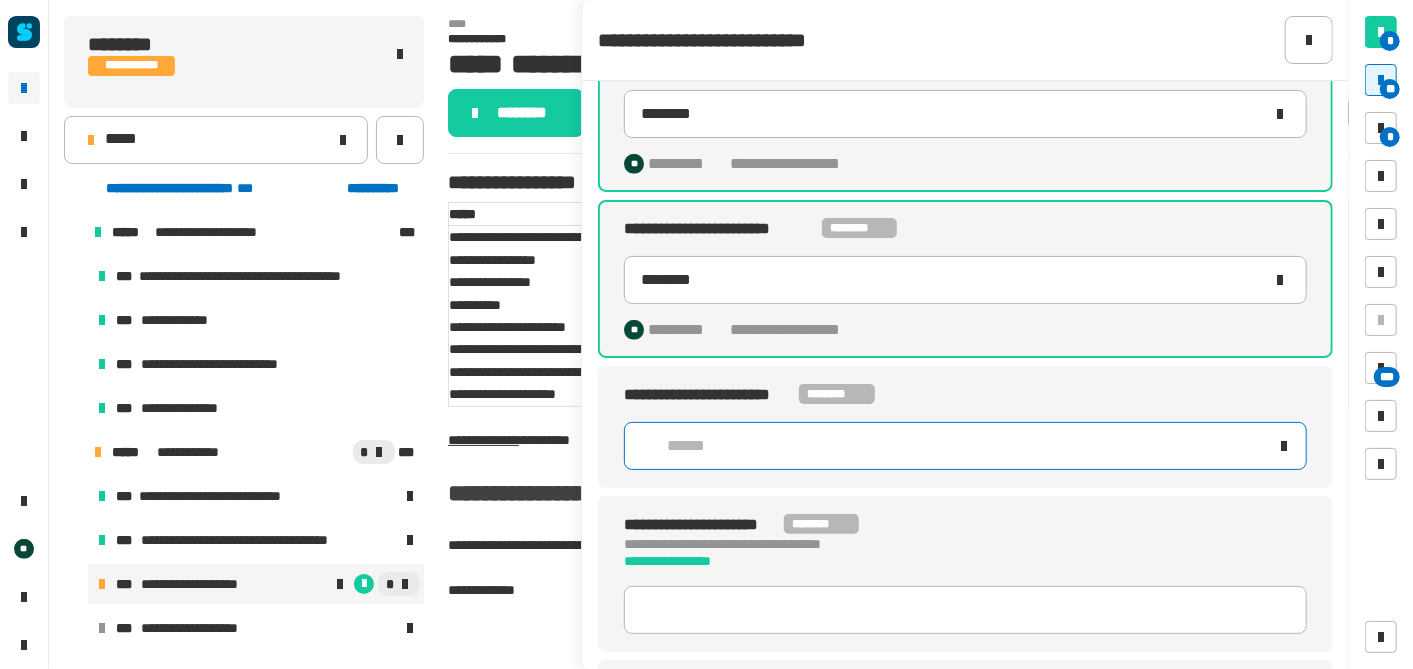 click on "******" 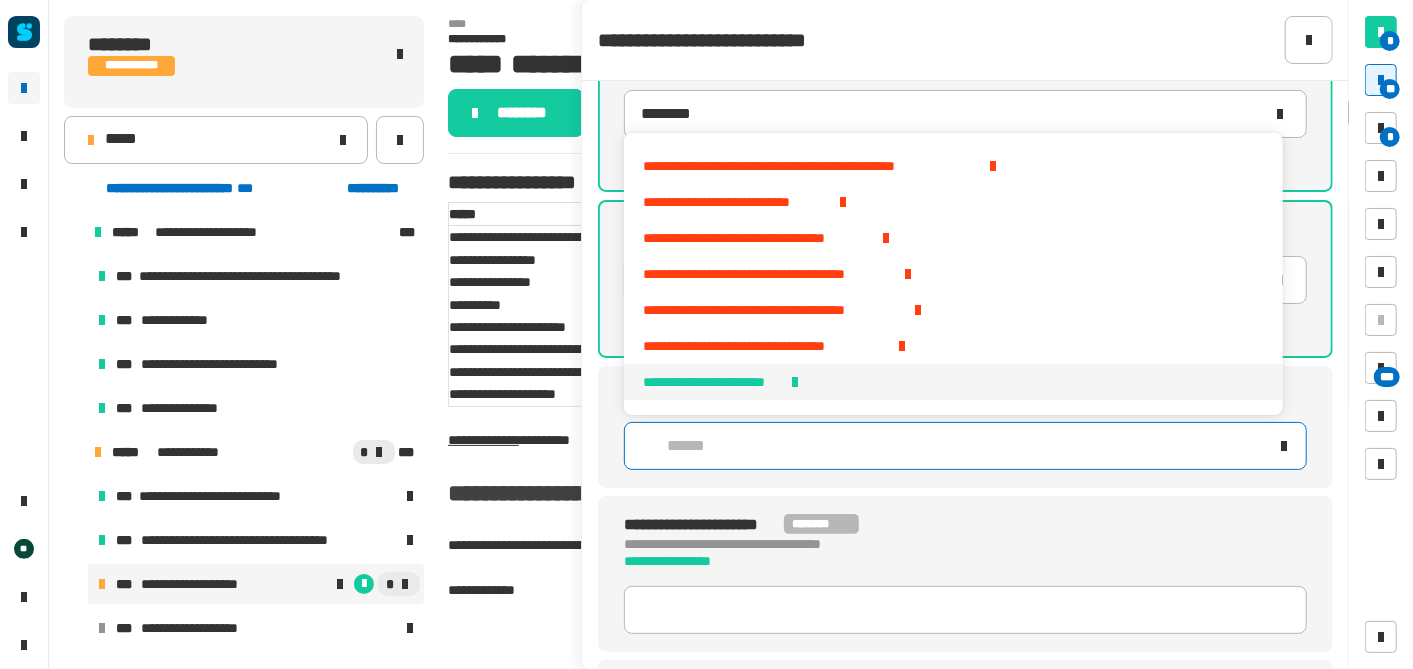 click on "**********" at bounding box center [712, 382] 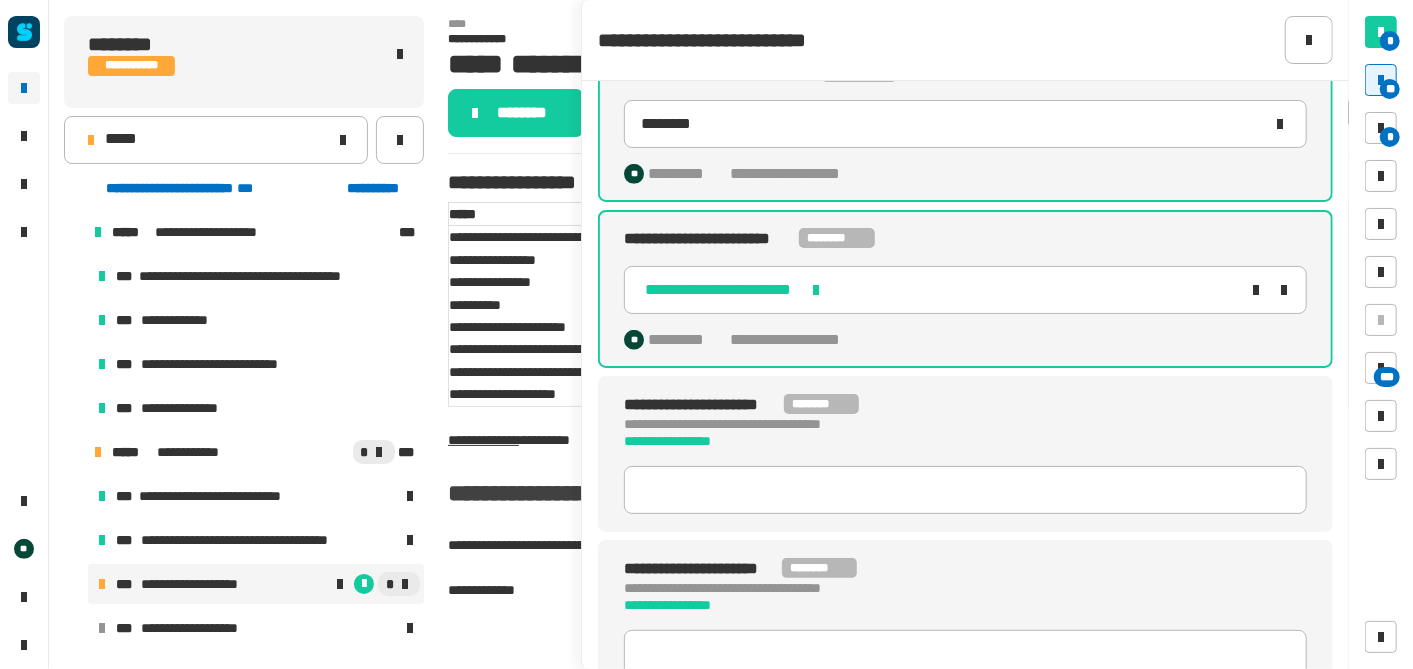 scroll, scrollTop: 719, scrollLeft: 0, axis: vertical 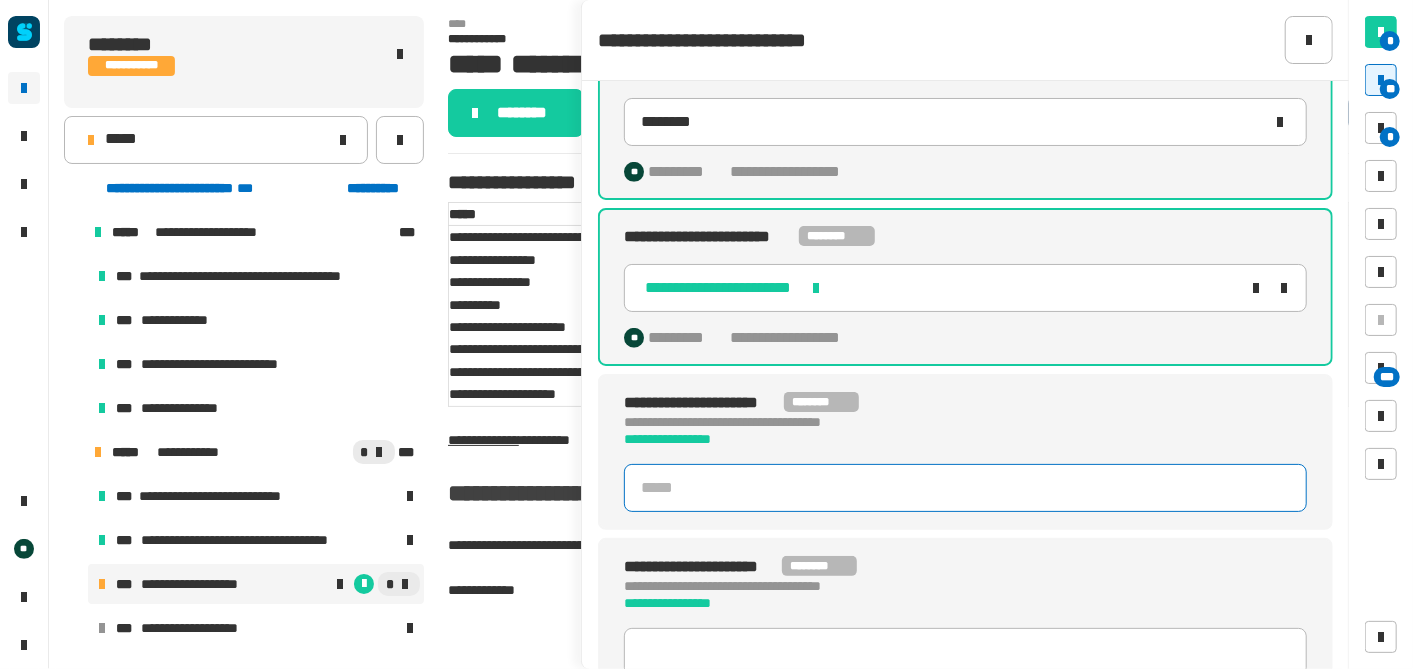 click 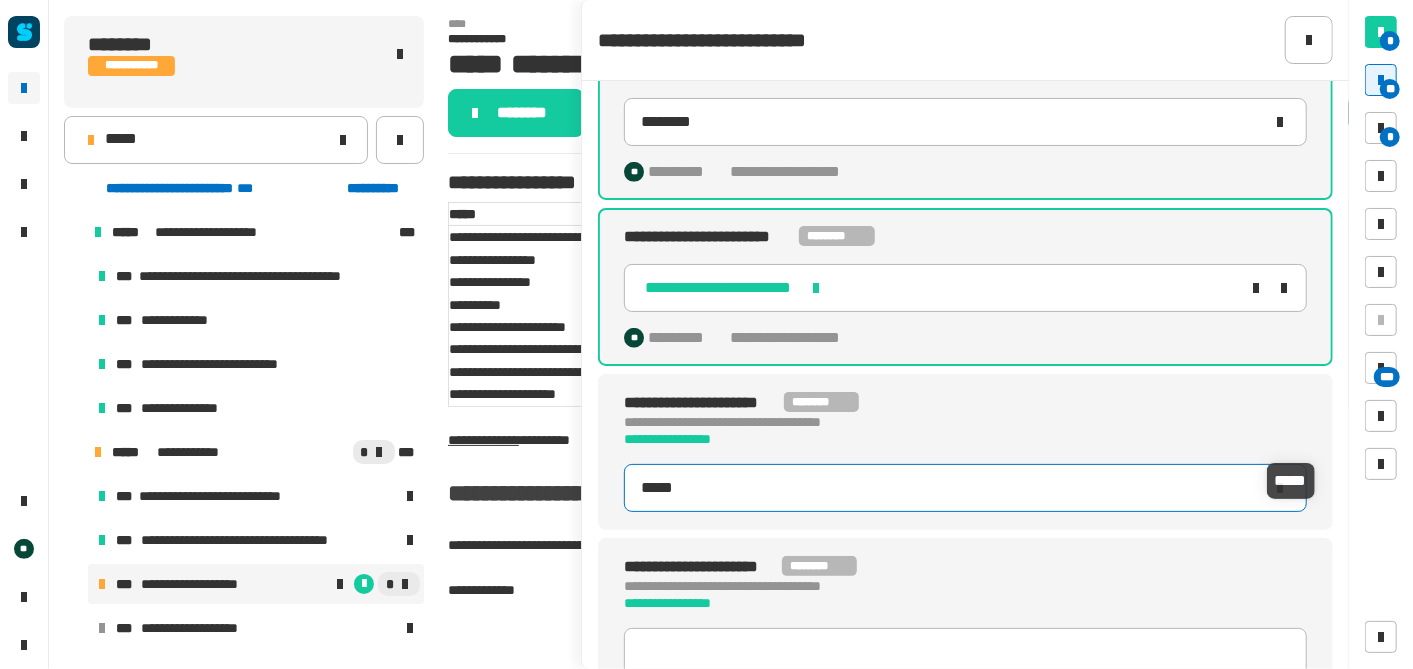 type on "*****" 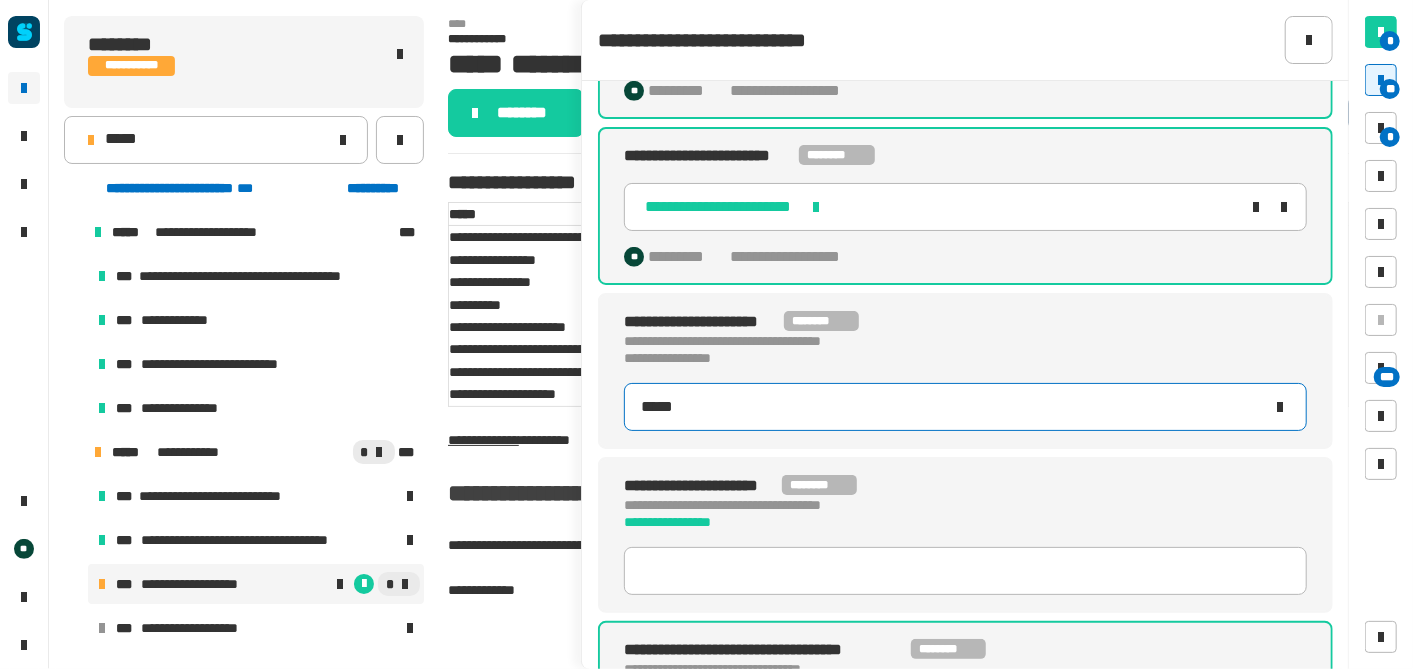 scroll, scrollTop: 805, scrollLeft: 0, axis: vertical 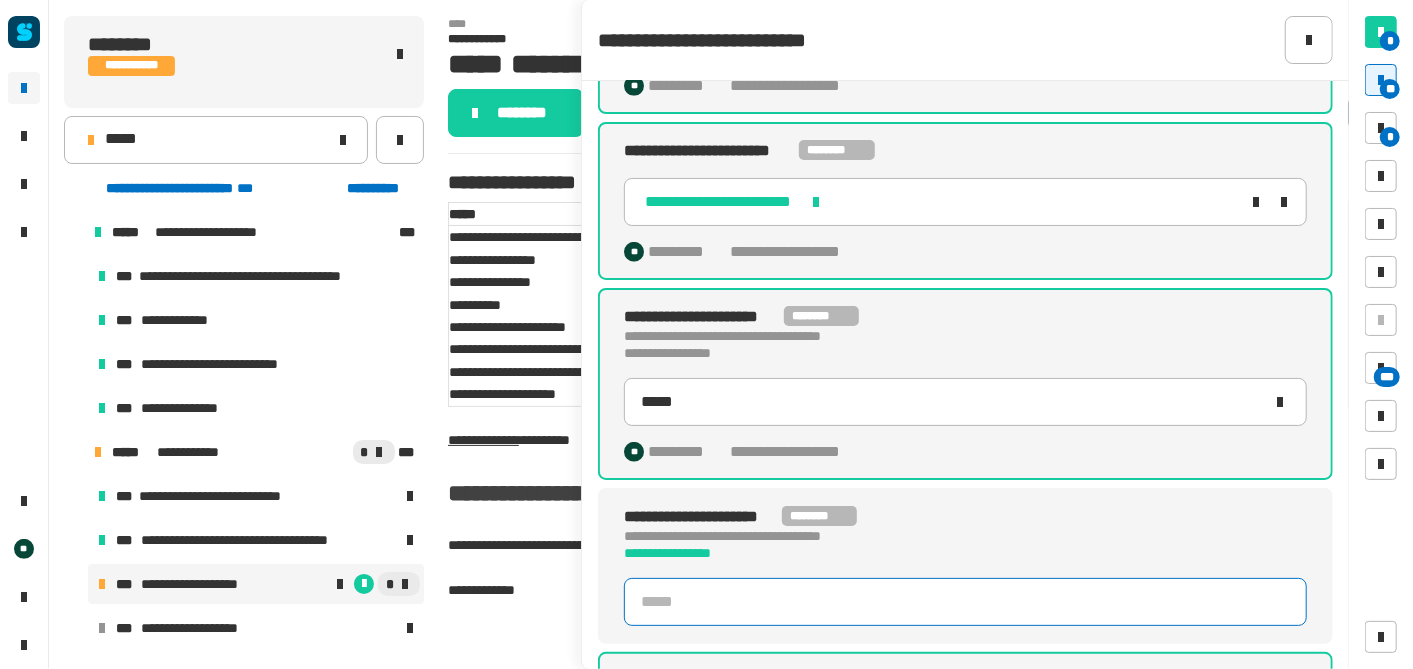 click 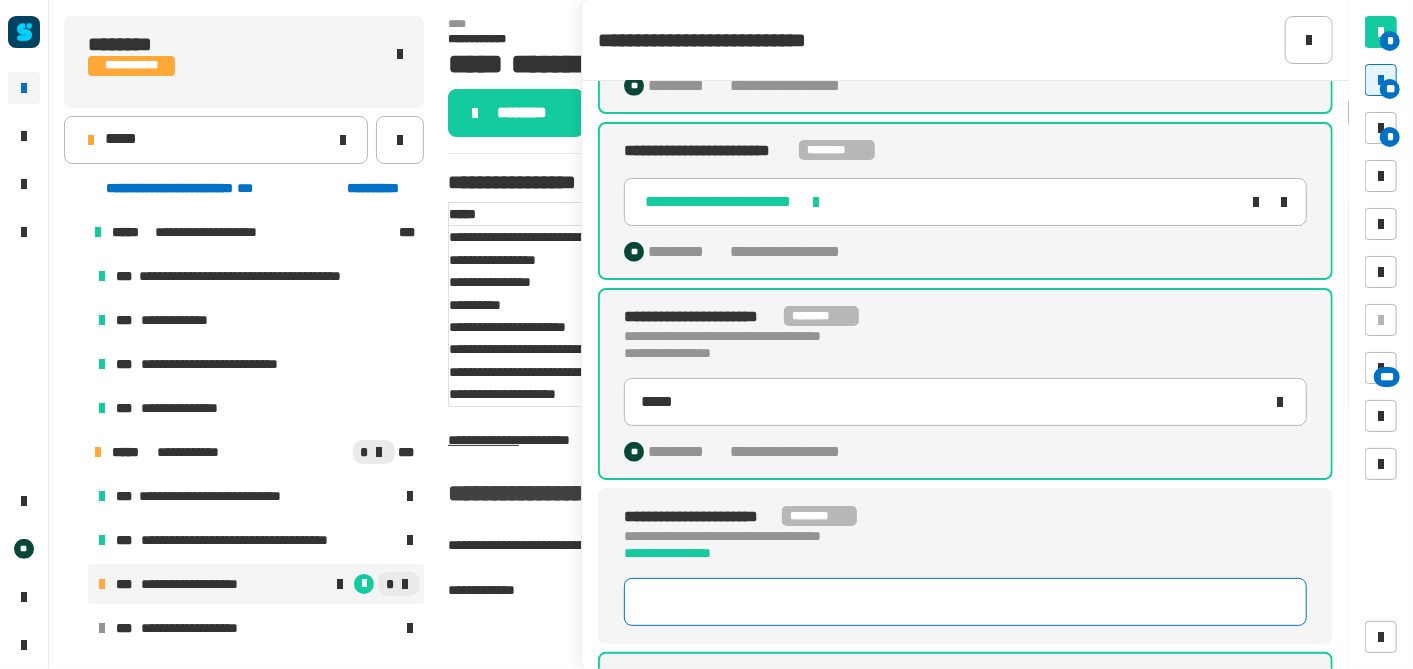 click 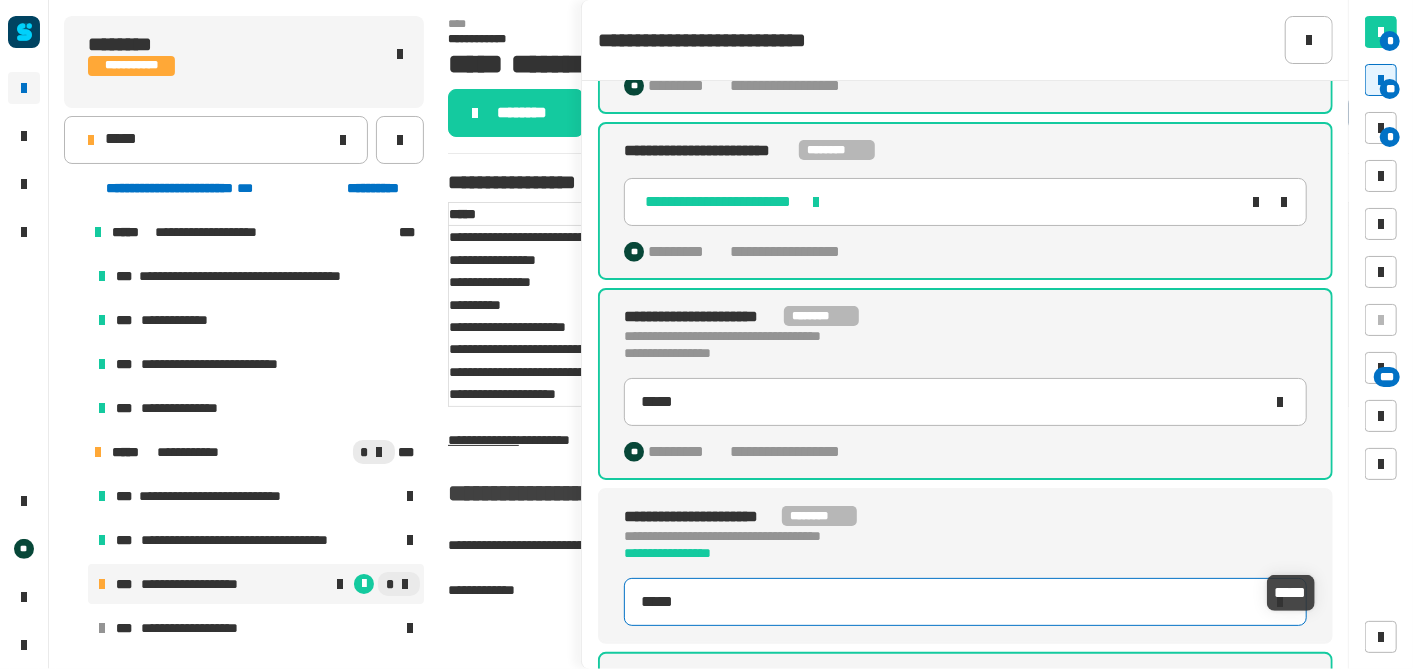 type on "*****" 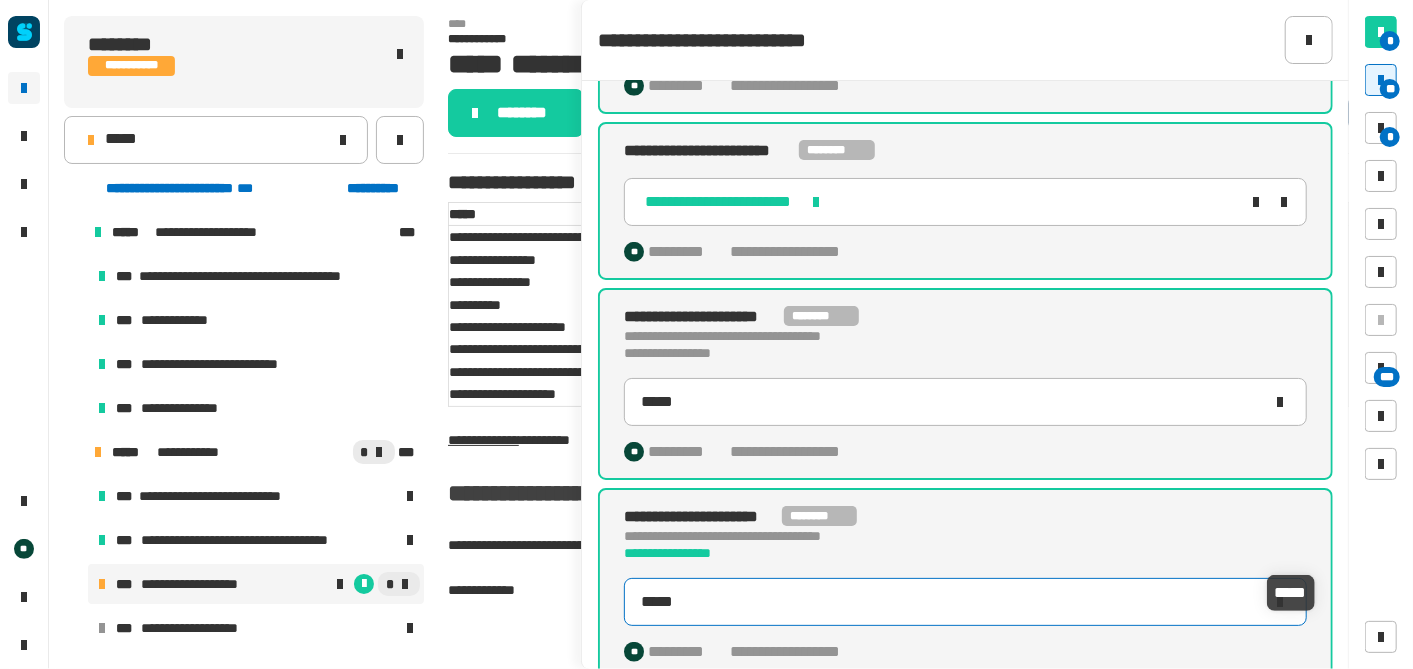 type on "*****" 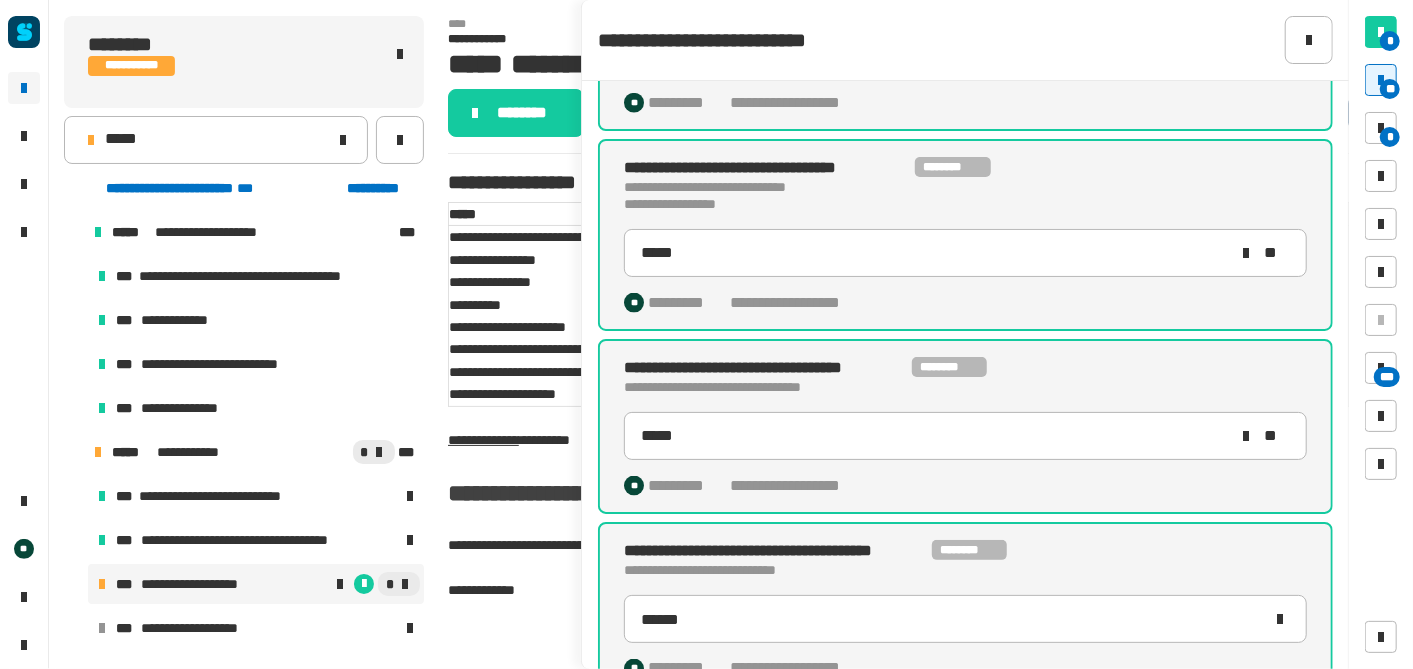scroll, scrollTop: 1717, scrollLeft: 0, axis: vertical 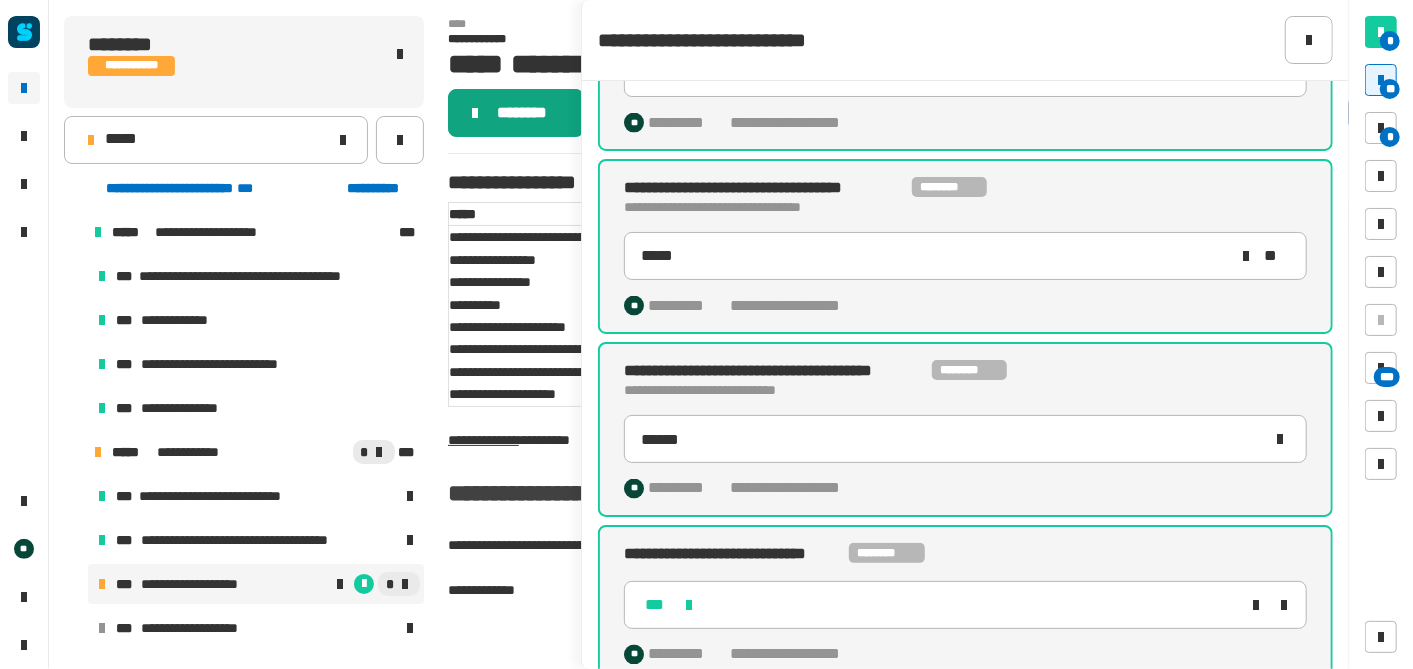 click on "********" 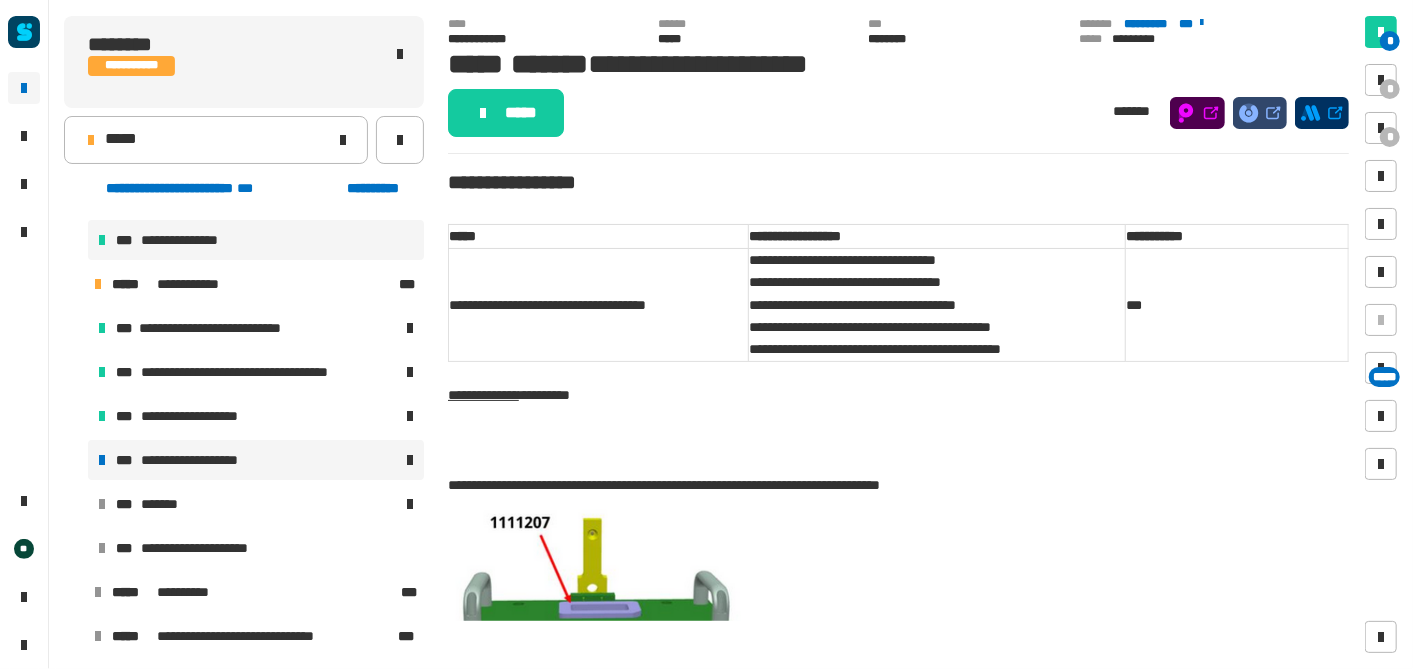scroll, scrollTop: 170, scrollLeft: 0, axis: vertical 